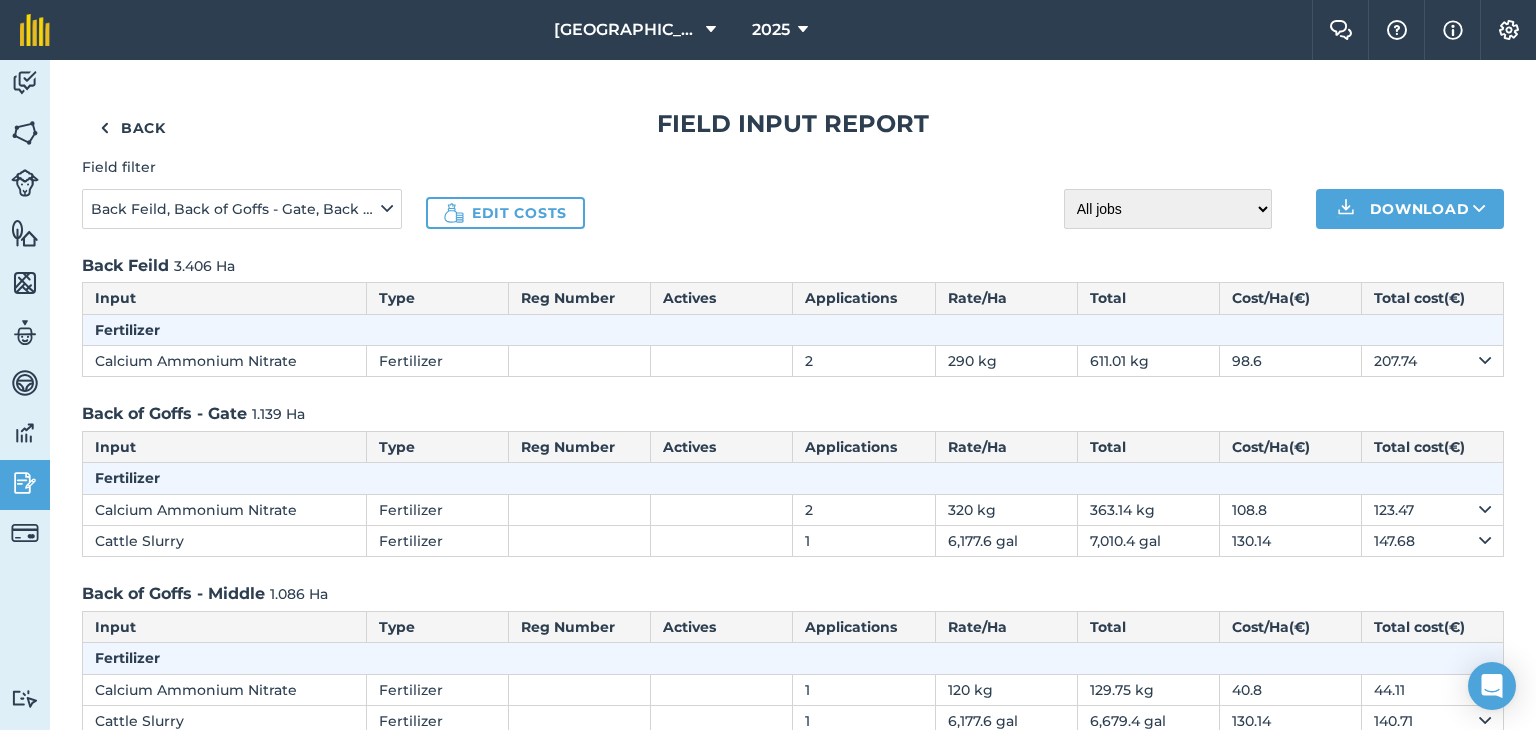 scroll, scrollTop: 0, scrollLeft: 0, axis: both 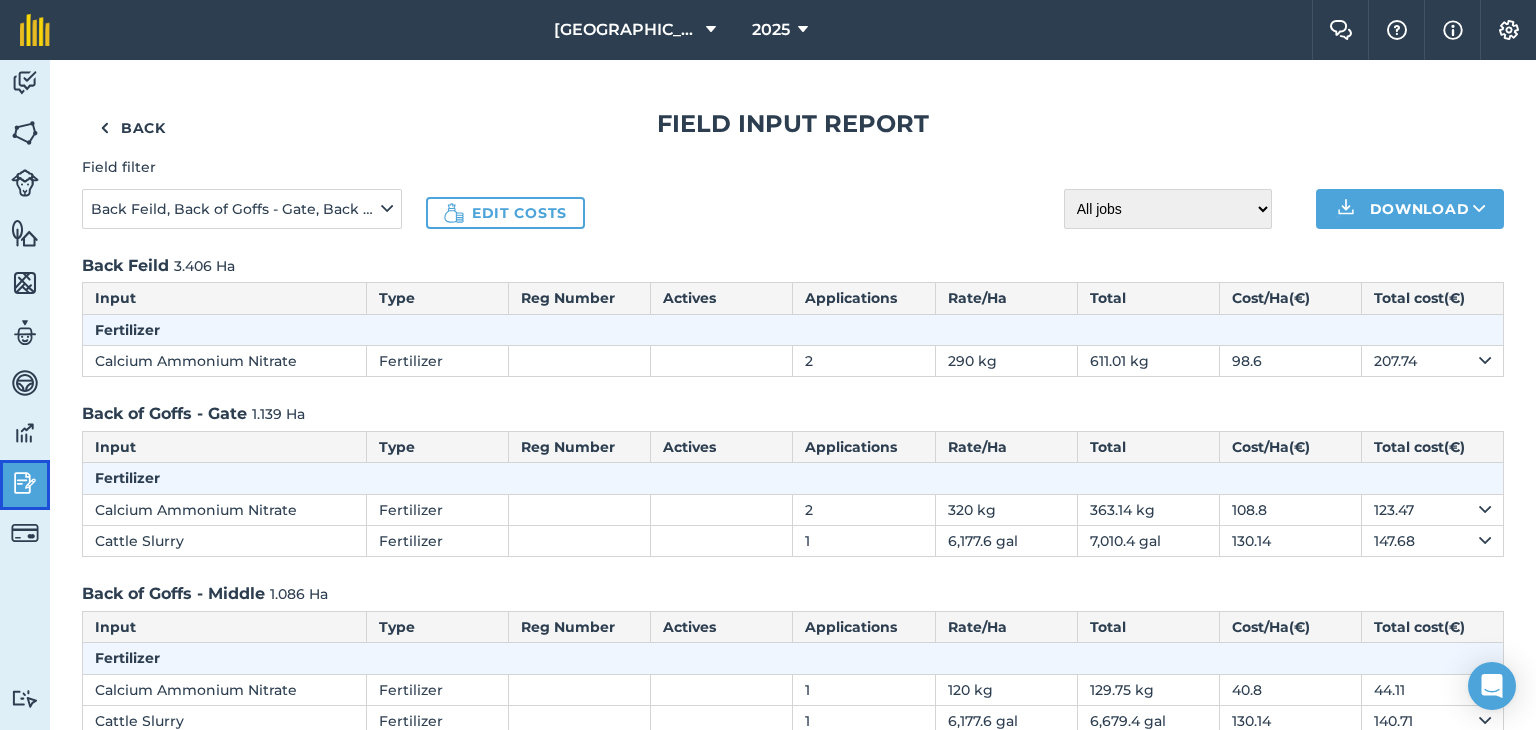 click at bounding box center [25, 483] 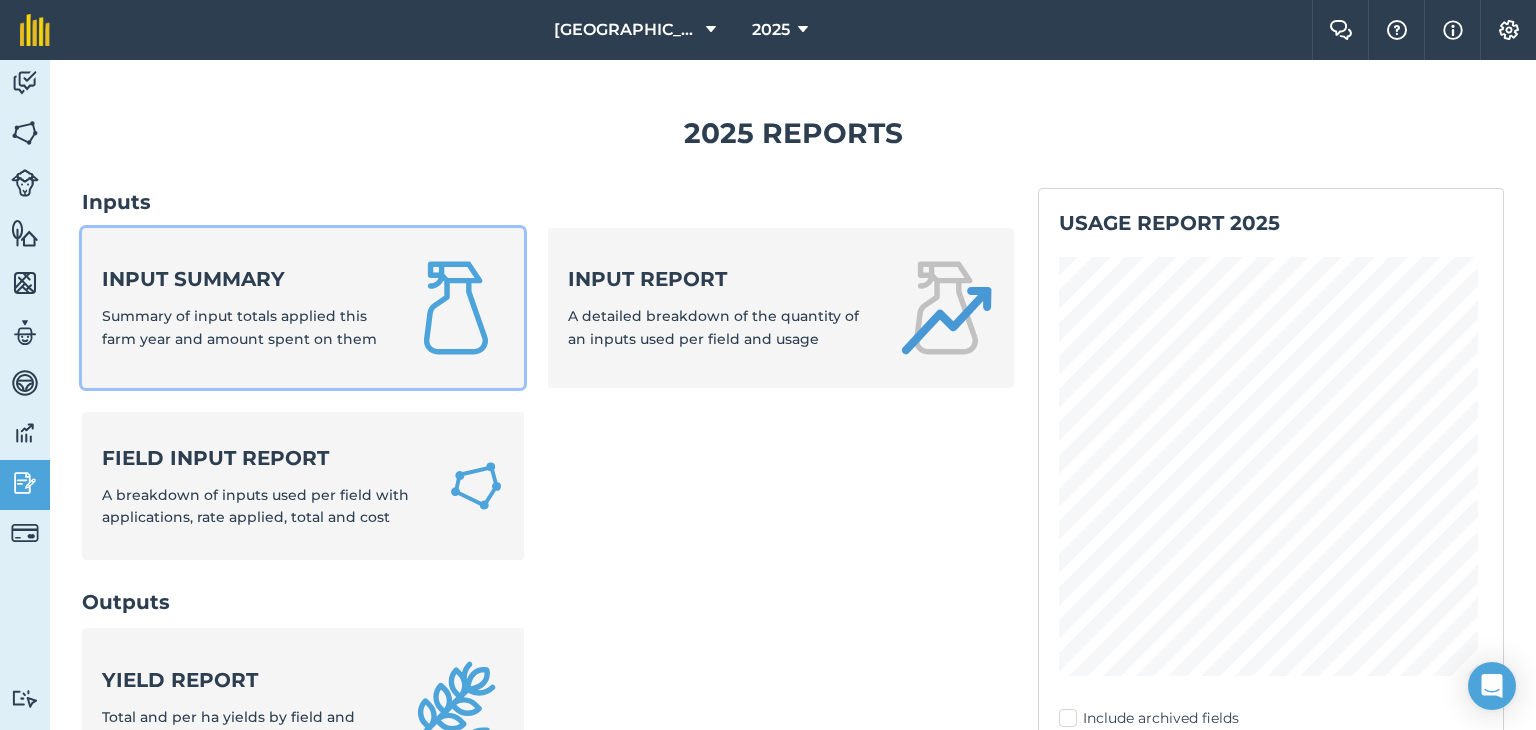 click on "Input summary" at bounding box center (243, 279) 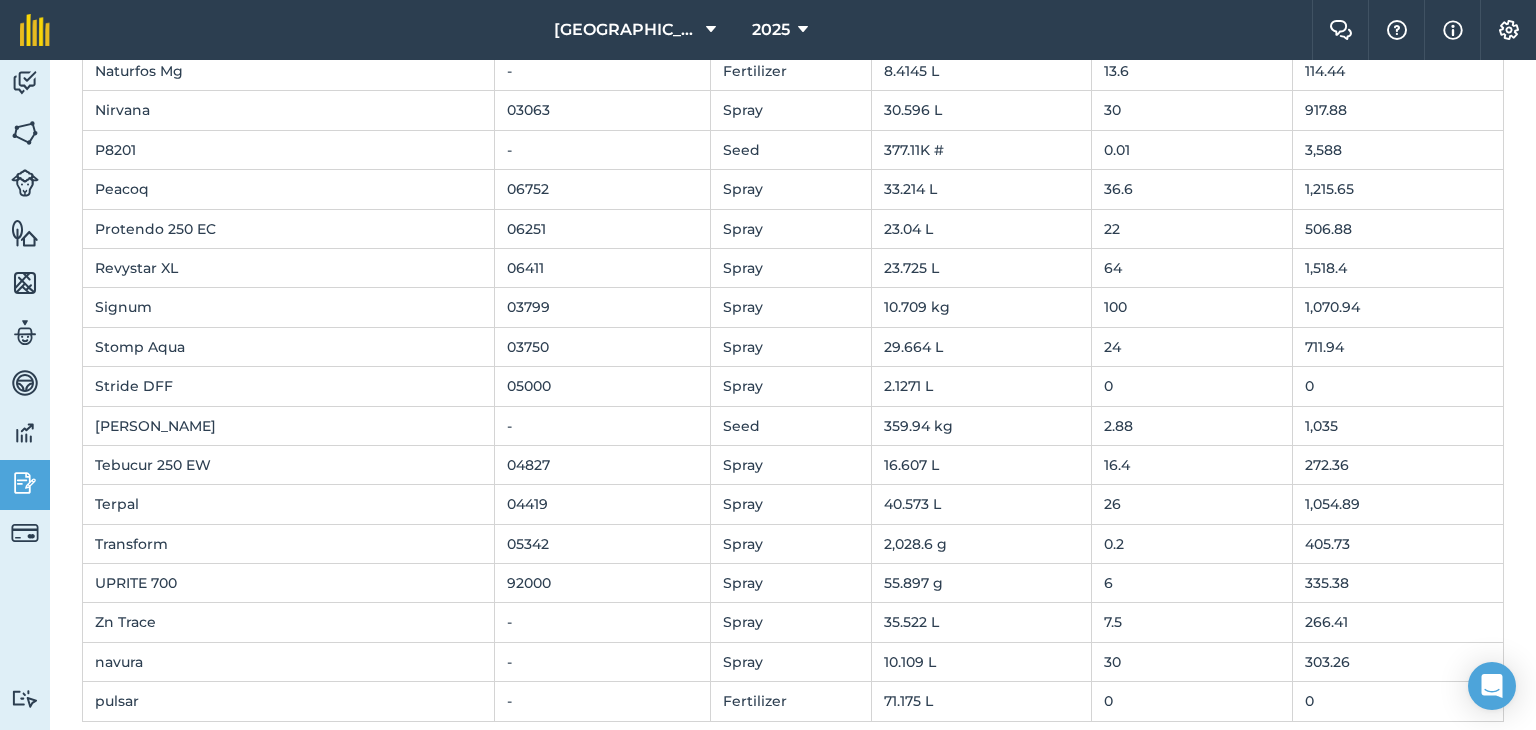 scroll, scrollTop: 1724, scrollLeft: 0, axis: vertical 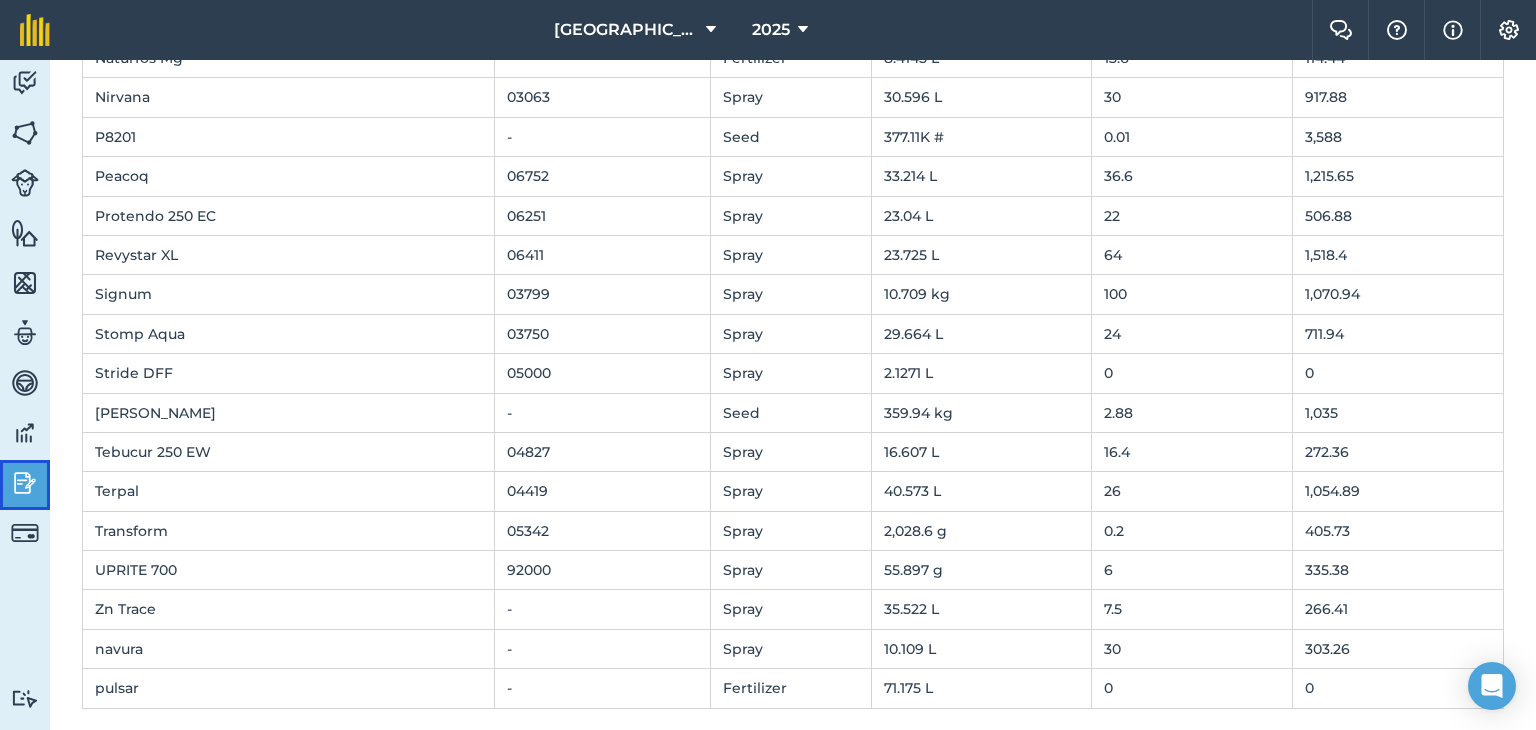 click at bounding box center (25, 483) 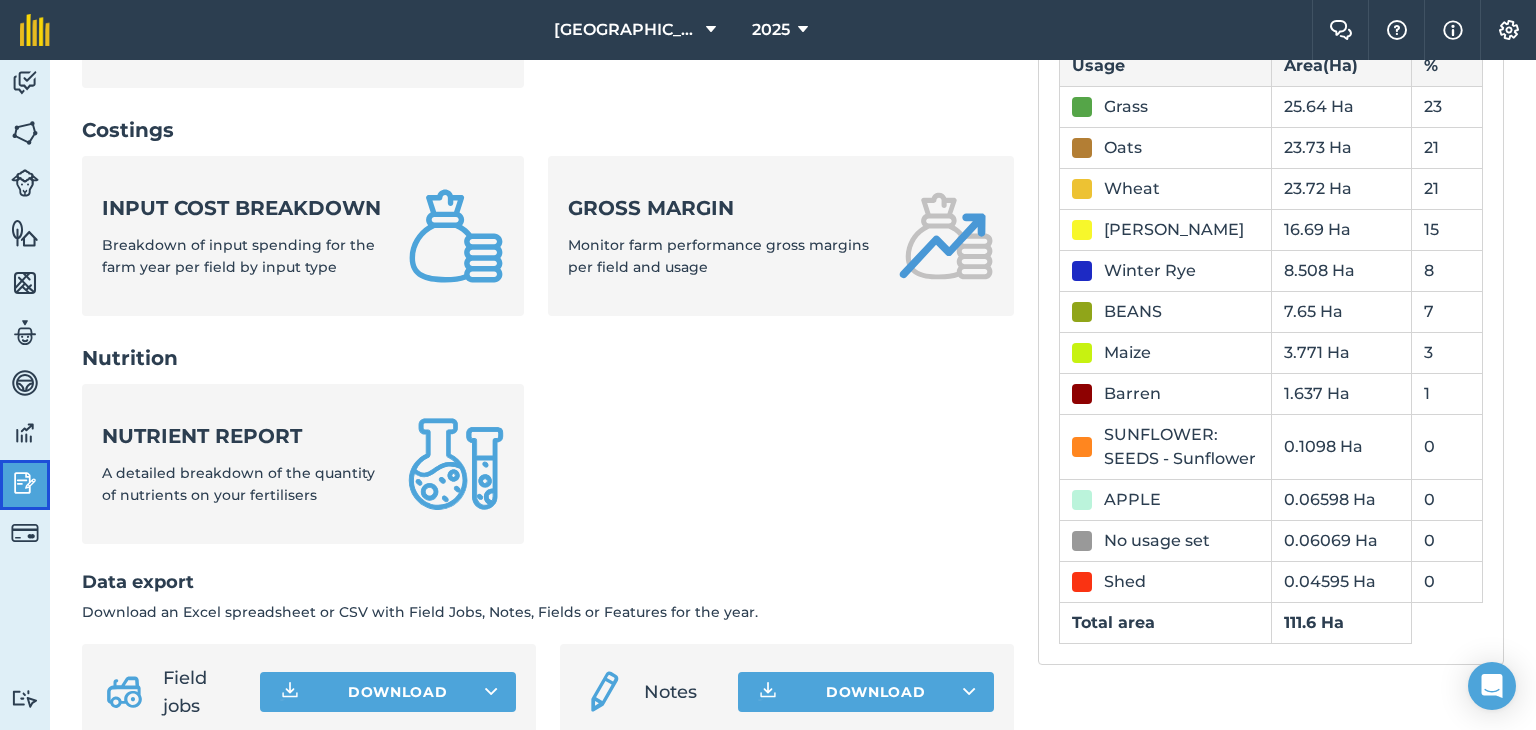 scroll, scrollTop: 670, scrollLeft: 0, axis: vertical 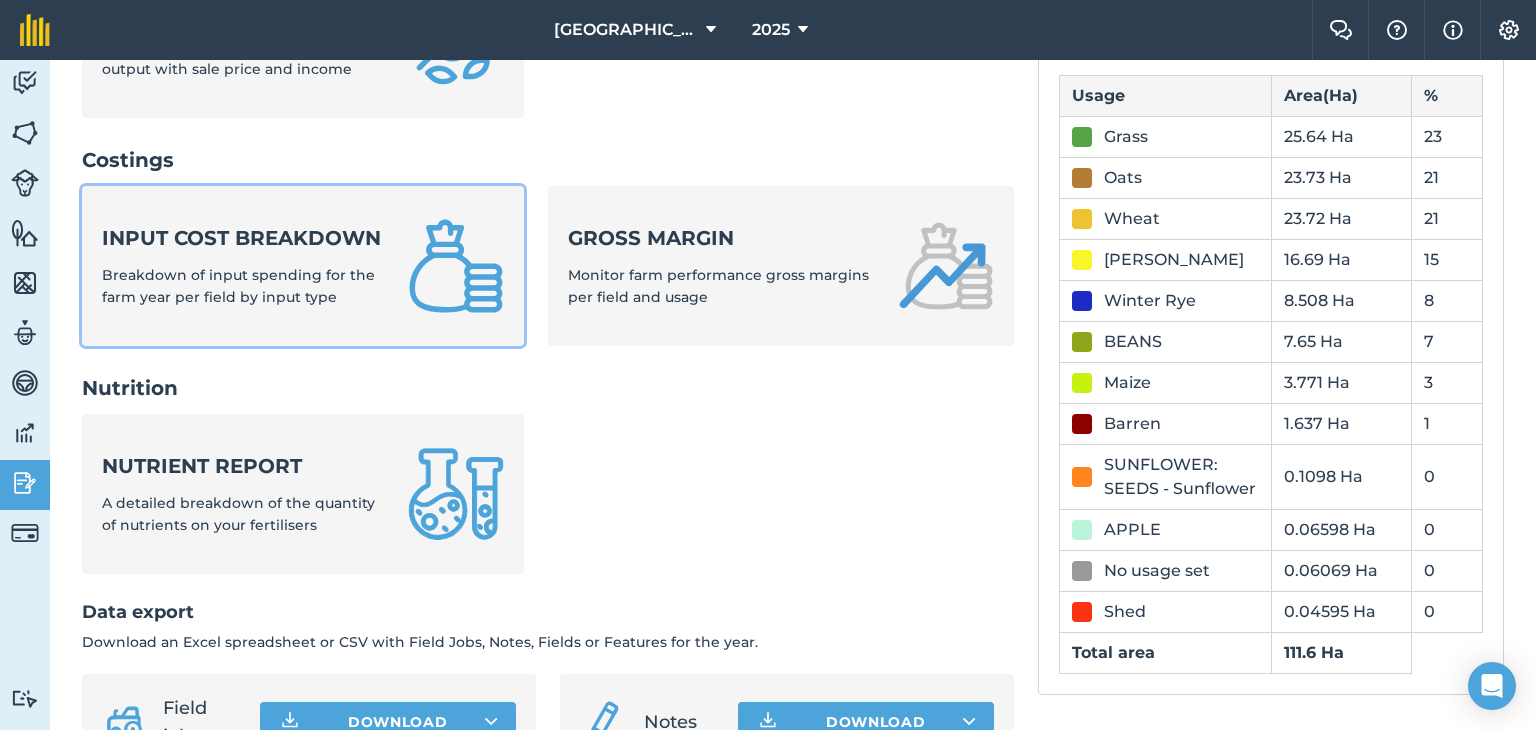 click on "Input cost breakdown Breakdown of input spending for the farm year per field by input type" at bounding box center [303, 266] 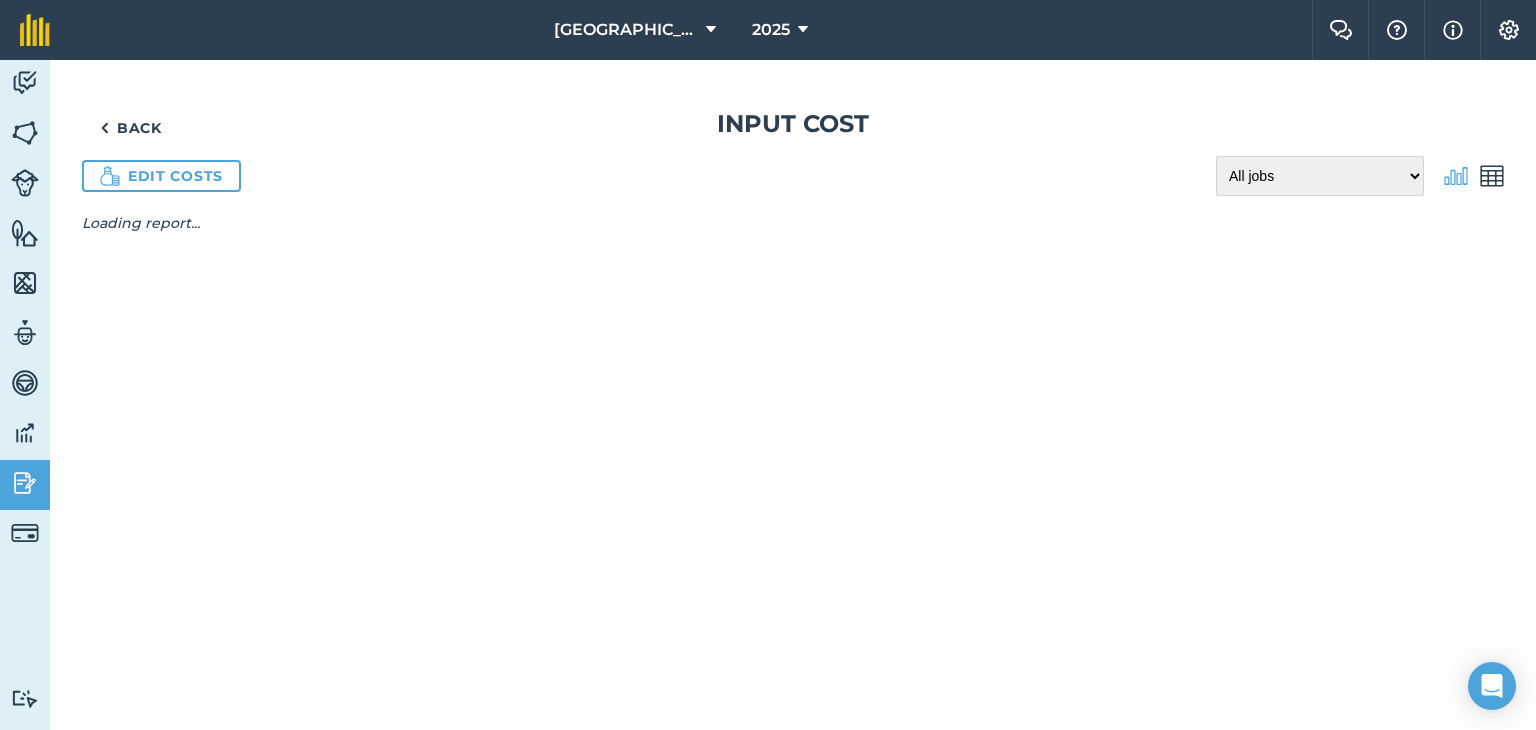 scroll, scrollTop: 0, scrollLeft: 0, axis: both 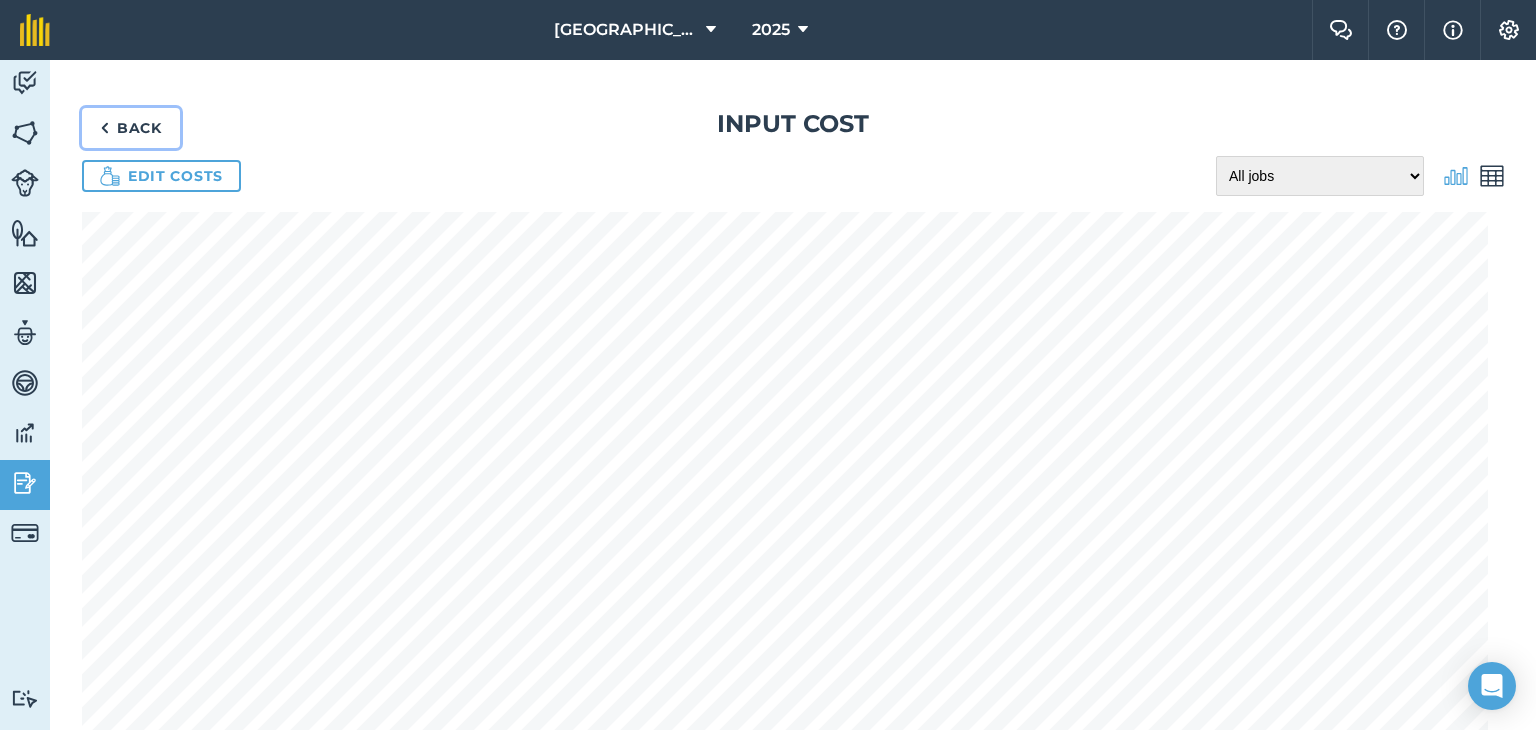 click on "Back" at bounding box center (131, 128) 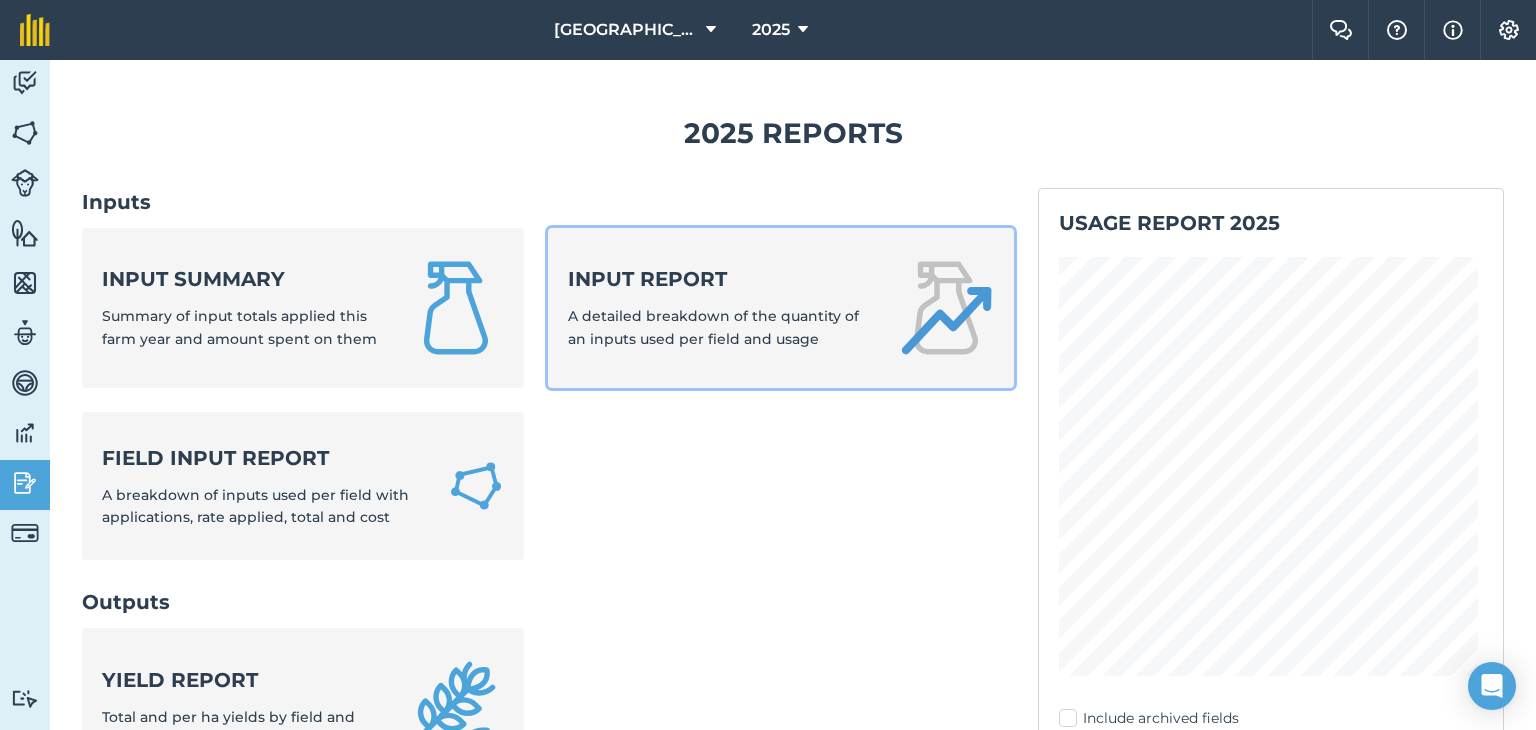 click on "Input report A detailed breakdown of the quantity of an inputs used per field and usage" at bounding box center (781, 308) 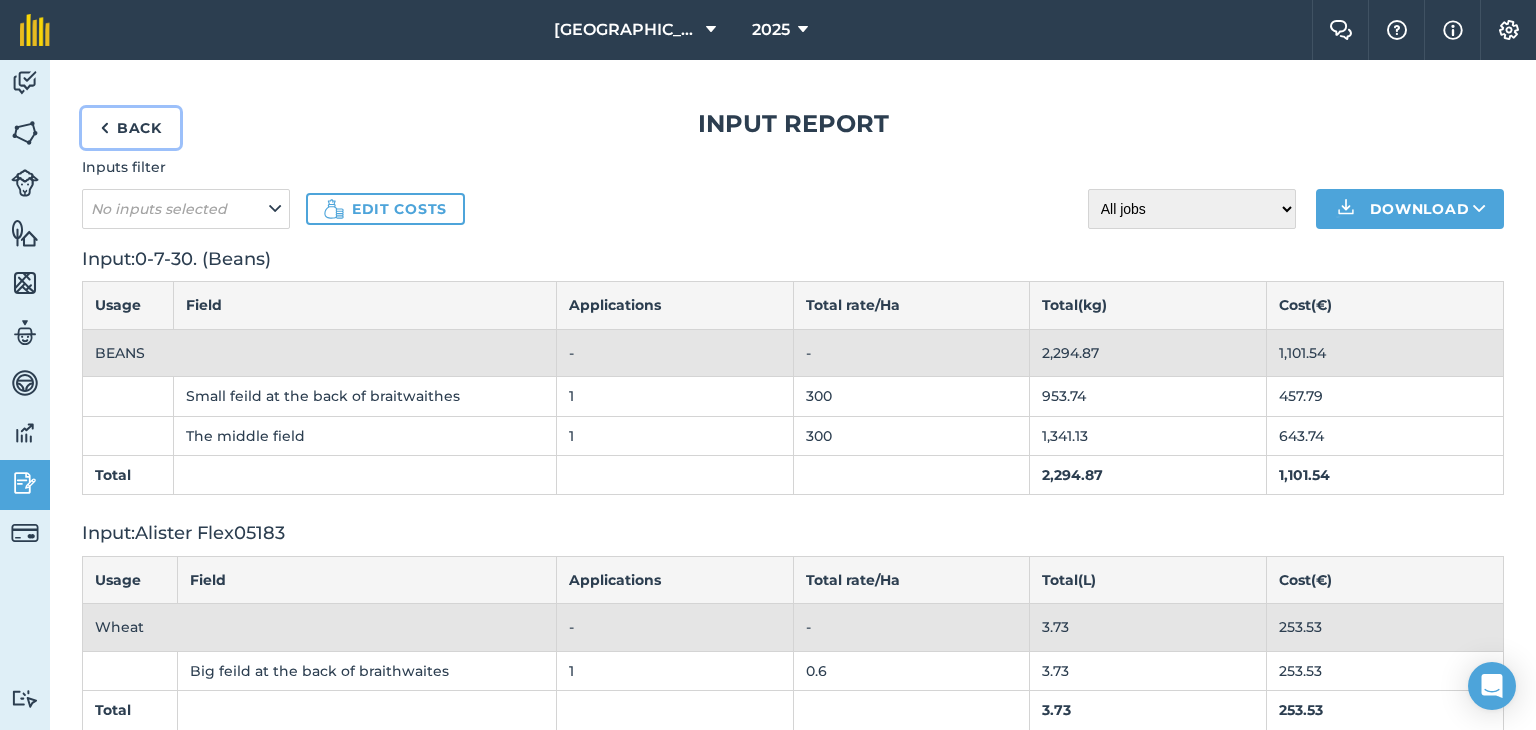 click on "Back" at bounding box center [131, 128] 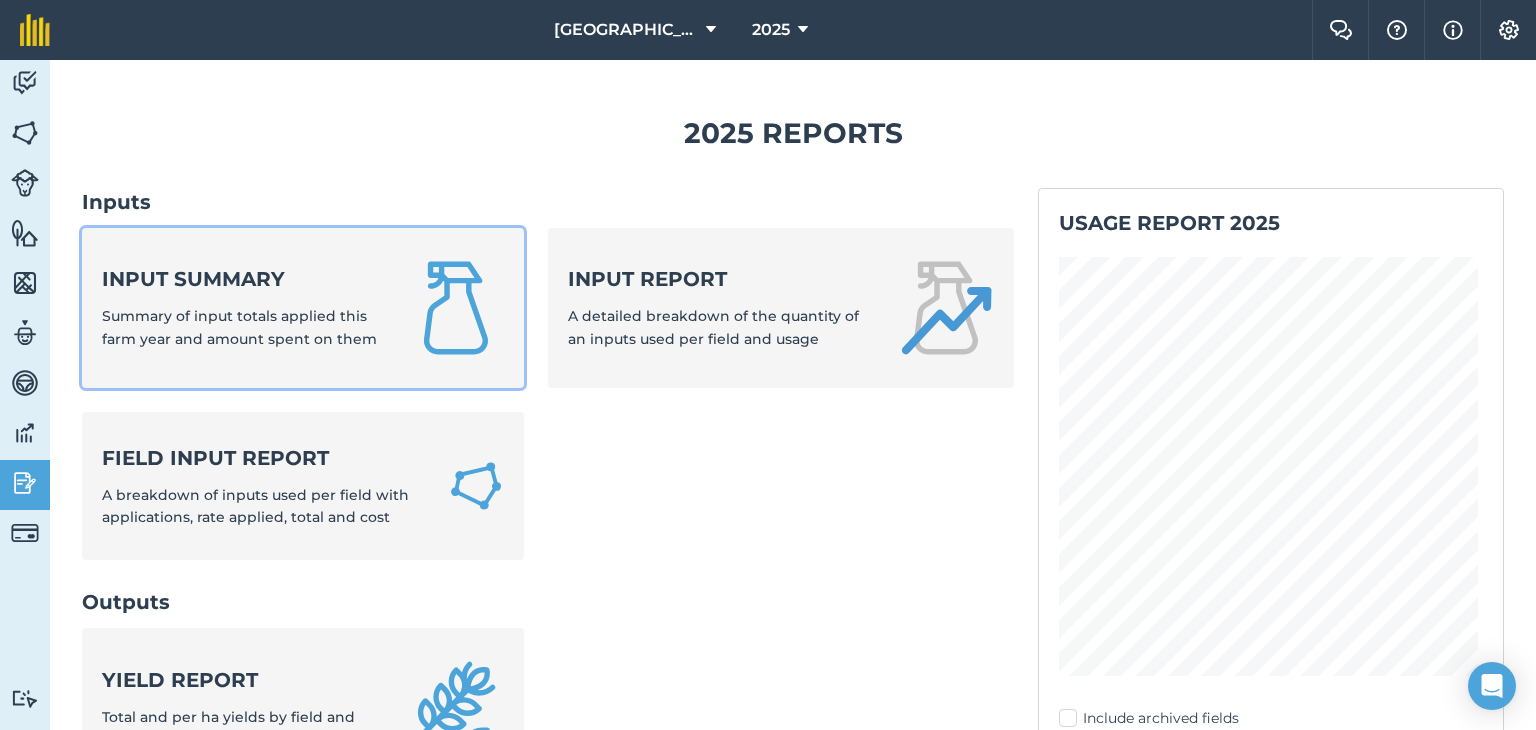 click on "Input summary" at bounding box center (243, 279) 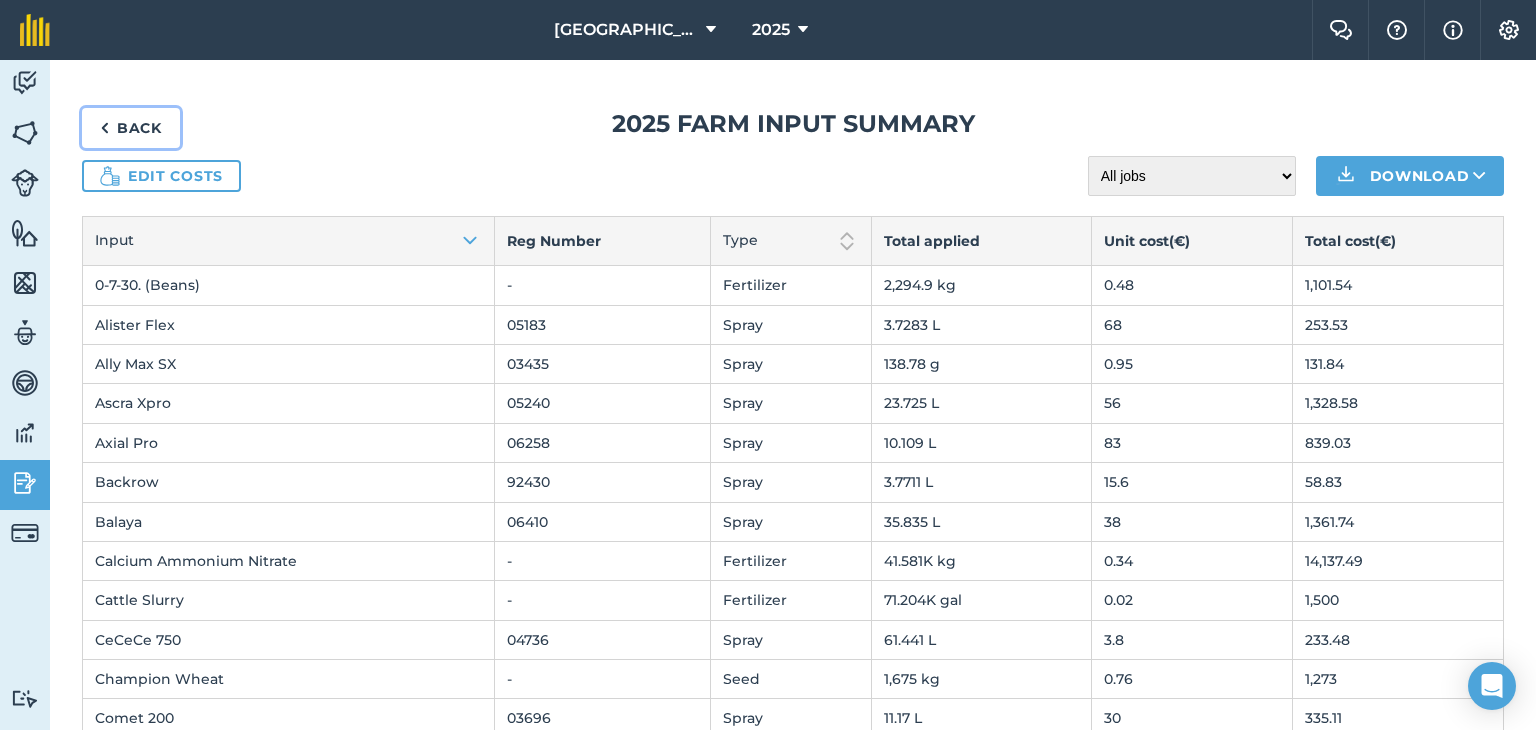 click on "Back" at bounding box center (131, 128) 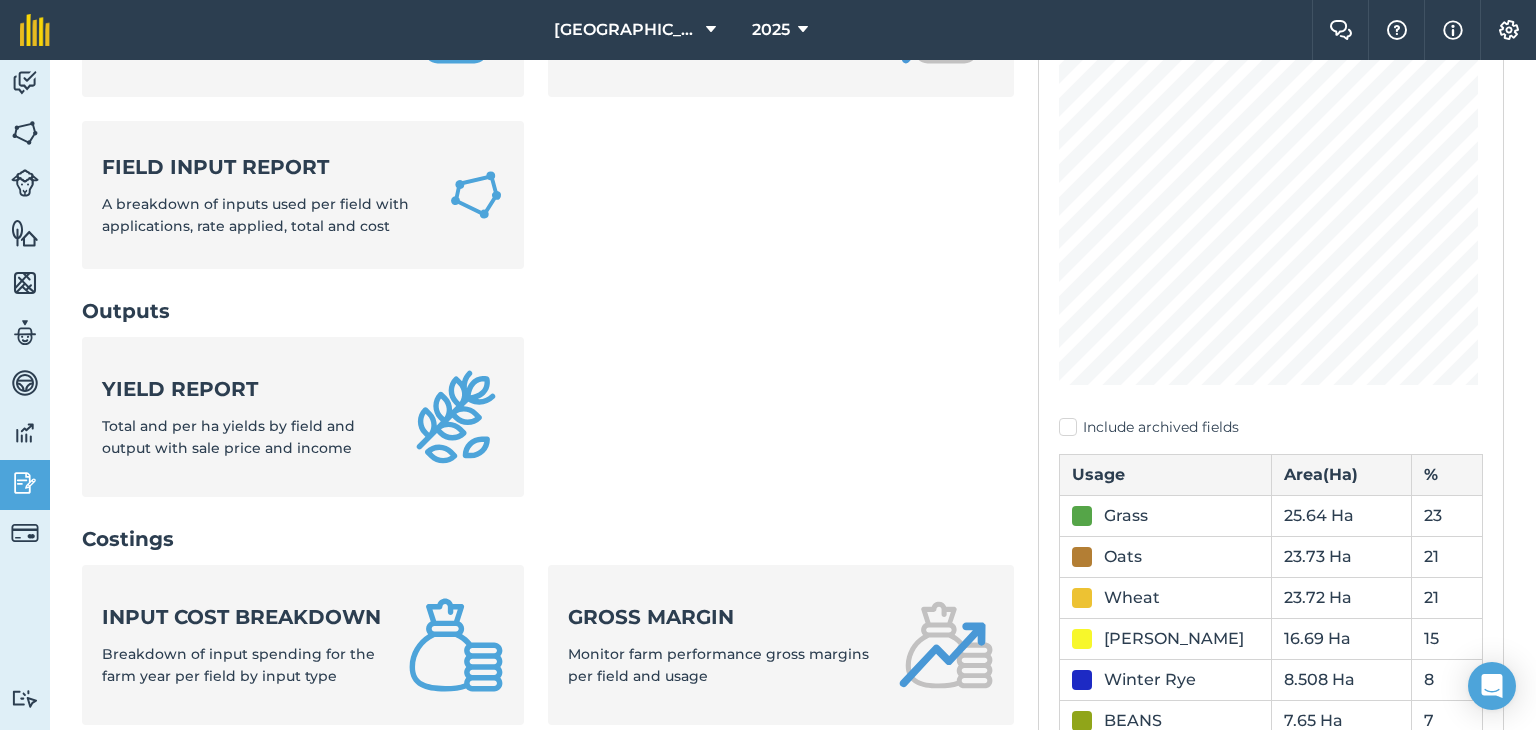 scroll, scrollTop: 400, scrollLeft: 0, axis: vertical 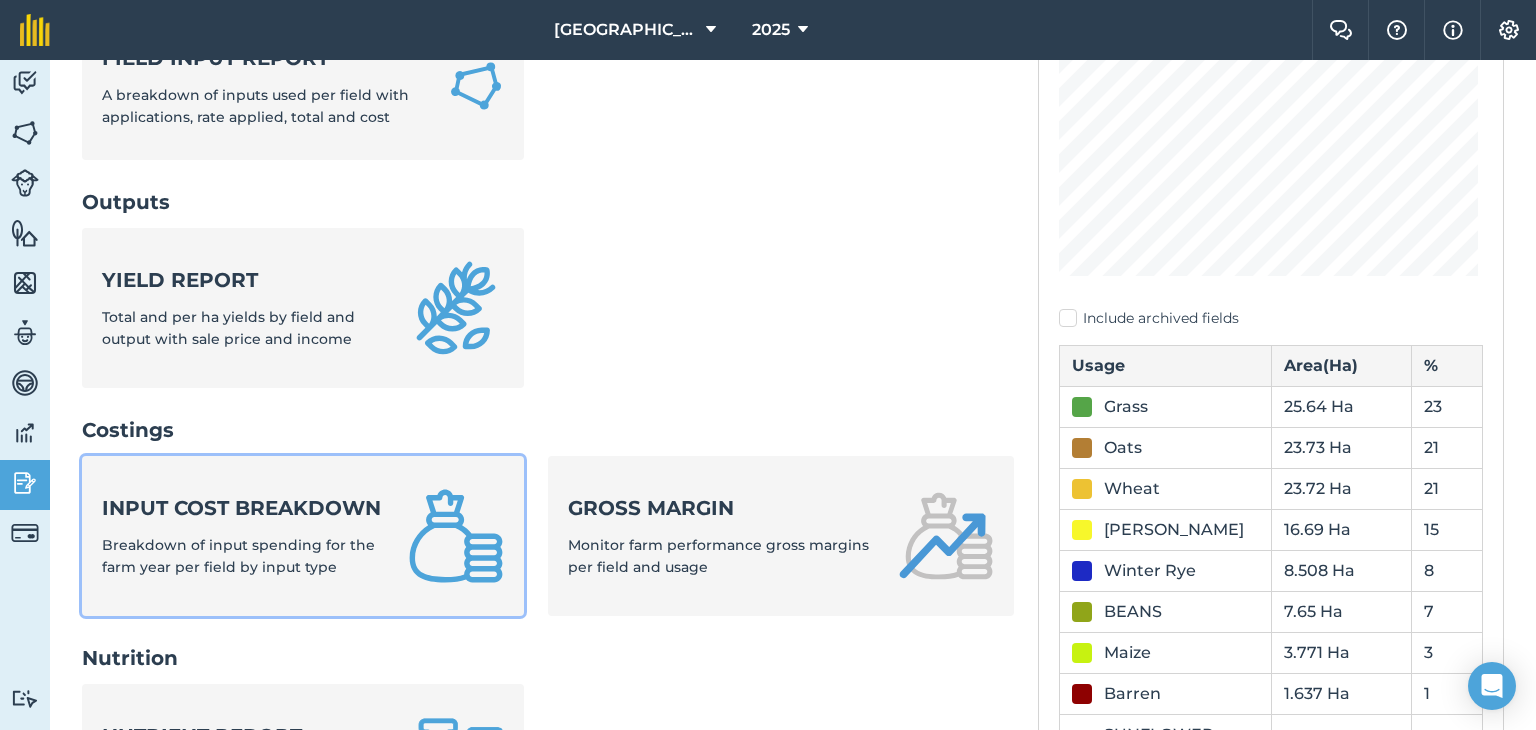 click on "Input cost breakdown Breakdown of input spending for the farm year per field by input type" at bounding box center [243, 536] 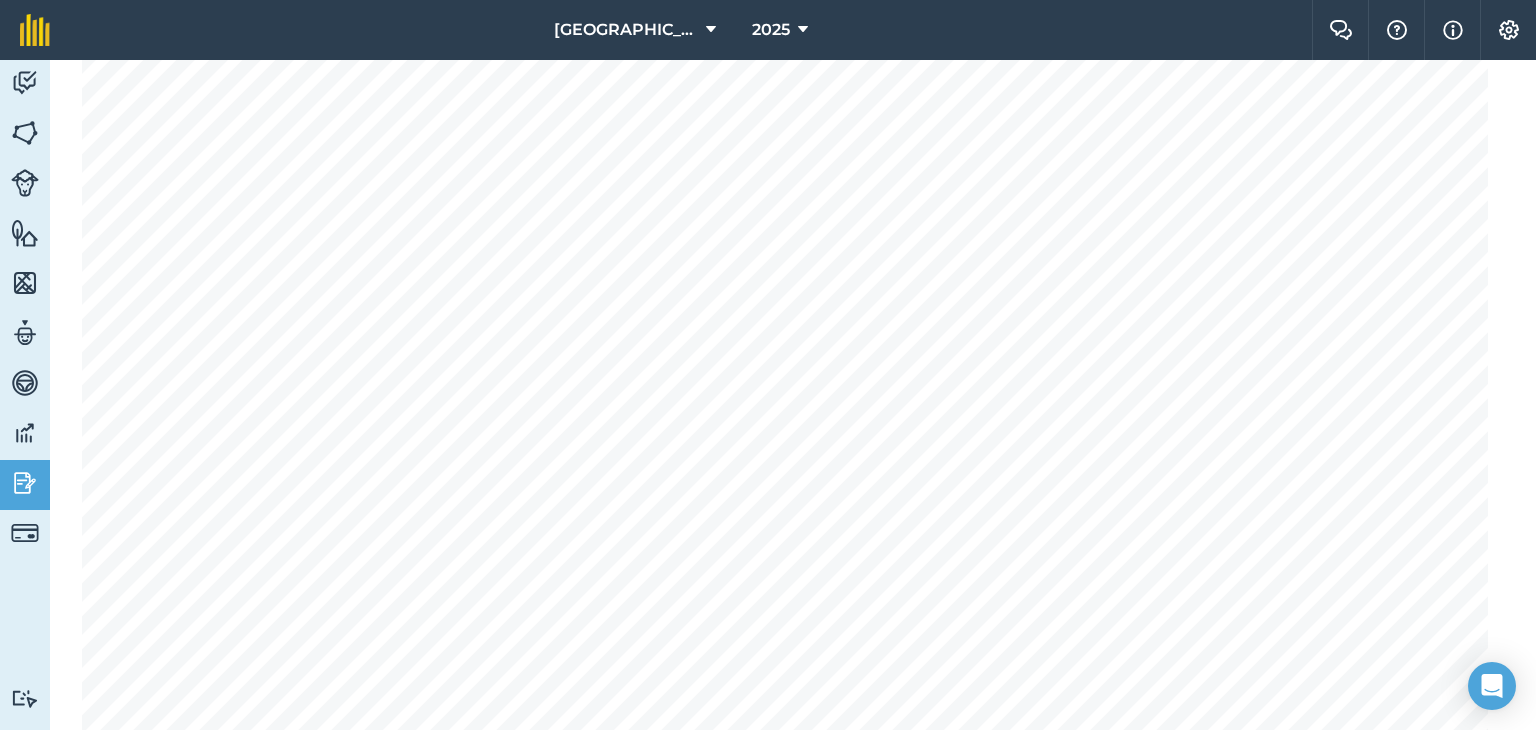 scroll, scrollTop: 400, scrollLeft: 0, axis: vertical 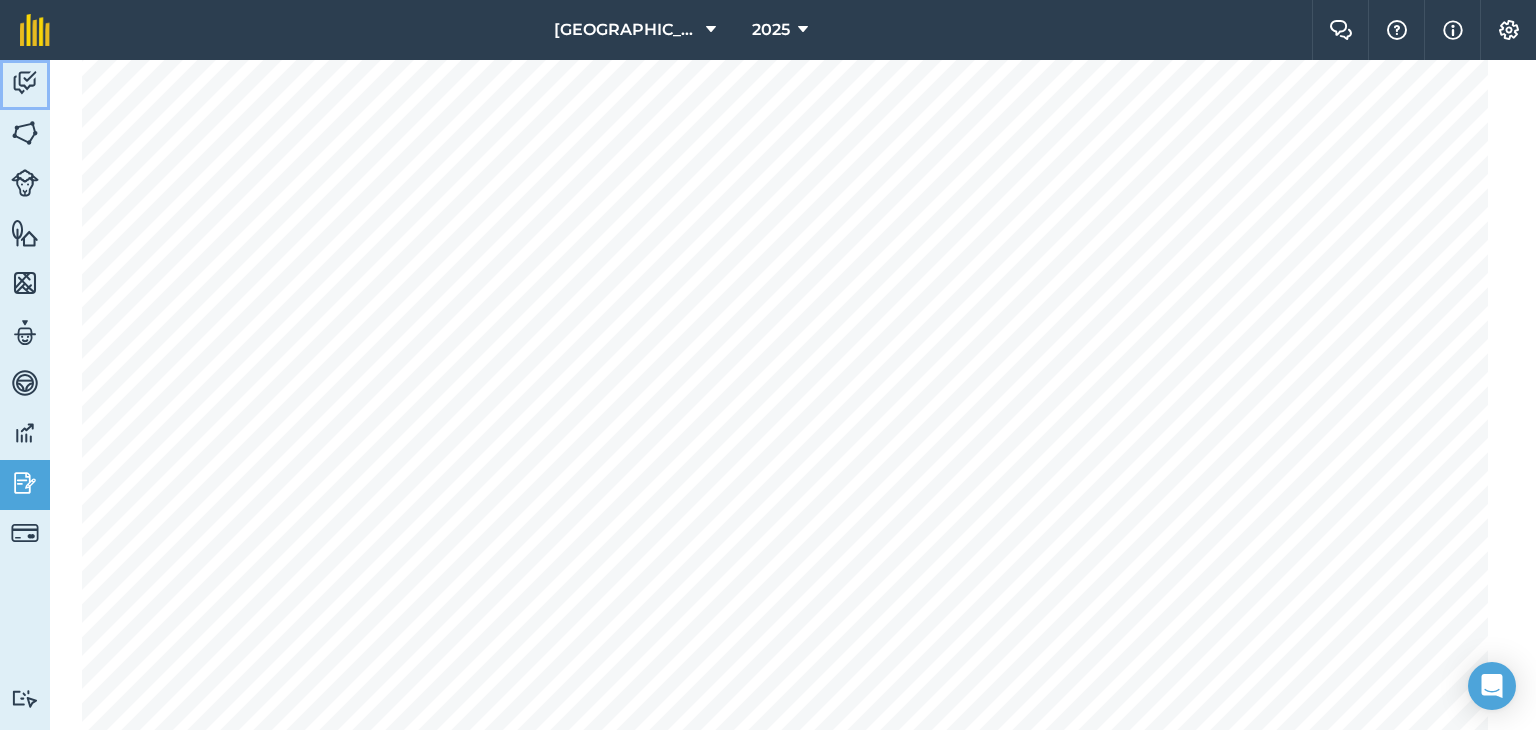 click on "Activity" at bounding box center [25, 85] 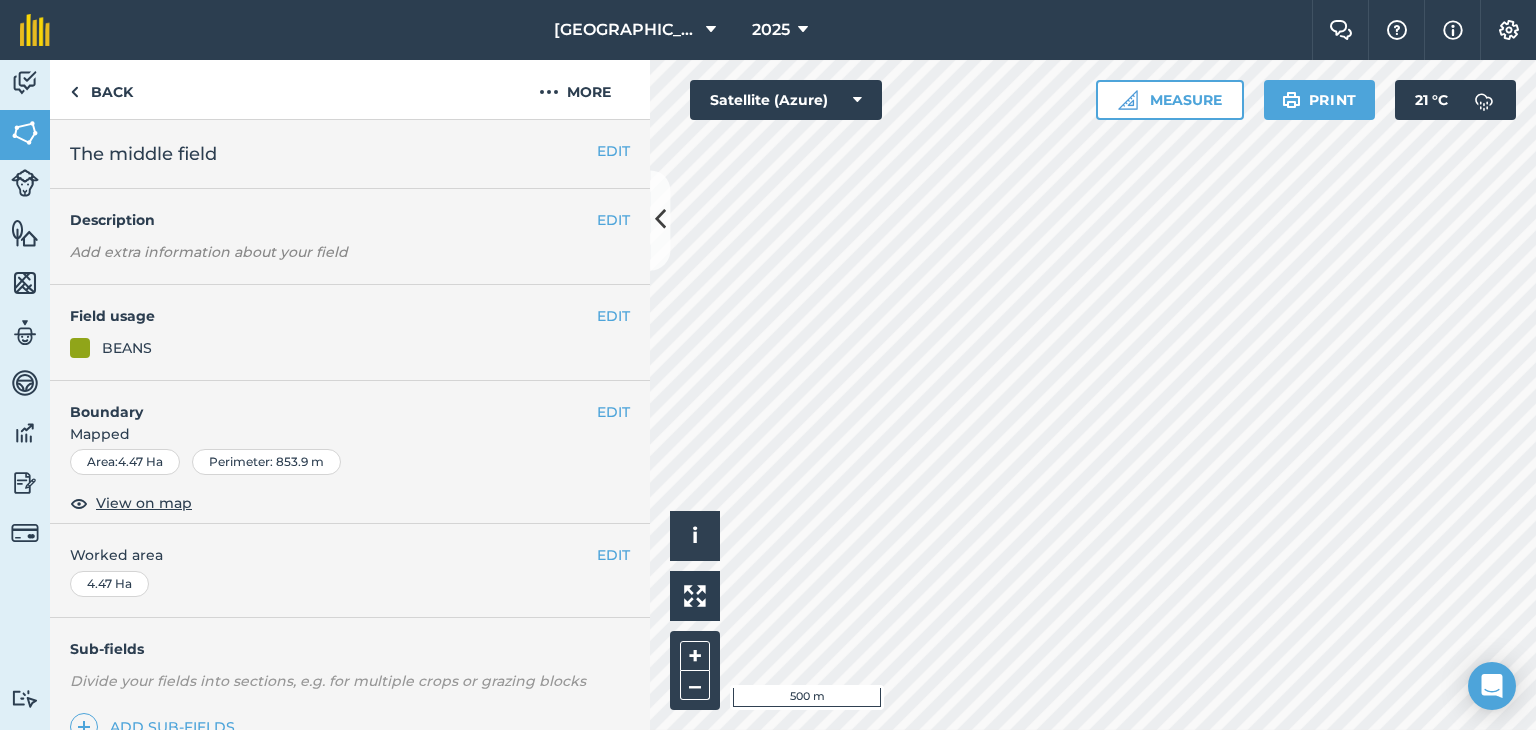 scroll, scrollTop: 264, scrollLeft: 0, axis: vertical 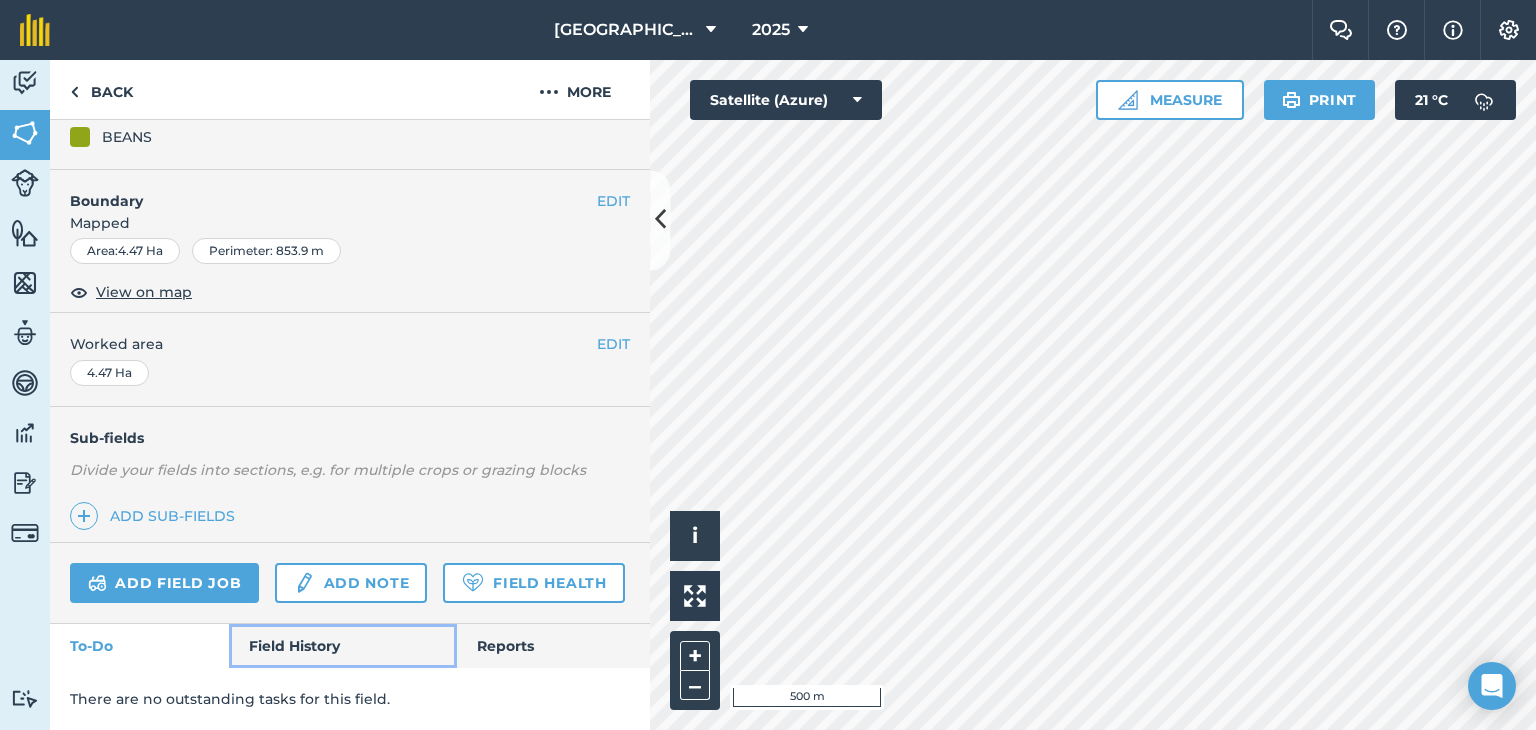 click on "Field History" at bounding box center (342, 646) 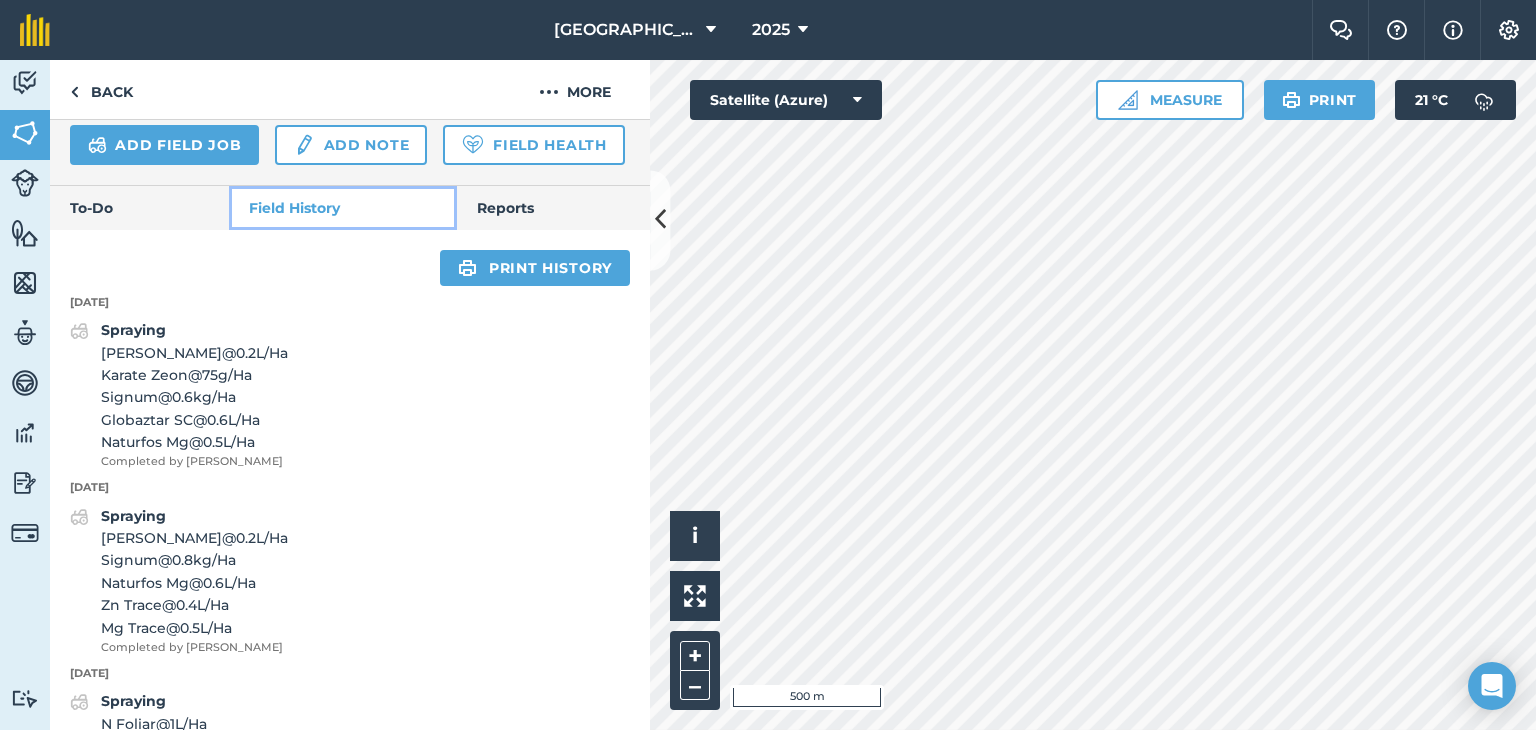 scroll, scrollTop: 664, scrollLeft: 0, axis: vertical 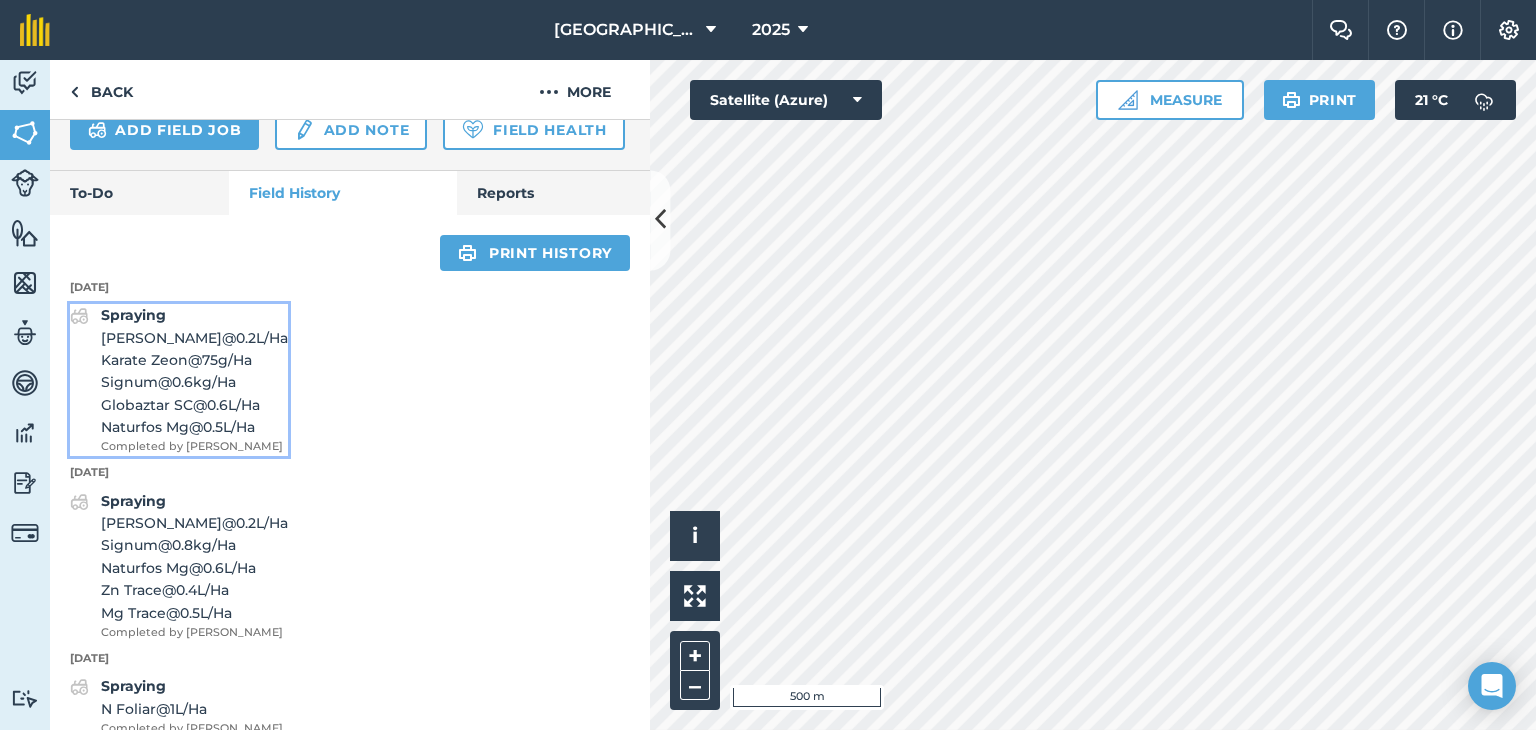 click on "Signum  @  0.6 kg / Ha" at bounding box center [194, 382] 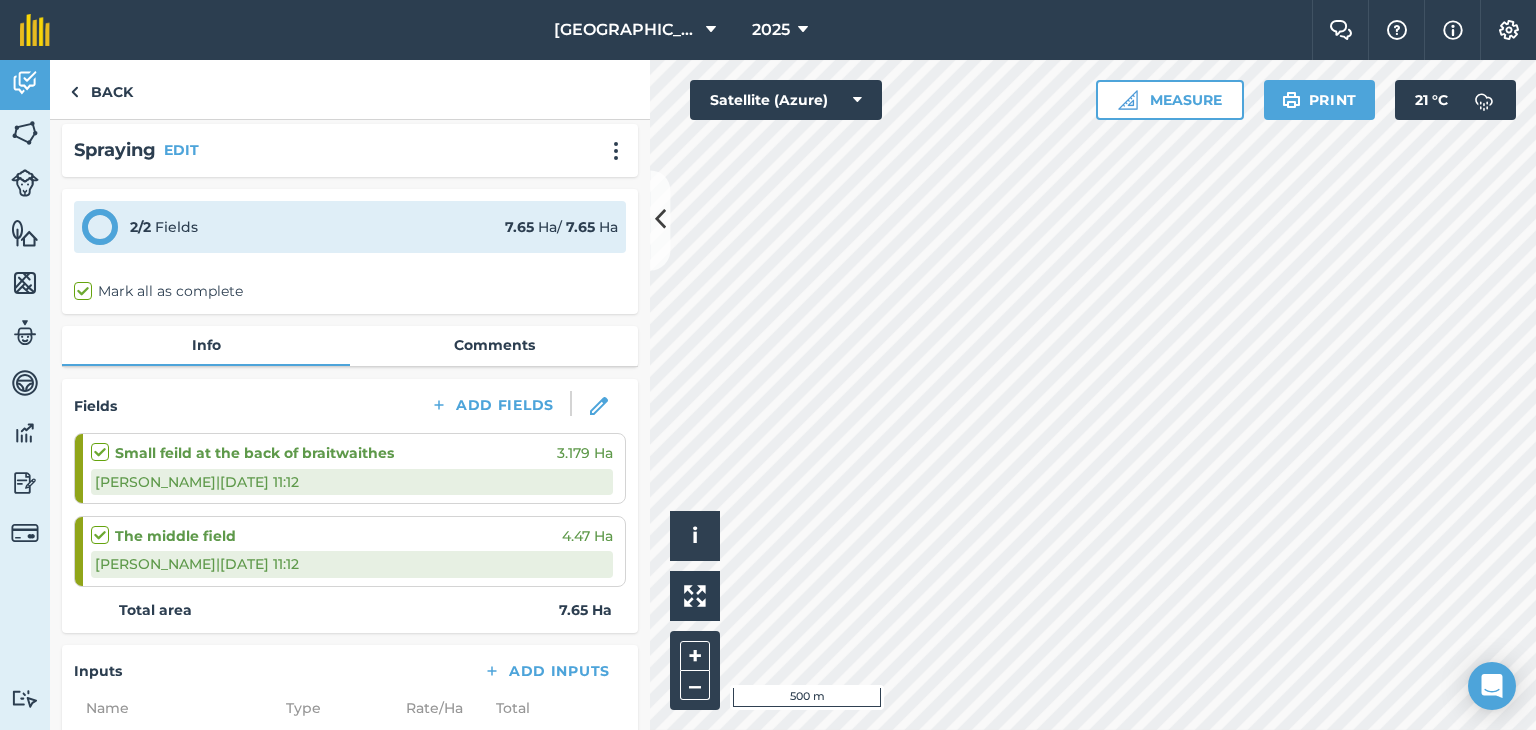 scroll, scrollTop: 0, scrollLeft: 0, axis: both 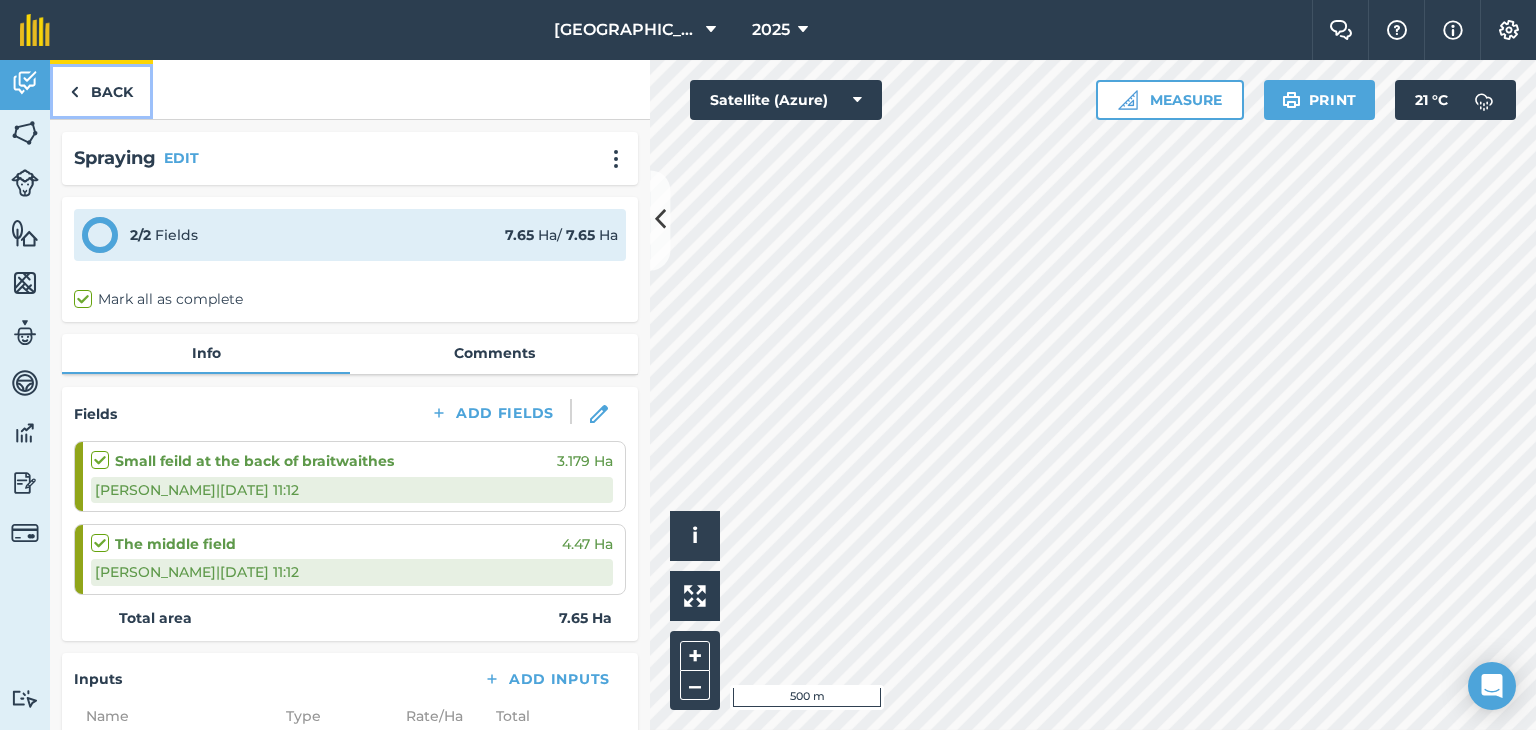 click on "Back" at bounding box center [101, 89] 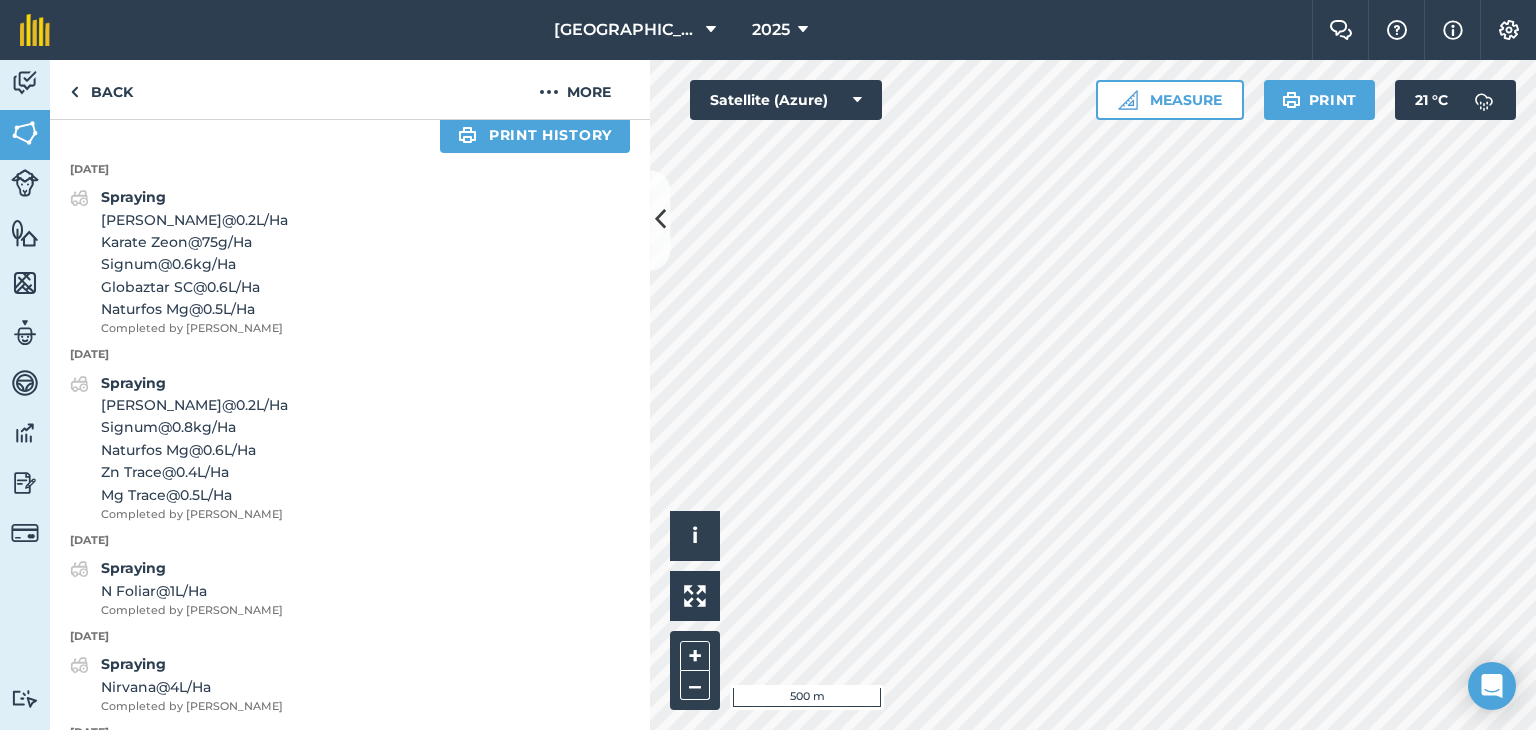 scroll, scrollTop: 800, scrollLeft: 0, axis: vertical 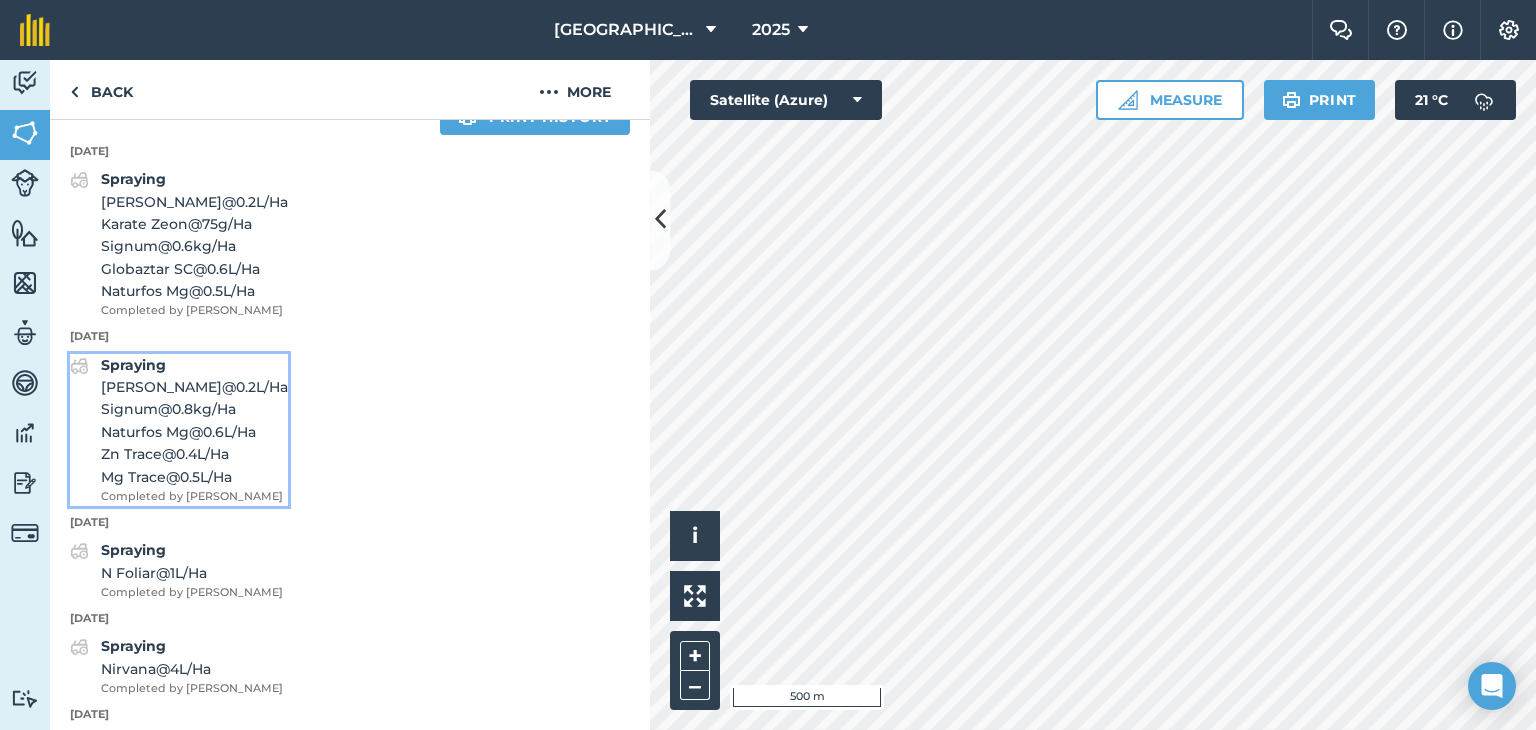 click on "Signum  @  0.8 kg / Ha" at bounding box center [194, 409] 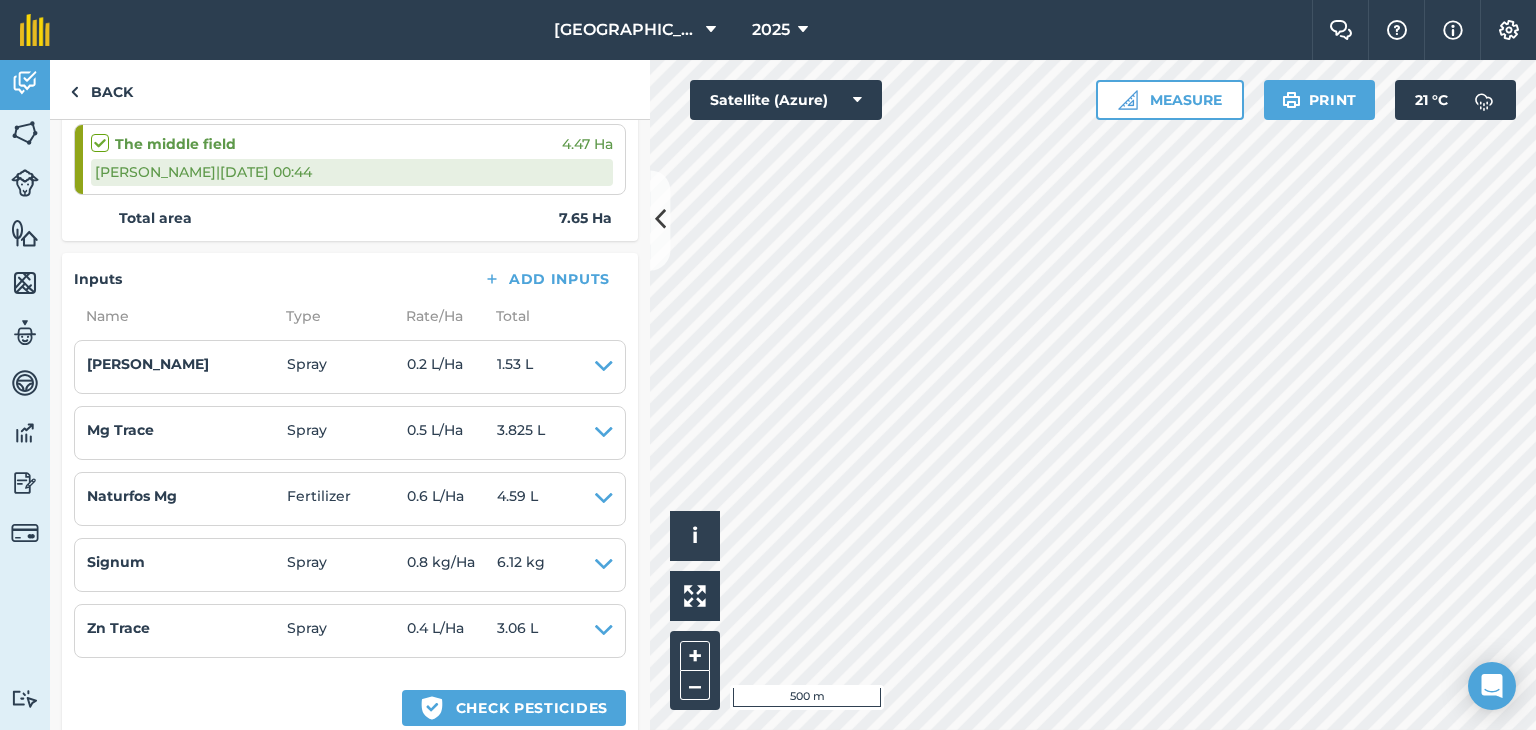 scroll, scrollTop: 500, scrollLeft: 0, axis: vertical 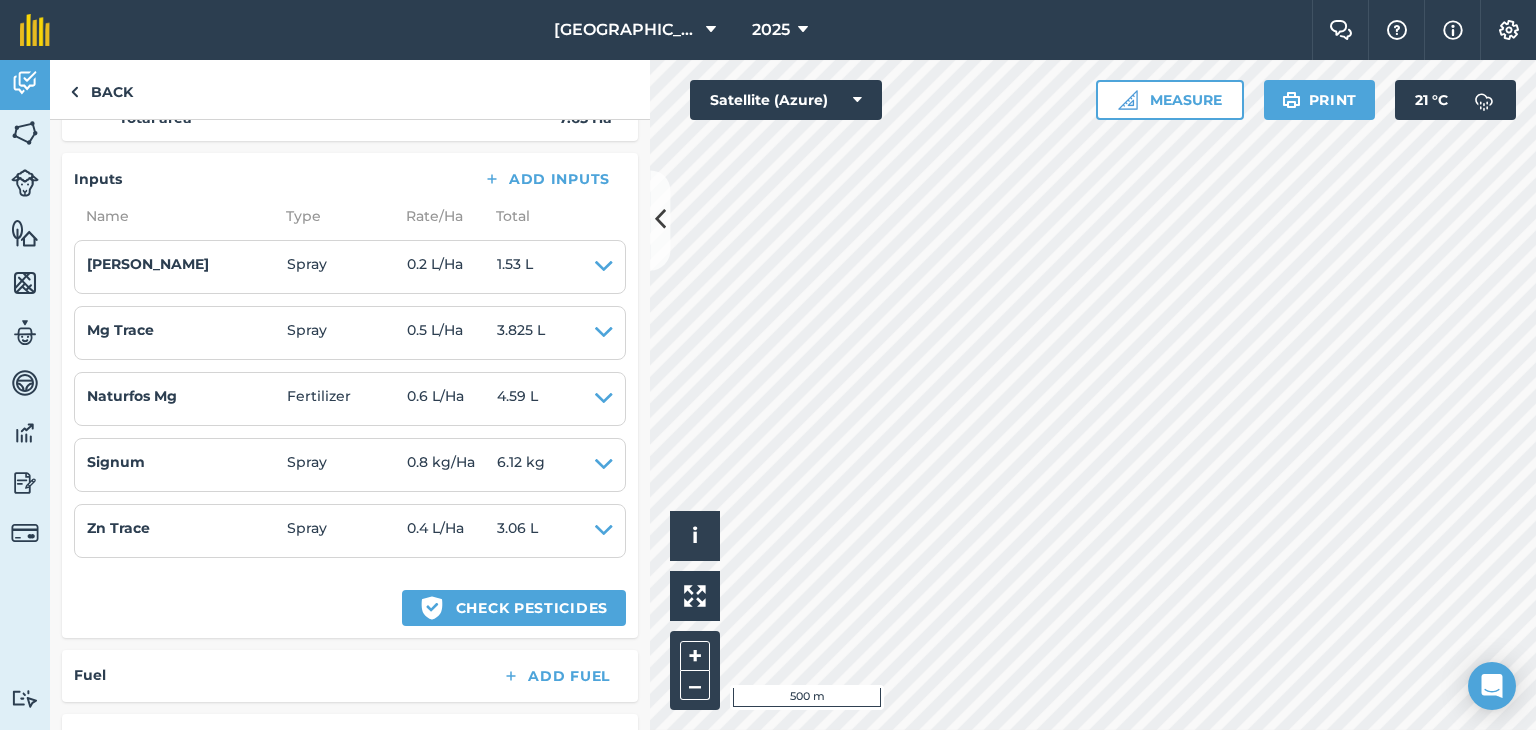 click on "Zn Trace Spray 0.4   L / Ha 3.06   L EDIT" at bounding box center (350, 531) 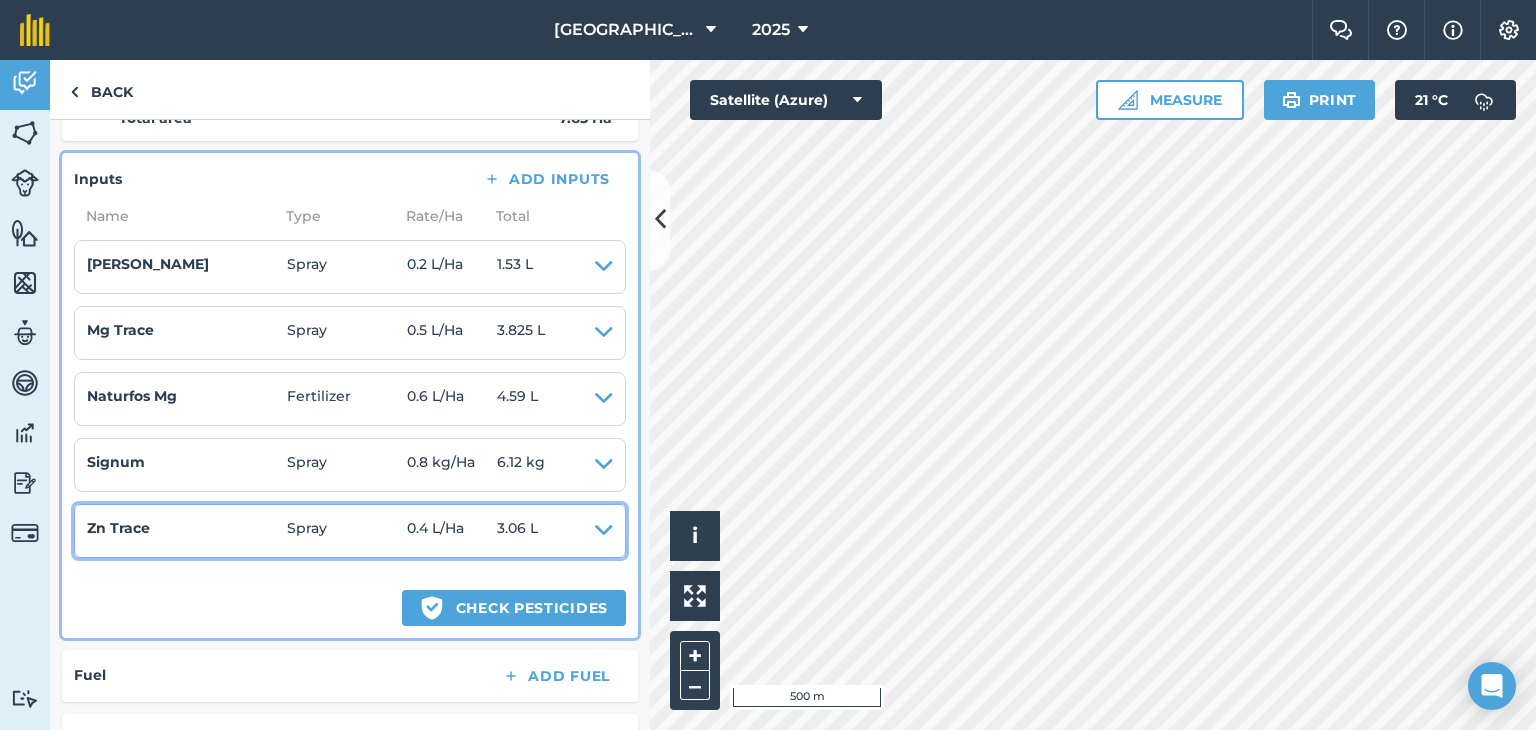 click at bounding box center (604, 531) 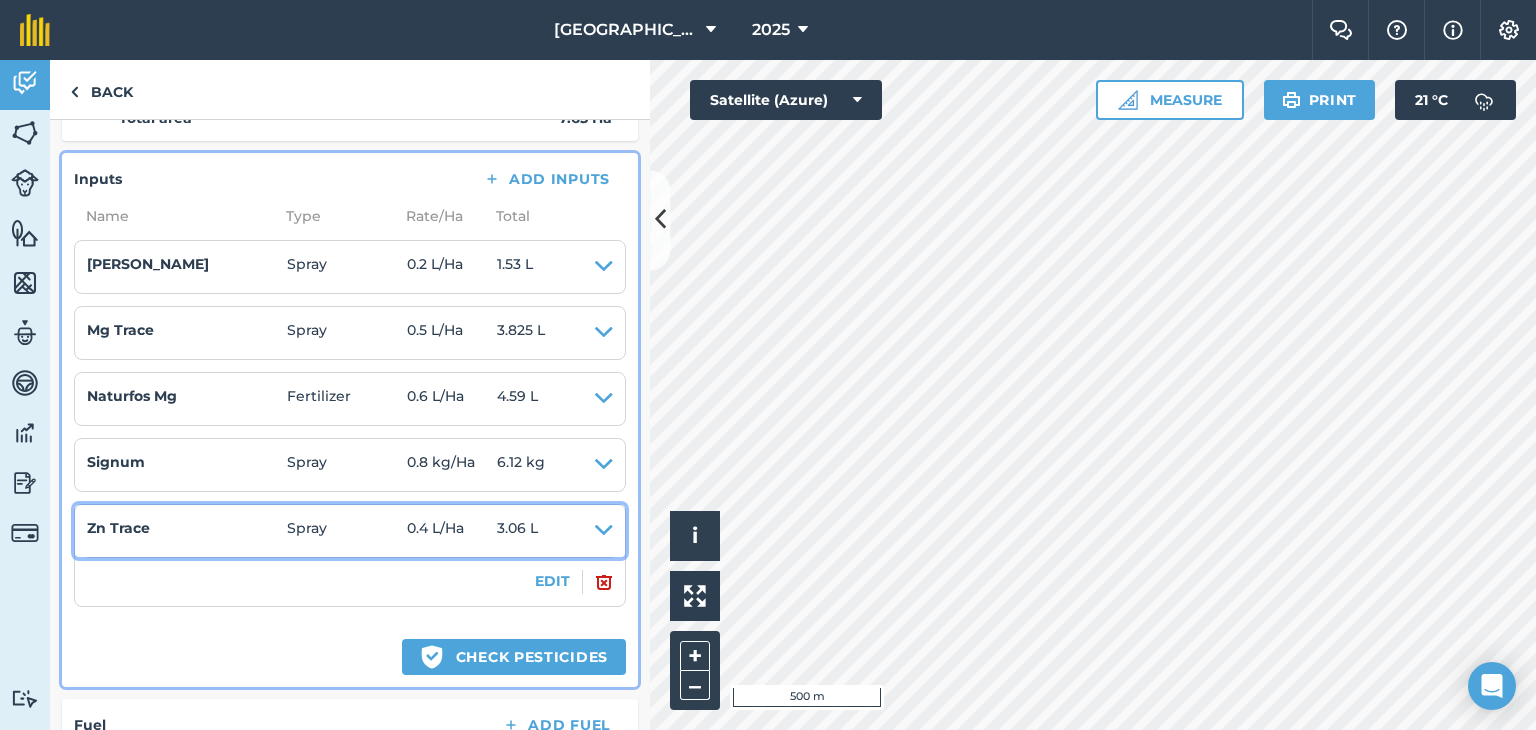 click at bounding box center (604, 531) 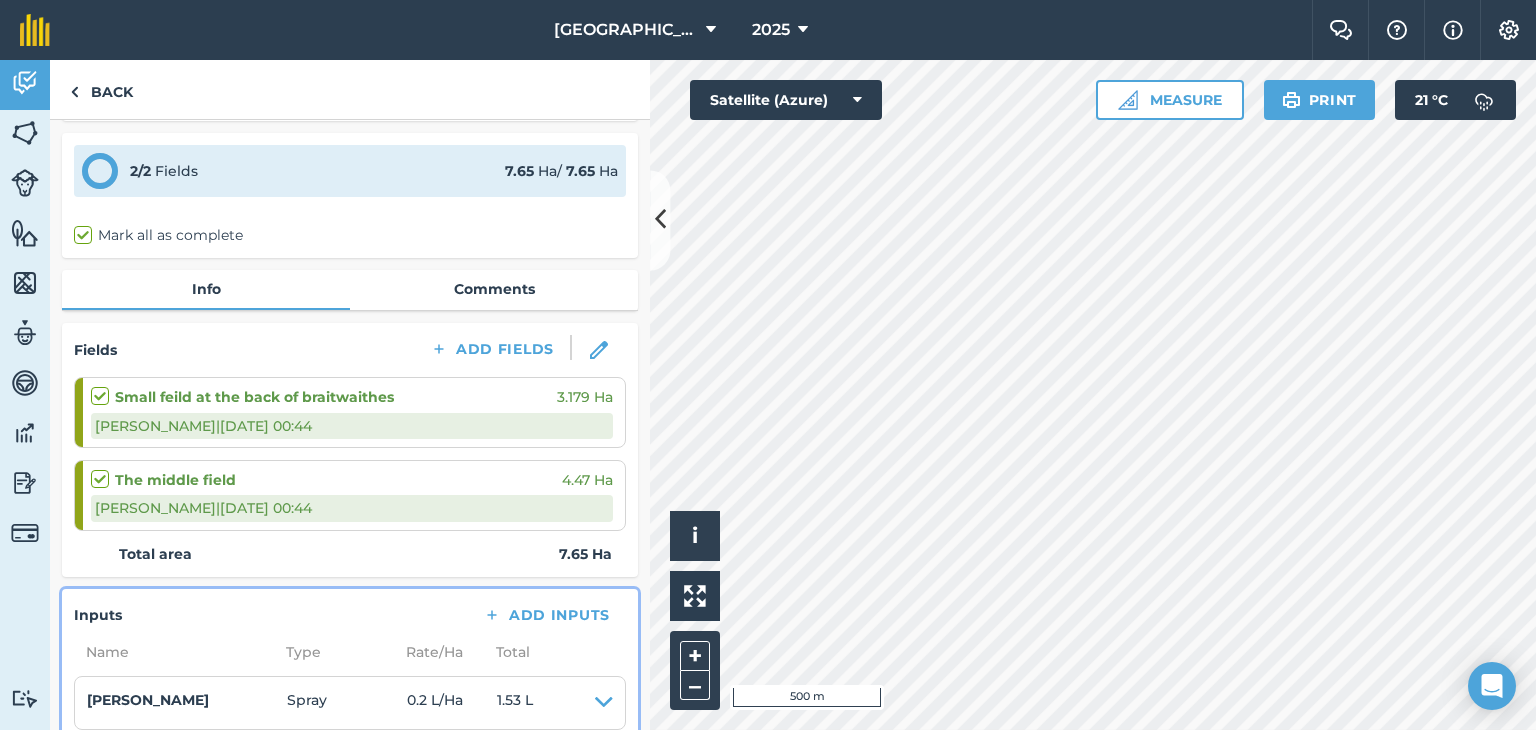 scroll, scrollTop: 0, scrollLeft: 0, axis: both 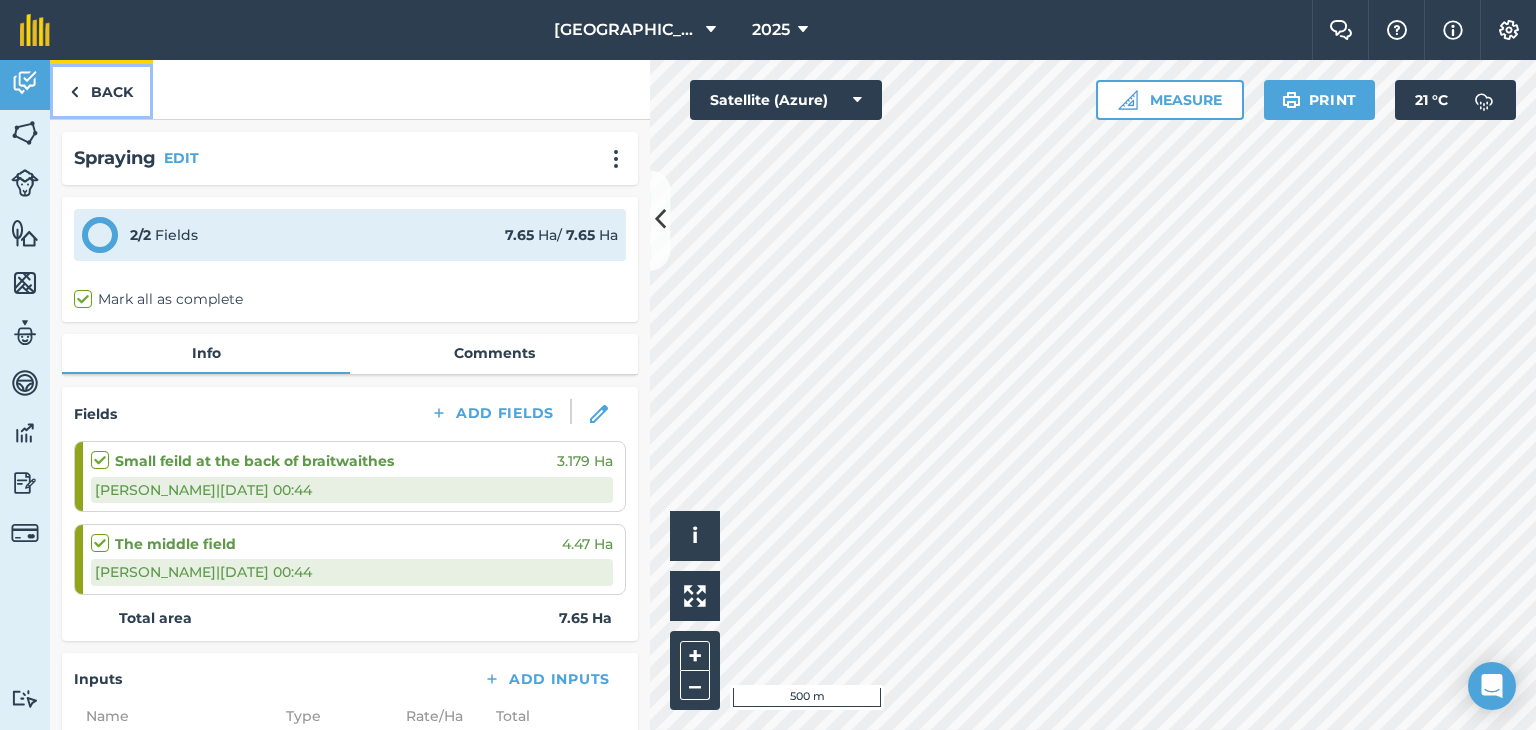 click on "Back" at bounding box center (101, 89) 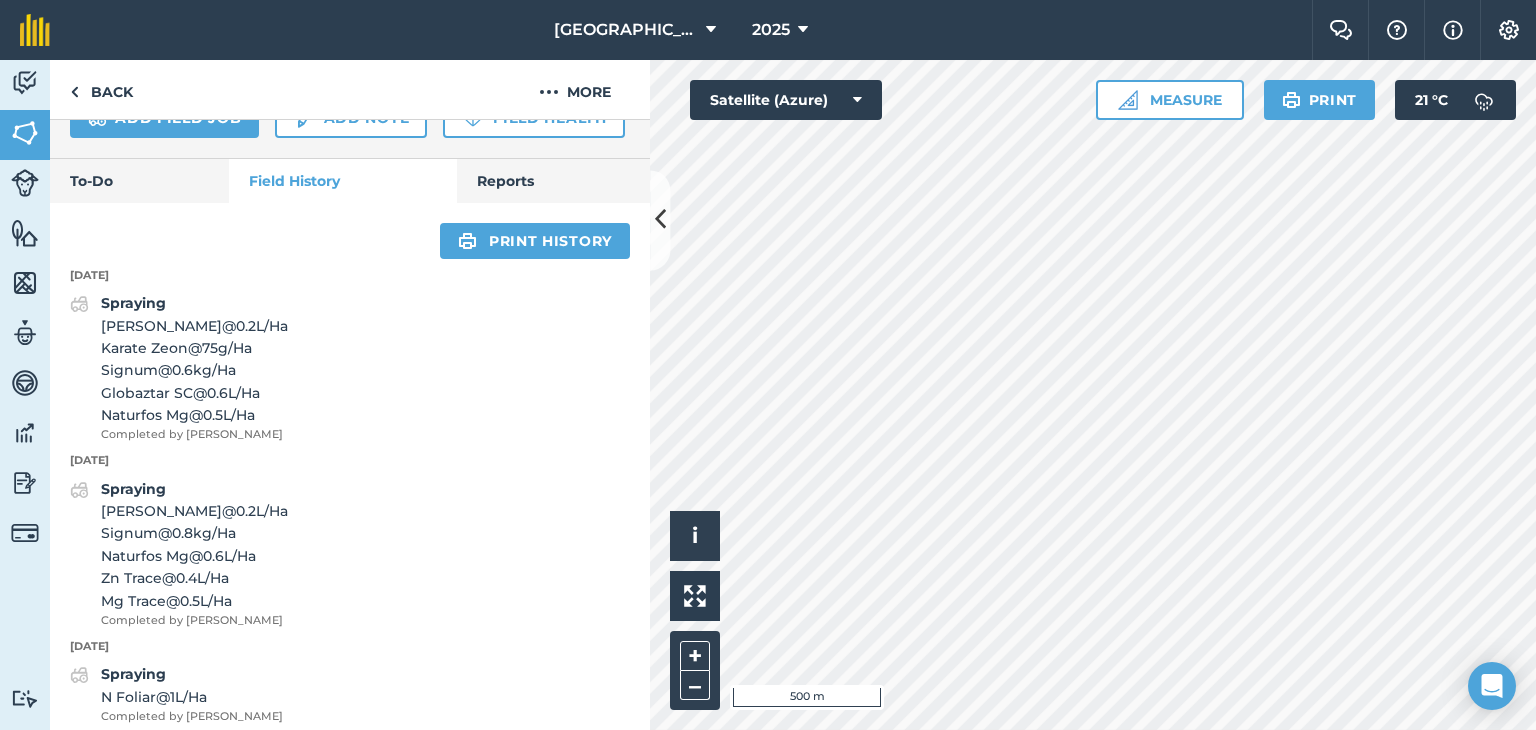 scroll, scrollTop: 900, scrollLeft: 0, axis: vertical 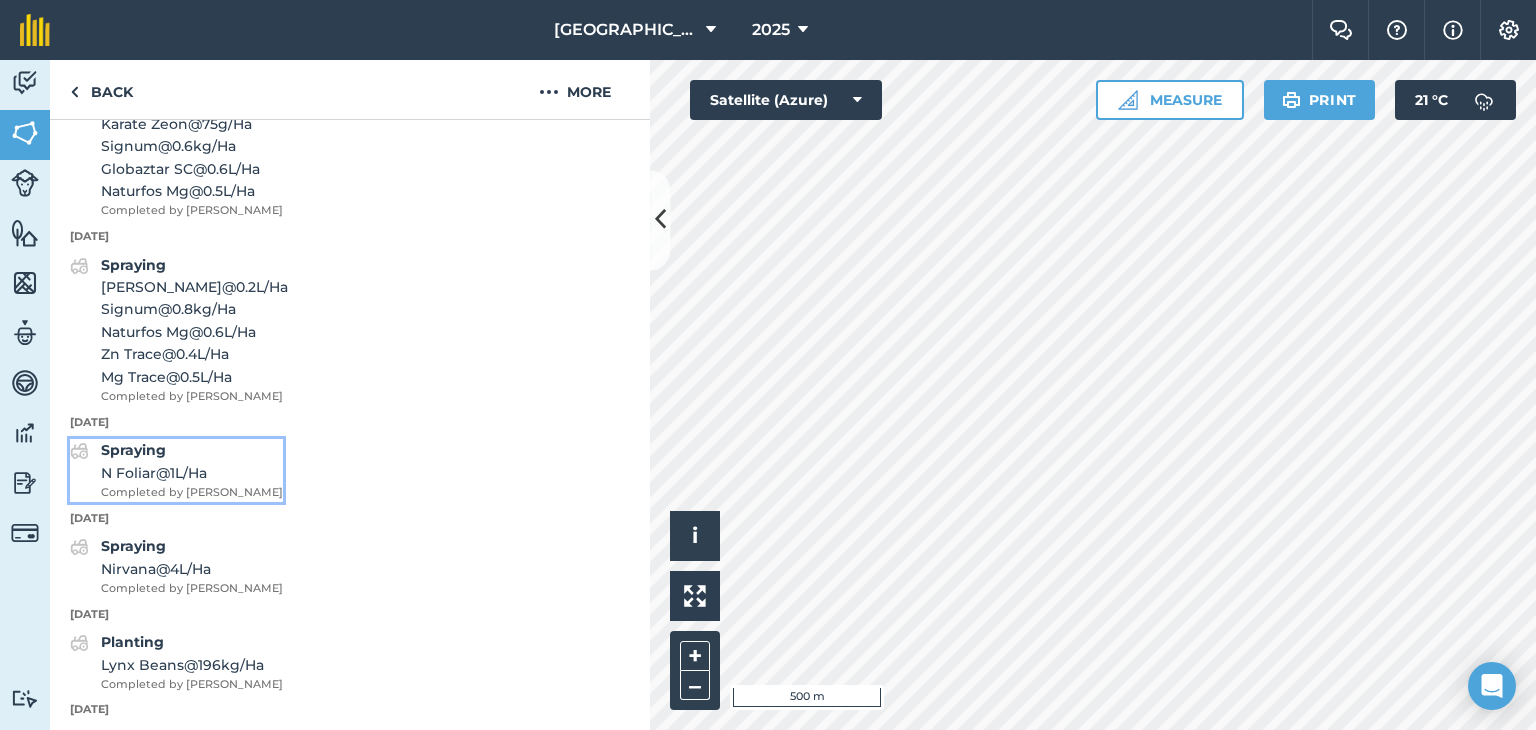 click on "N Foliar   @  1 L / Ha" at bounding box center (192, 473) 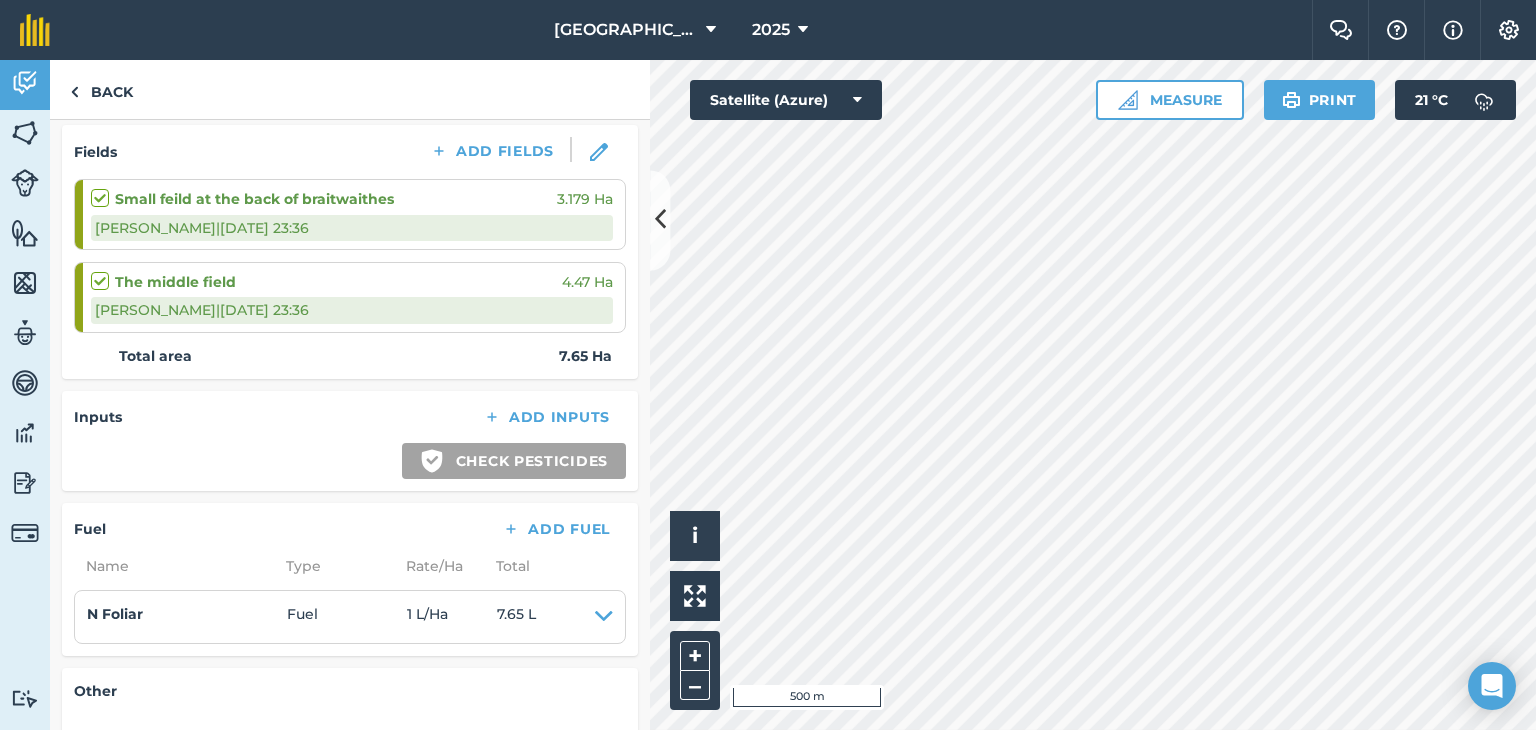 scroll, scrollTop: 300, scrollLeft: 0, axis: vertical 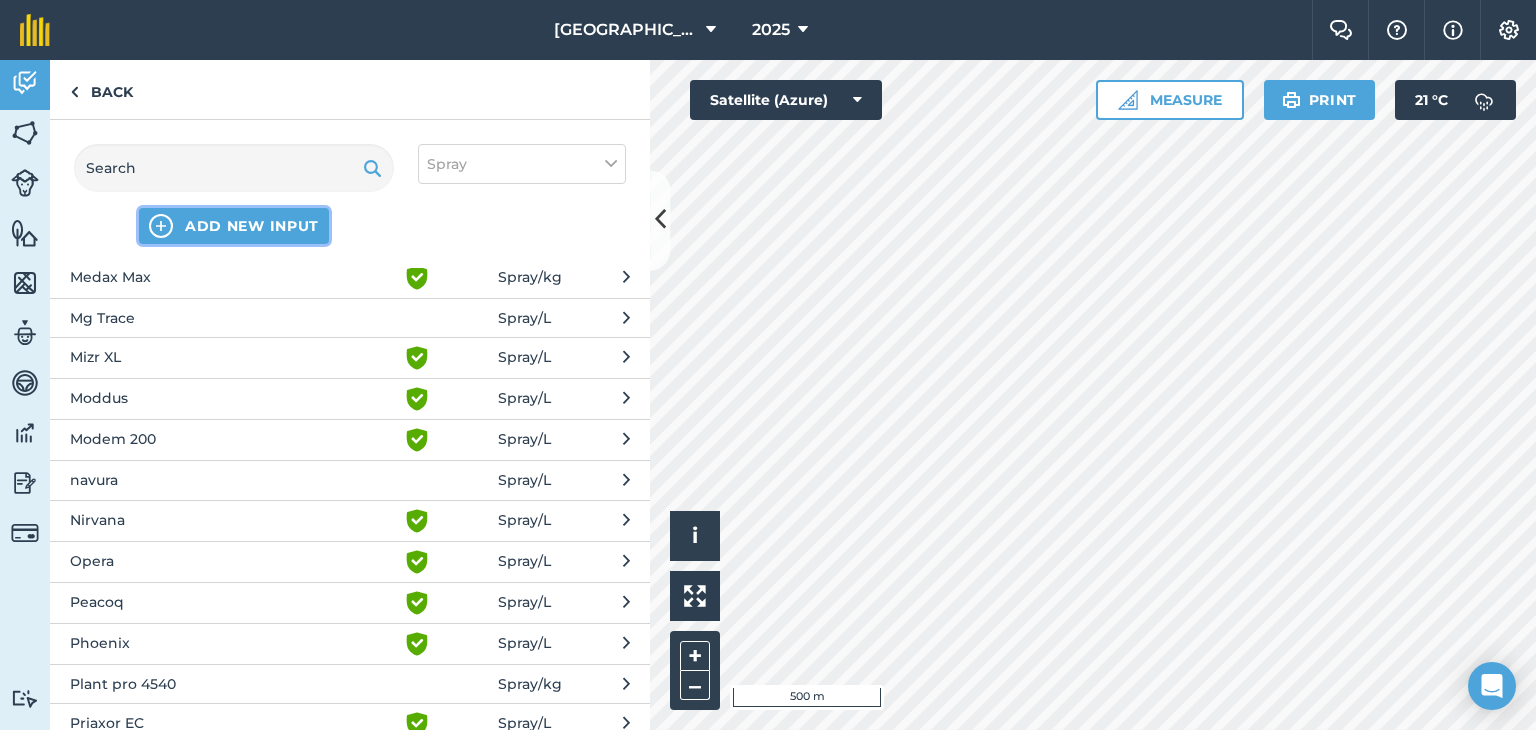 click on "ADD NEW INPUT" at bounding box center [234, 226] 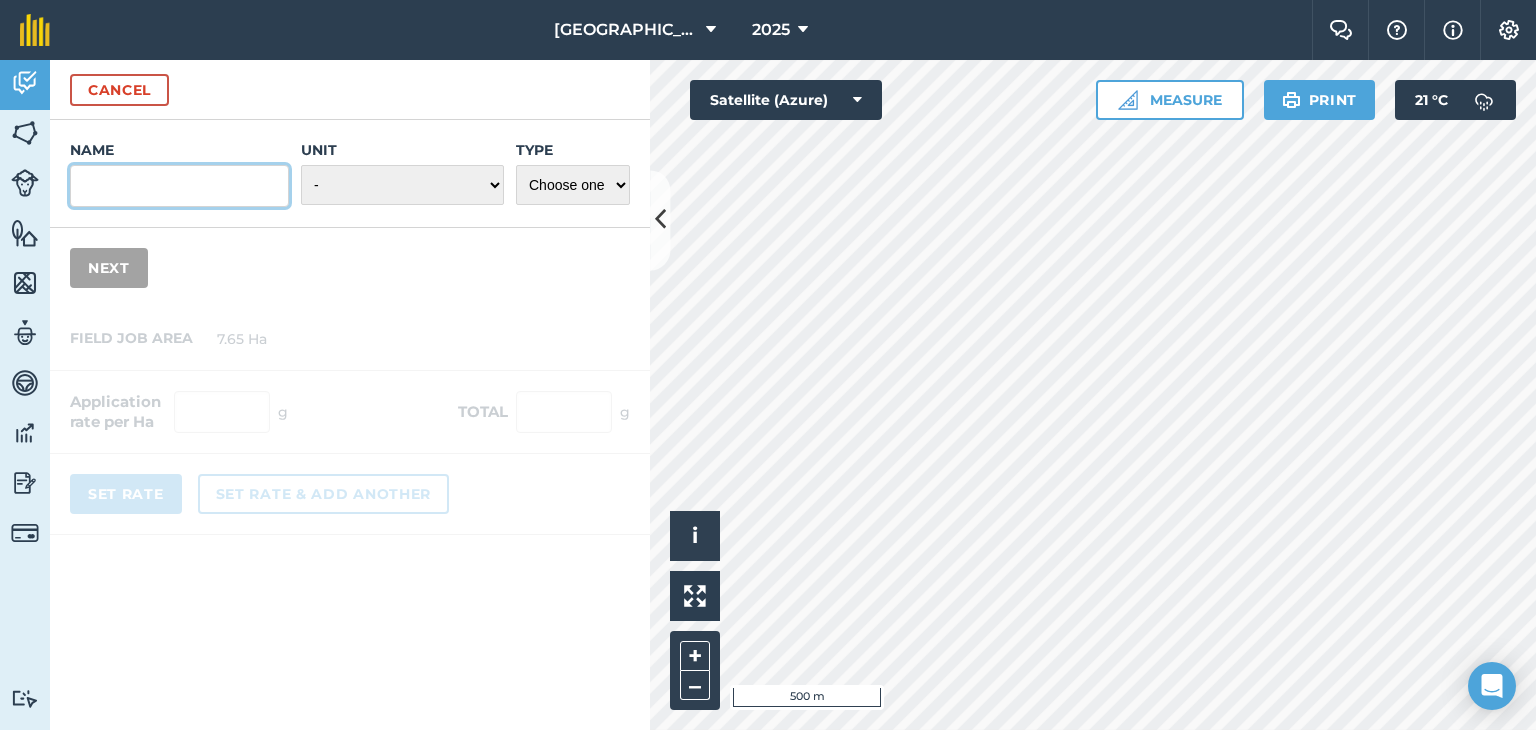 click on "Name" at bounding box center (179, 186) 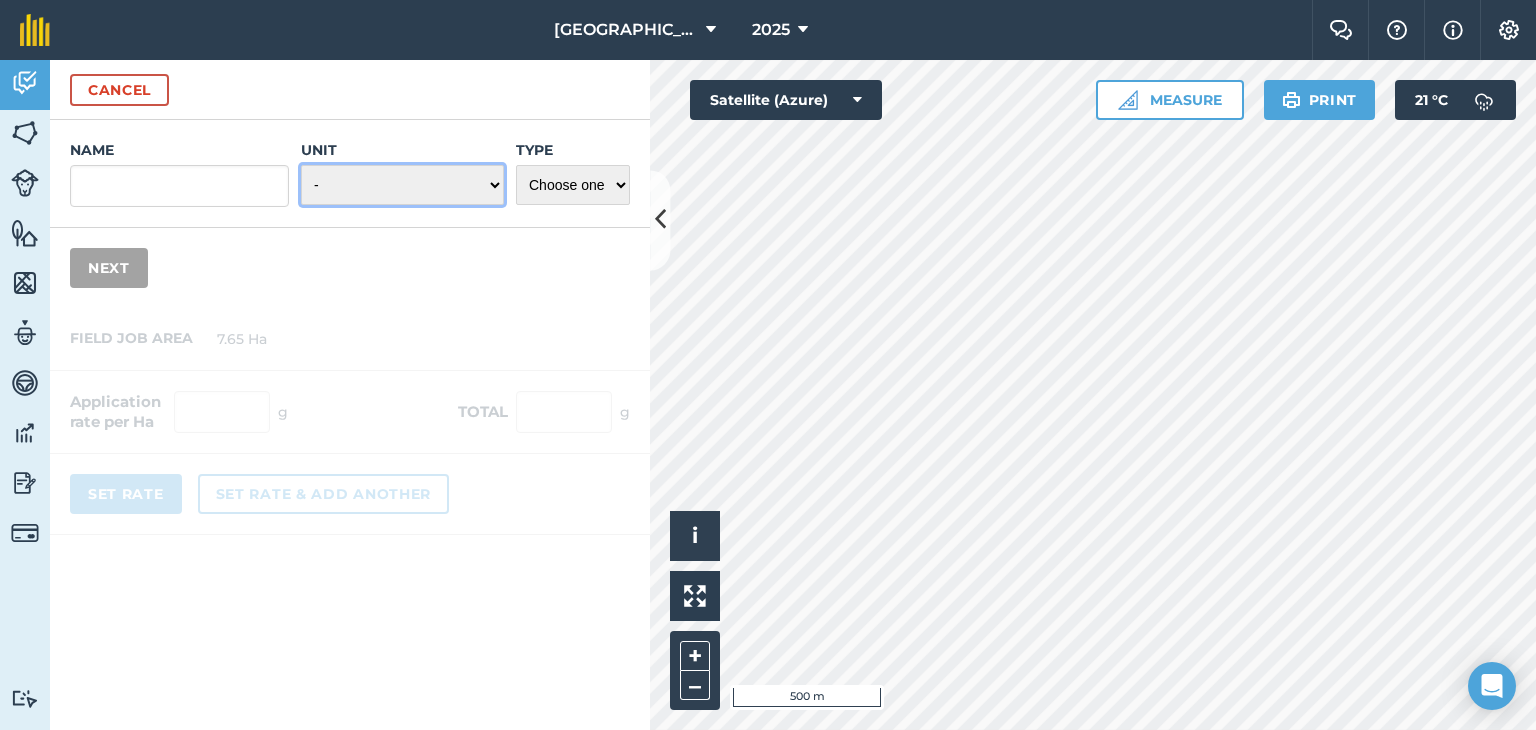 click on "- Grams/g Kilograms/kg Metric tonnes/t Millilitres/ml Litres/L Ounces/oz Pounds/lb Imperial tons/t Fluid ounces/fl oz Gallons/gal Count Cubic Meter/m3 Pint/pt Quart/qt Megalitre/ML unit_type_hundred_weight" at bounding box center [402, 185] 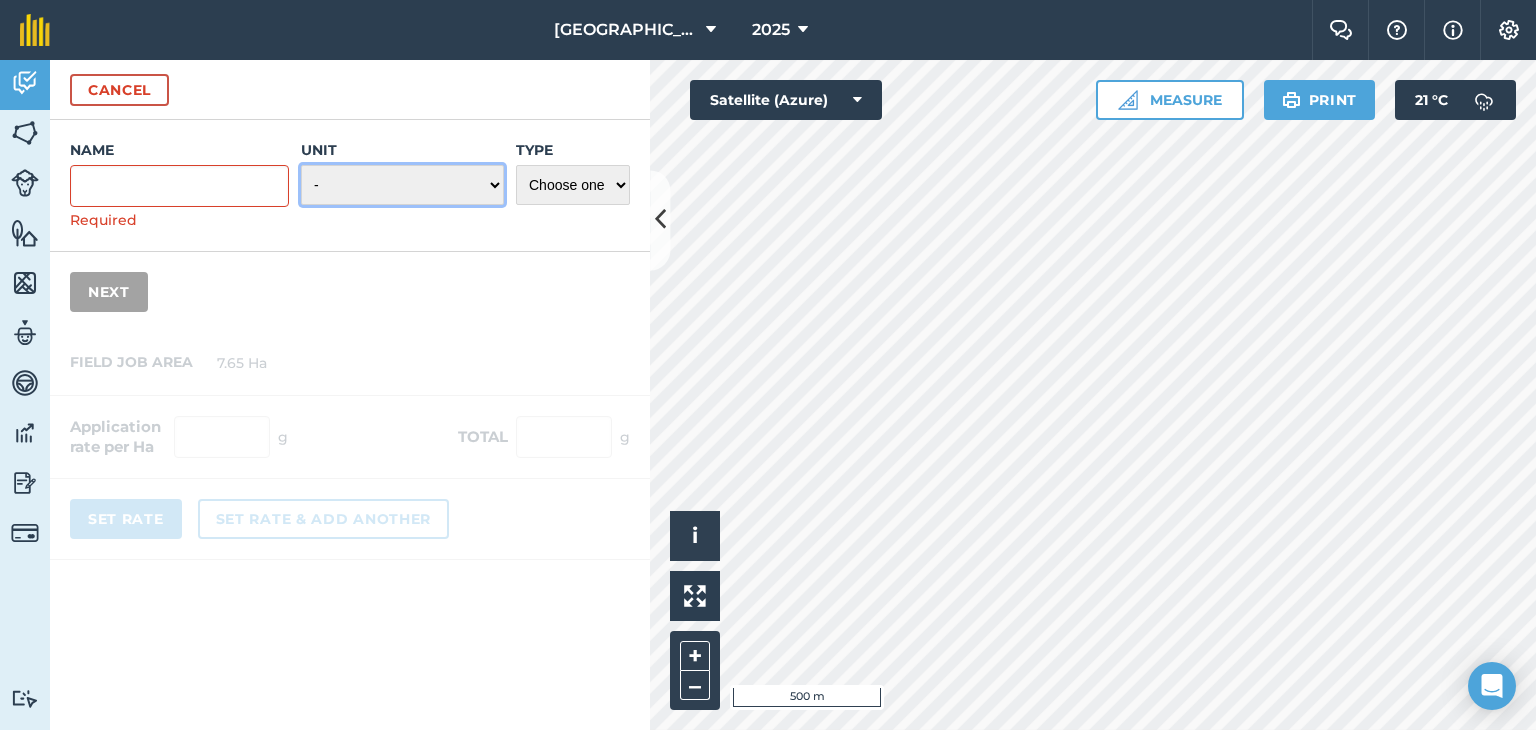 select on "LITRES" 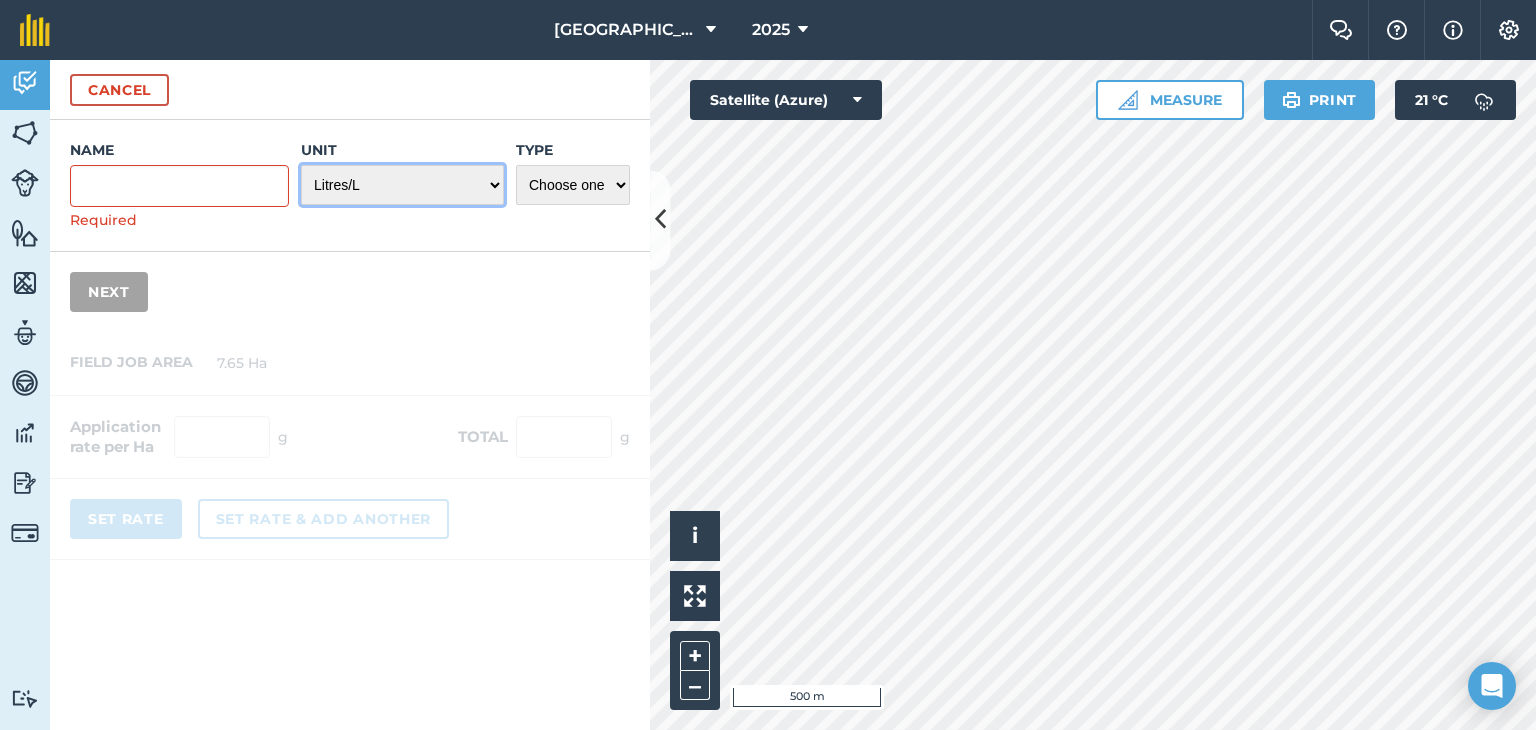 click on "- Grams/g Kilograms/kg Metric tonnes/t Millilitres/ml Litres/L Ounces/oz Pounds/lb Imperial tons/t Fluid ounces/fl oz Gallons/gal Count Cubic Meter/m3 Pint/pt Quart/qt Megalitre/ML unit_type_hundred_weight" at bounding box center [402, 185] 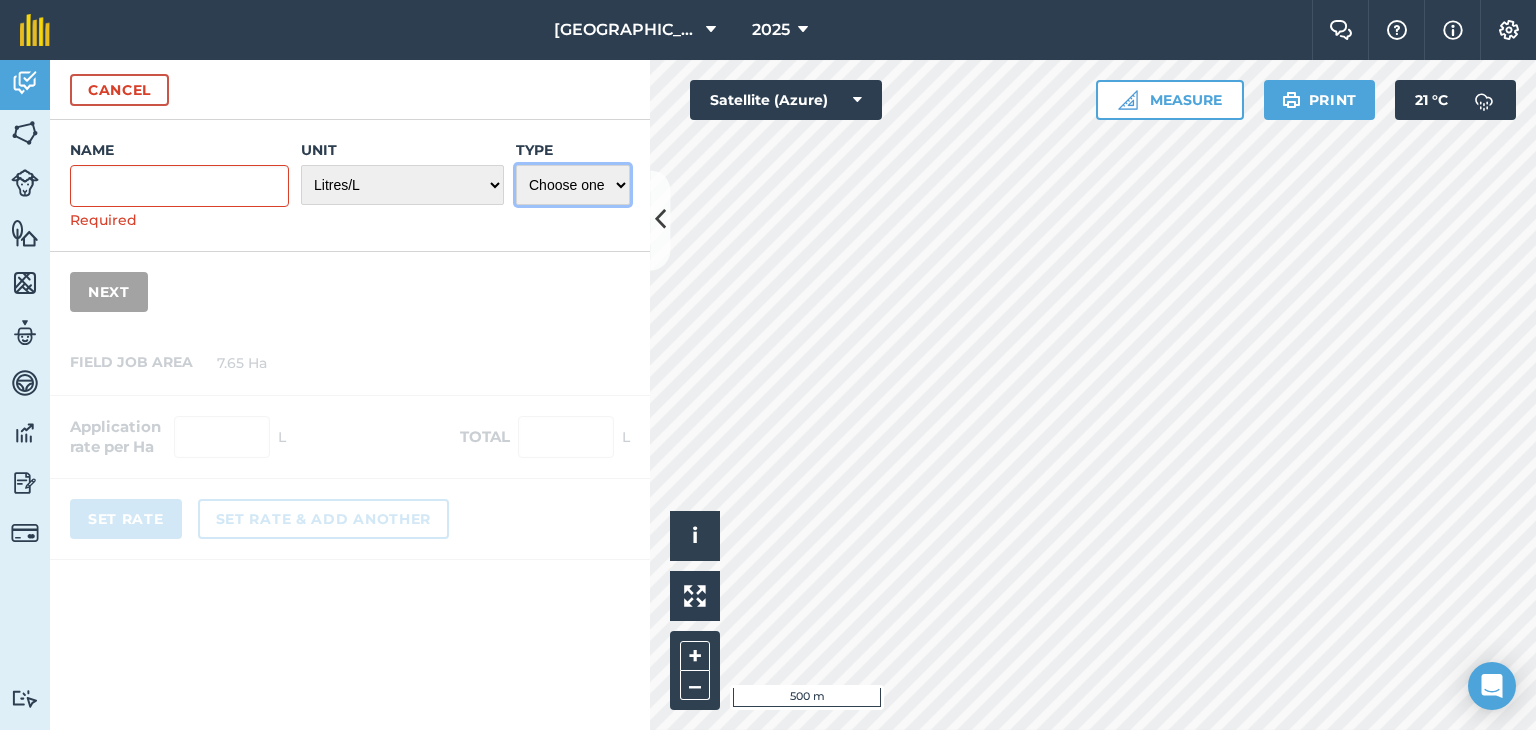 click on "Choose one Fertilizer Seed Spray Fuel Other" at bounding box center [573, 185] 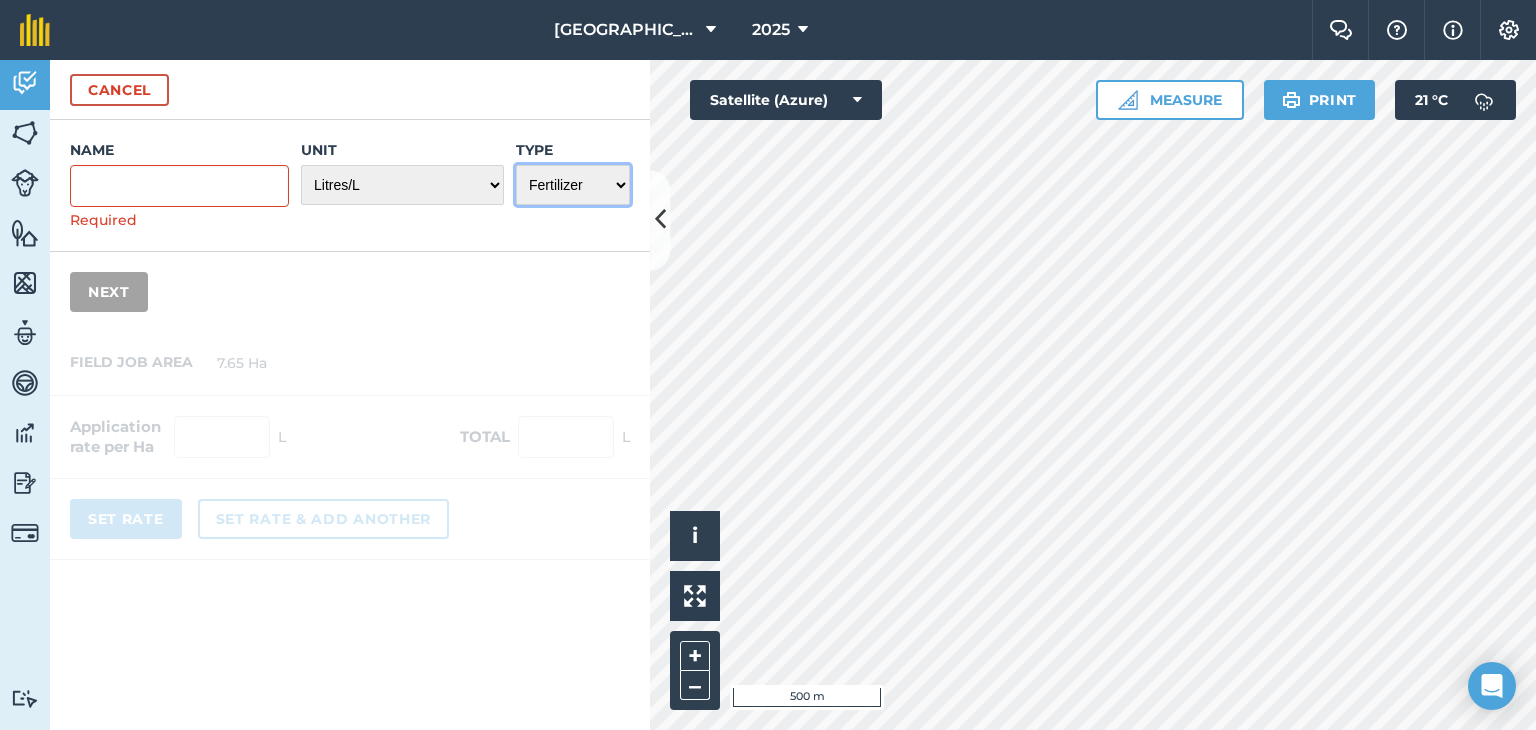 click on "Choose one Fertilizer Seed Spray Fuel Other" at bounding box center [573, 185] 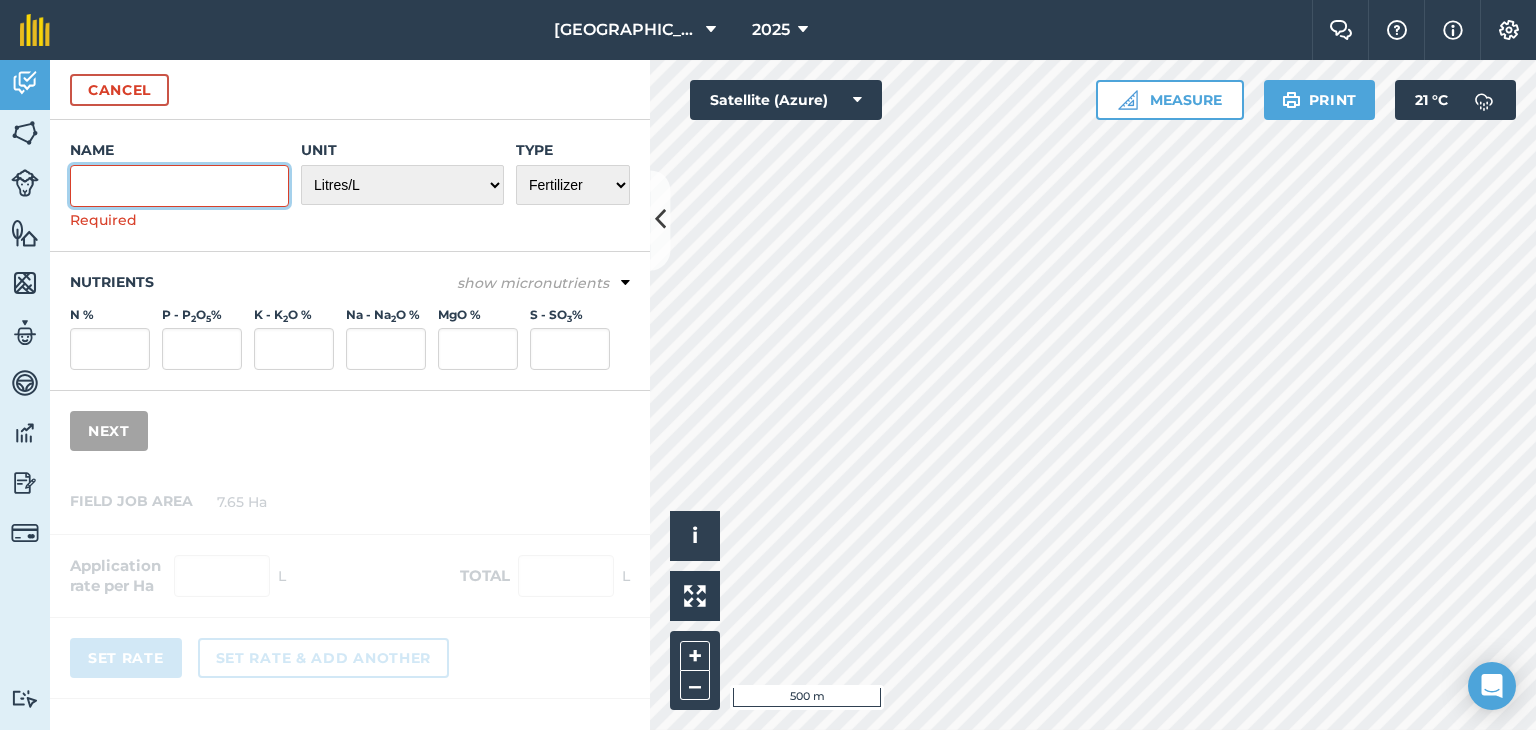click on "Name" at bounding box center [179, 186] 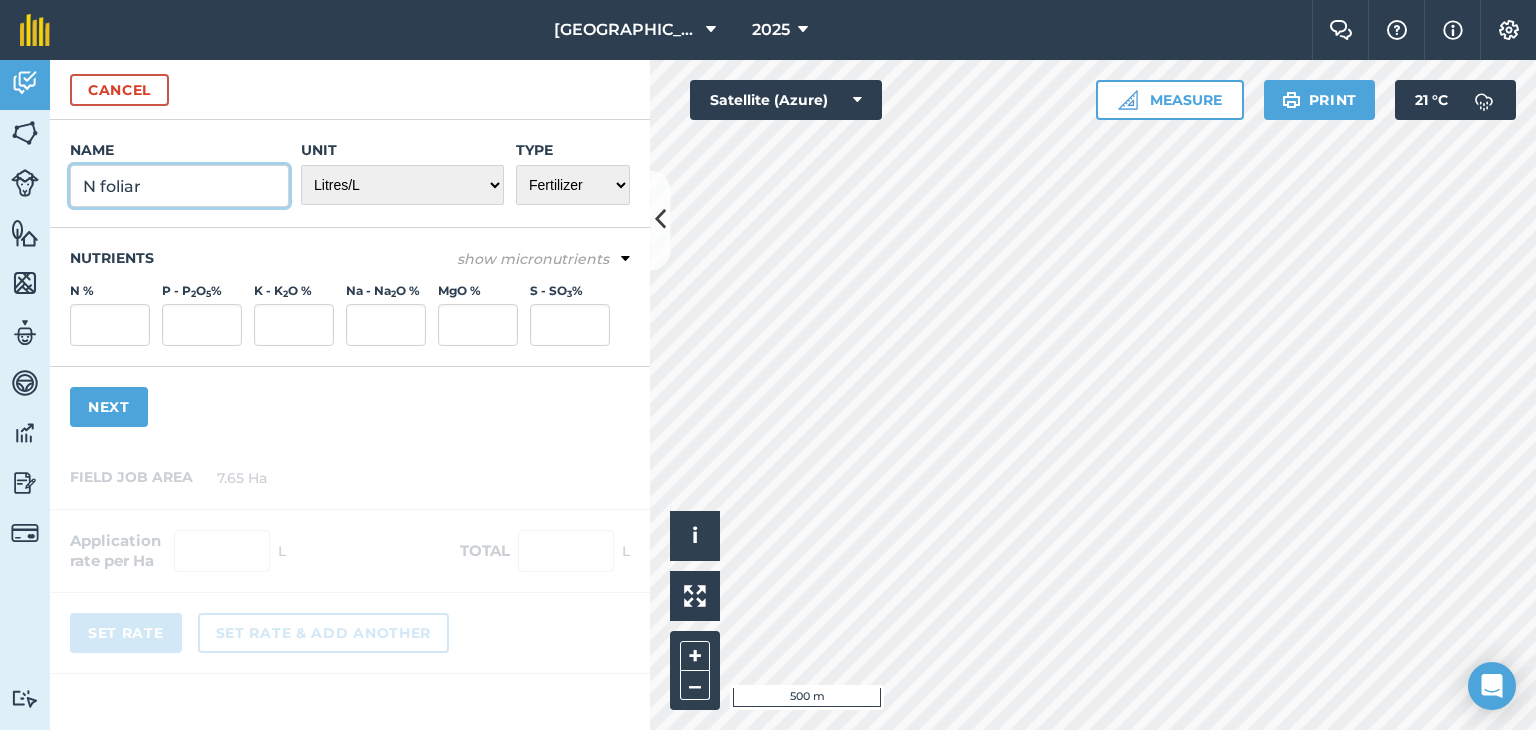 type on "N foliar" 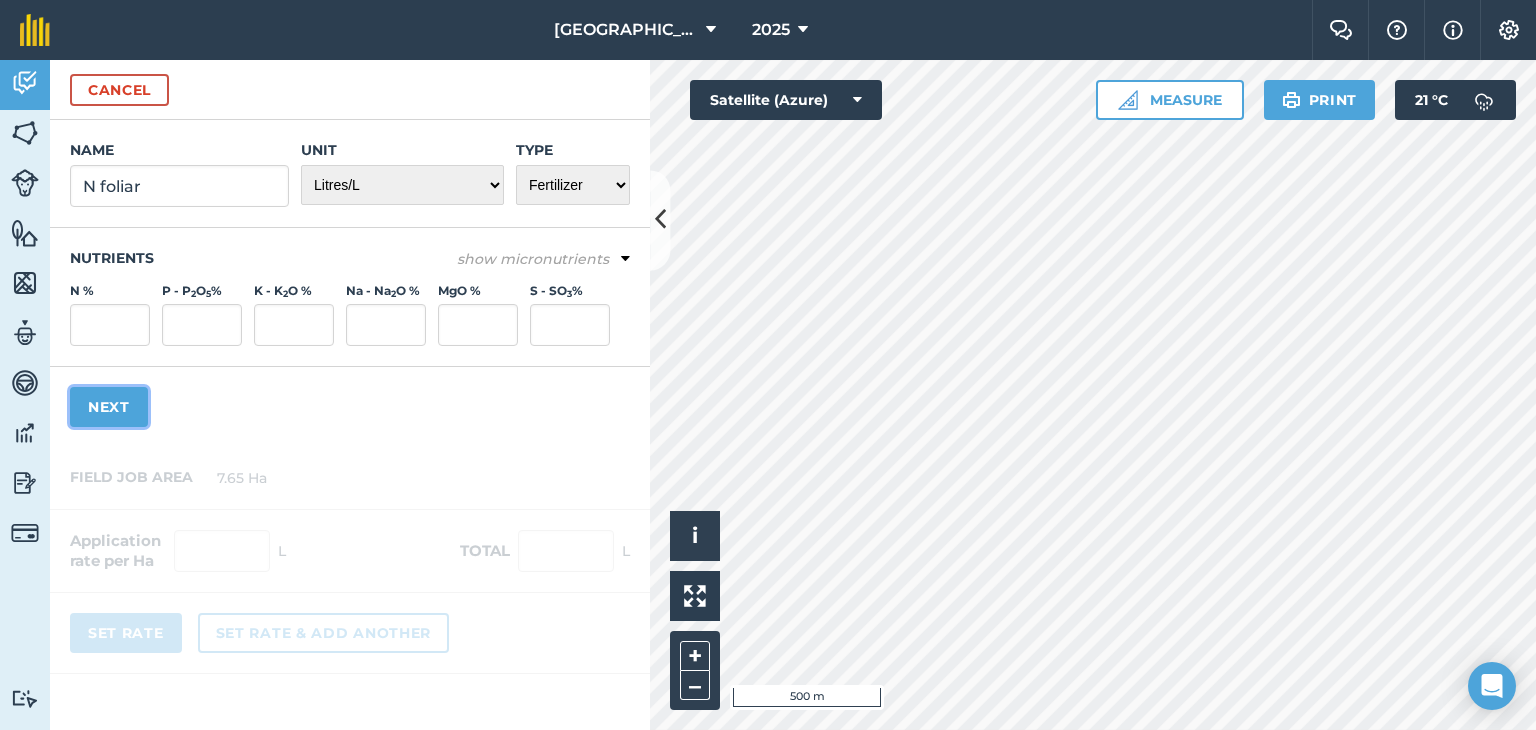 click on "Next" at bounding box center (109, 407) 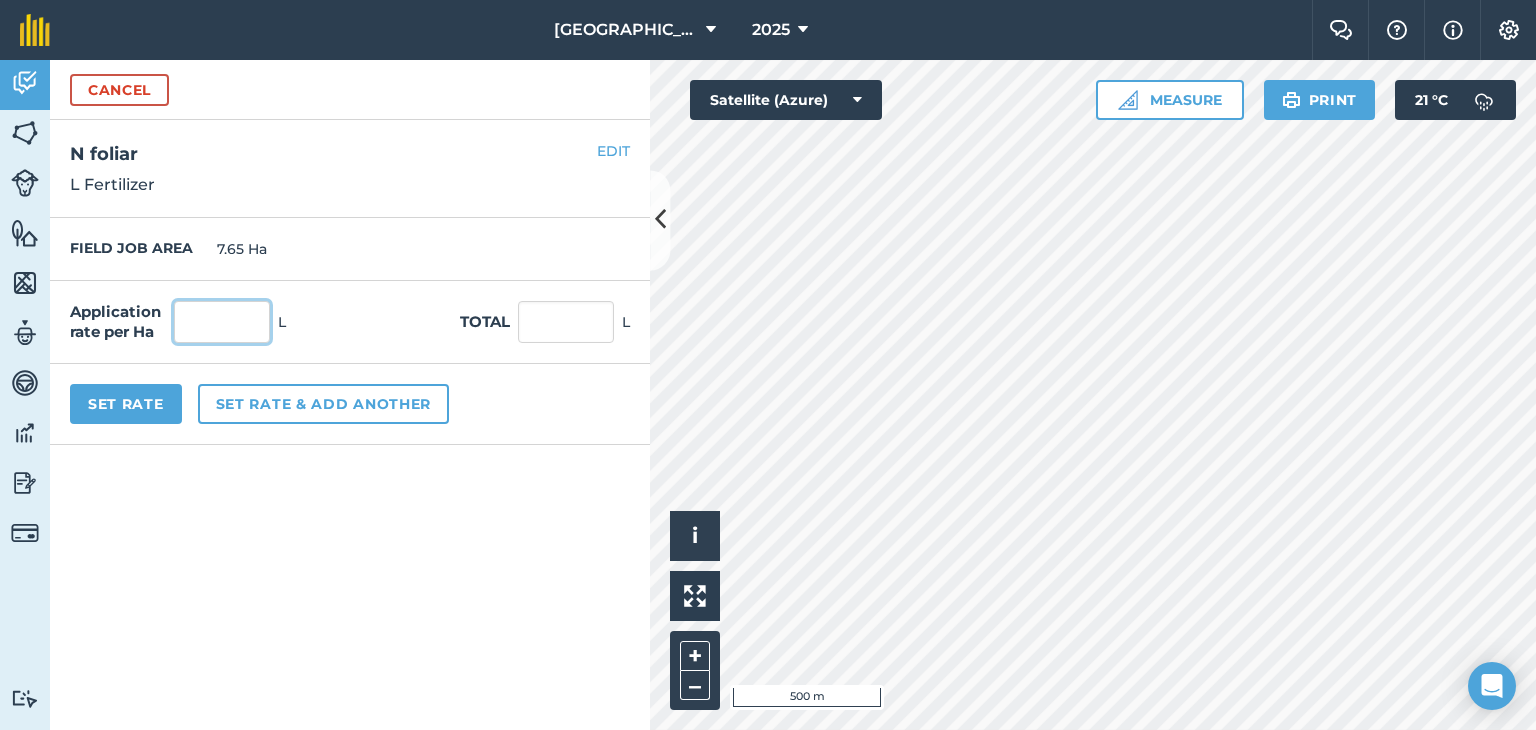 click at bounding box center [222, 322] 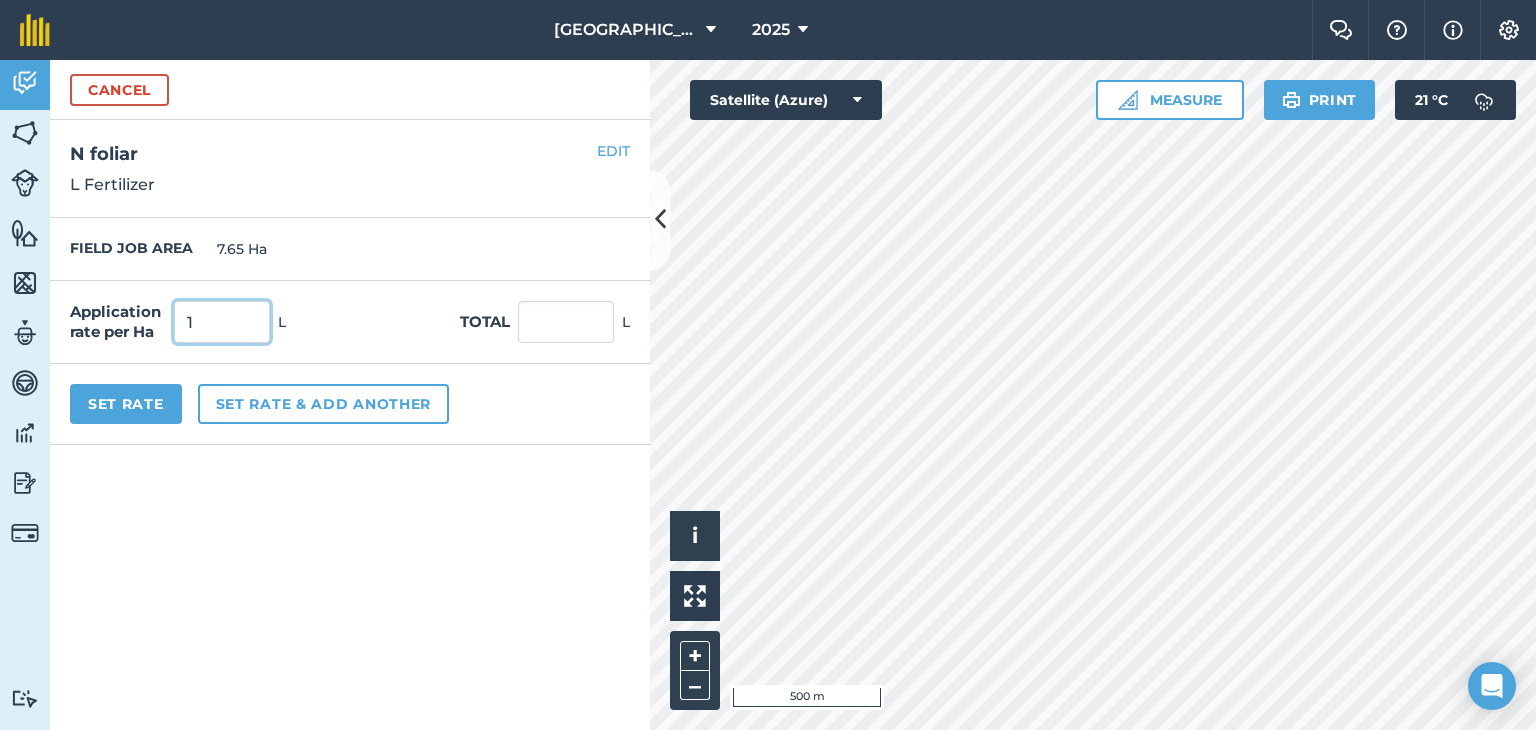 type on "1" 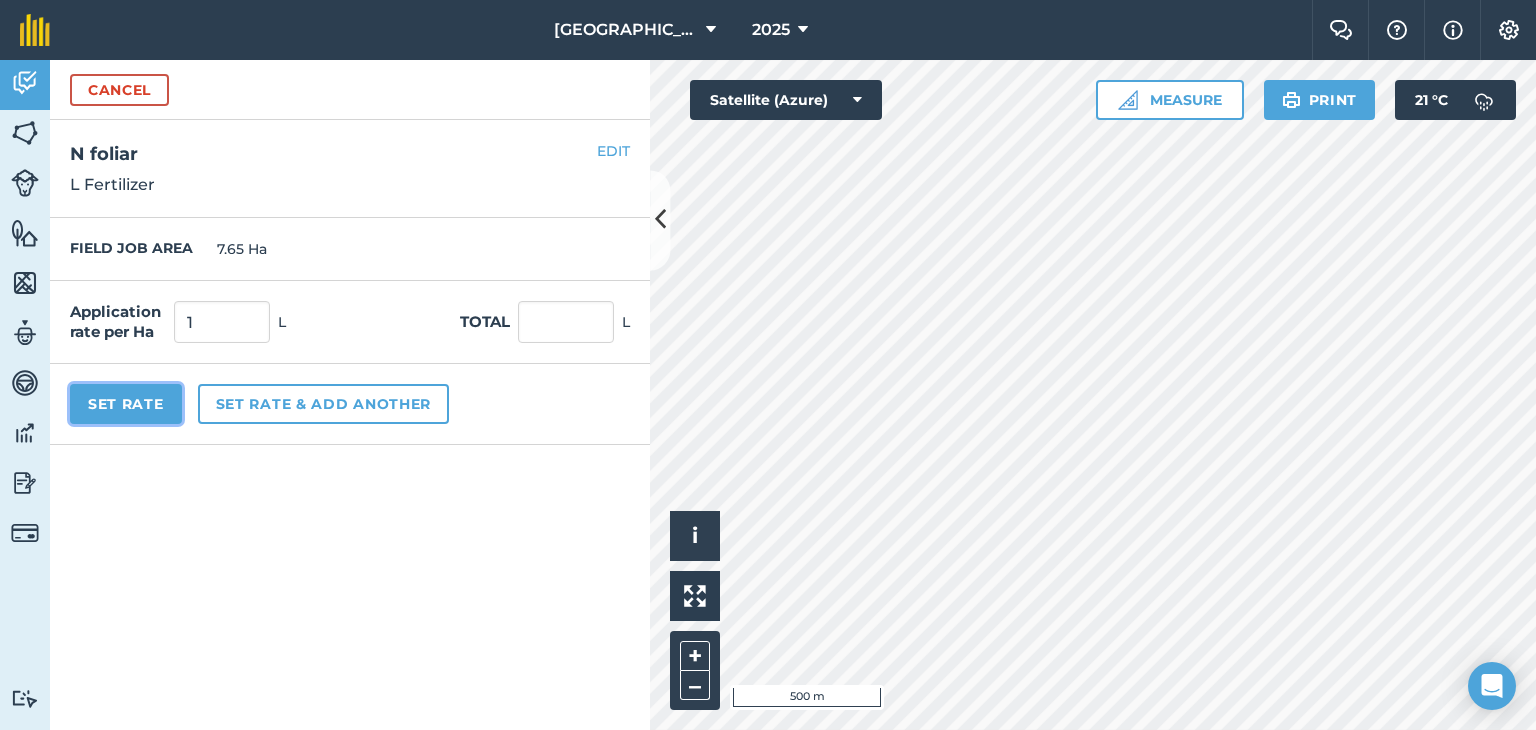 type on "7.65" 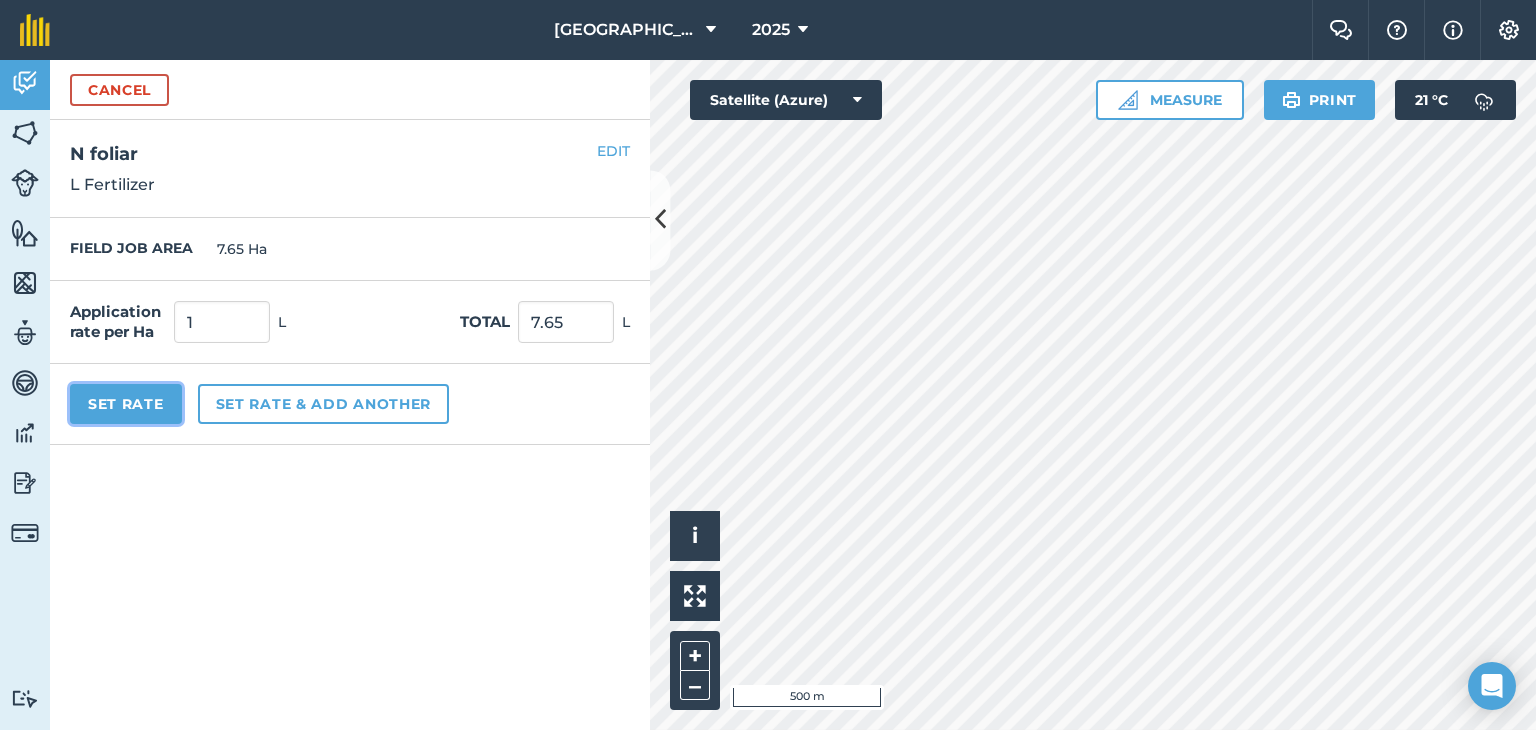 click on "Set Rate" at bounding box center (126, 404) 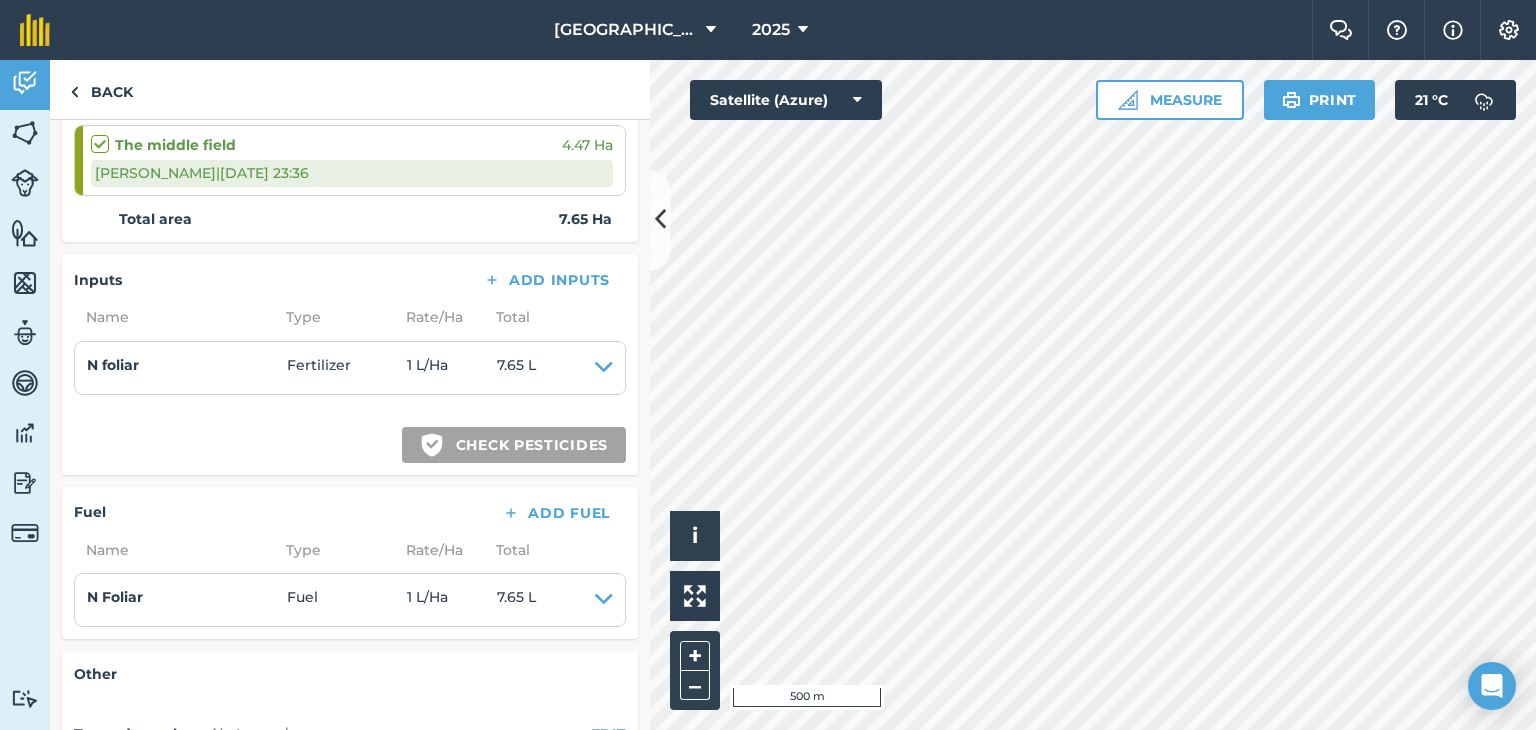 scroll, scrollTop: 400, scrollLeft: 0, axis: vertical 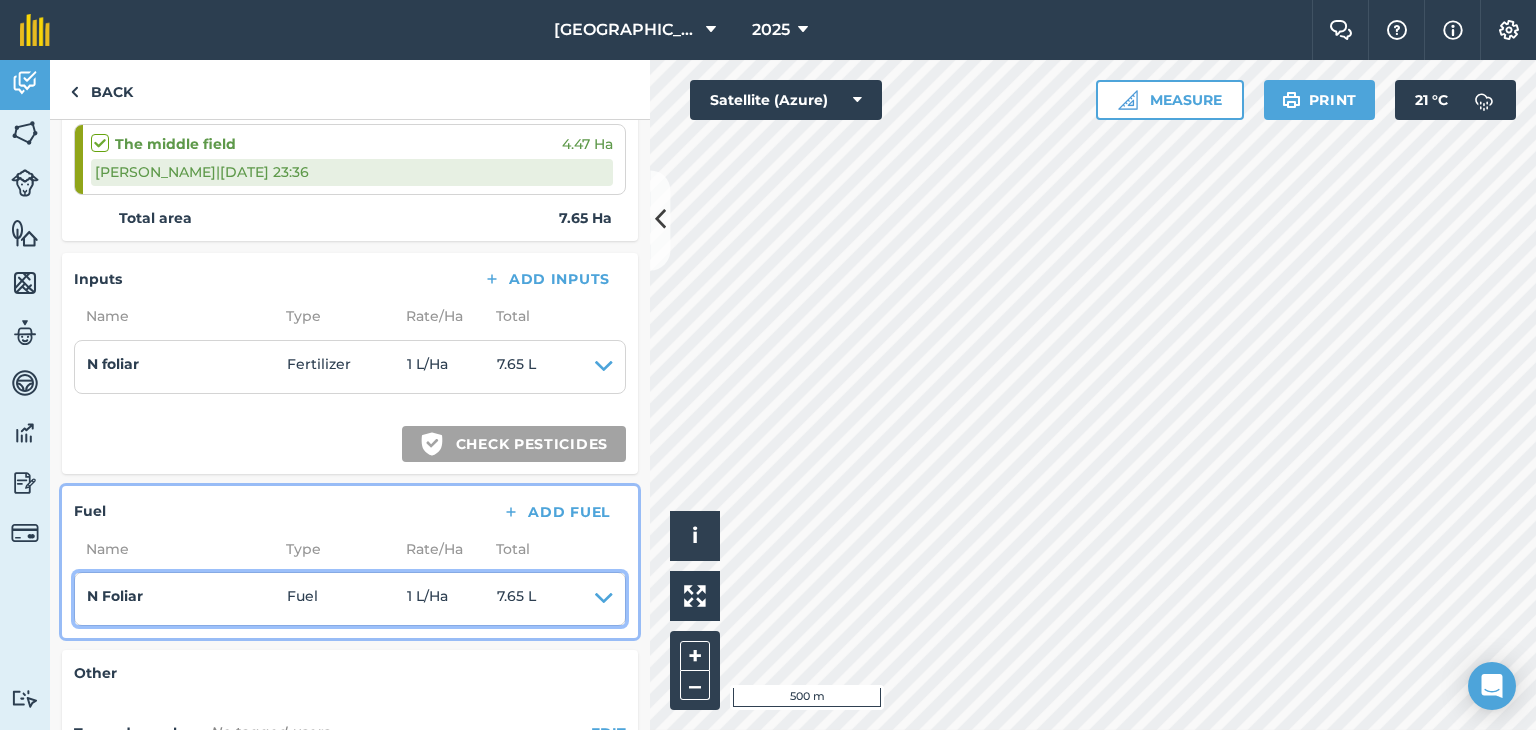 click at bounding box center (604, 599) 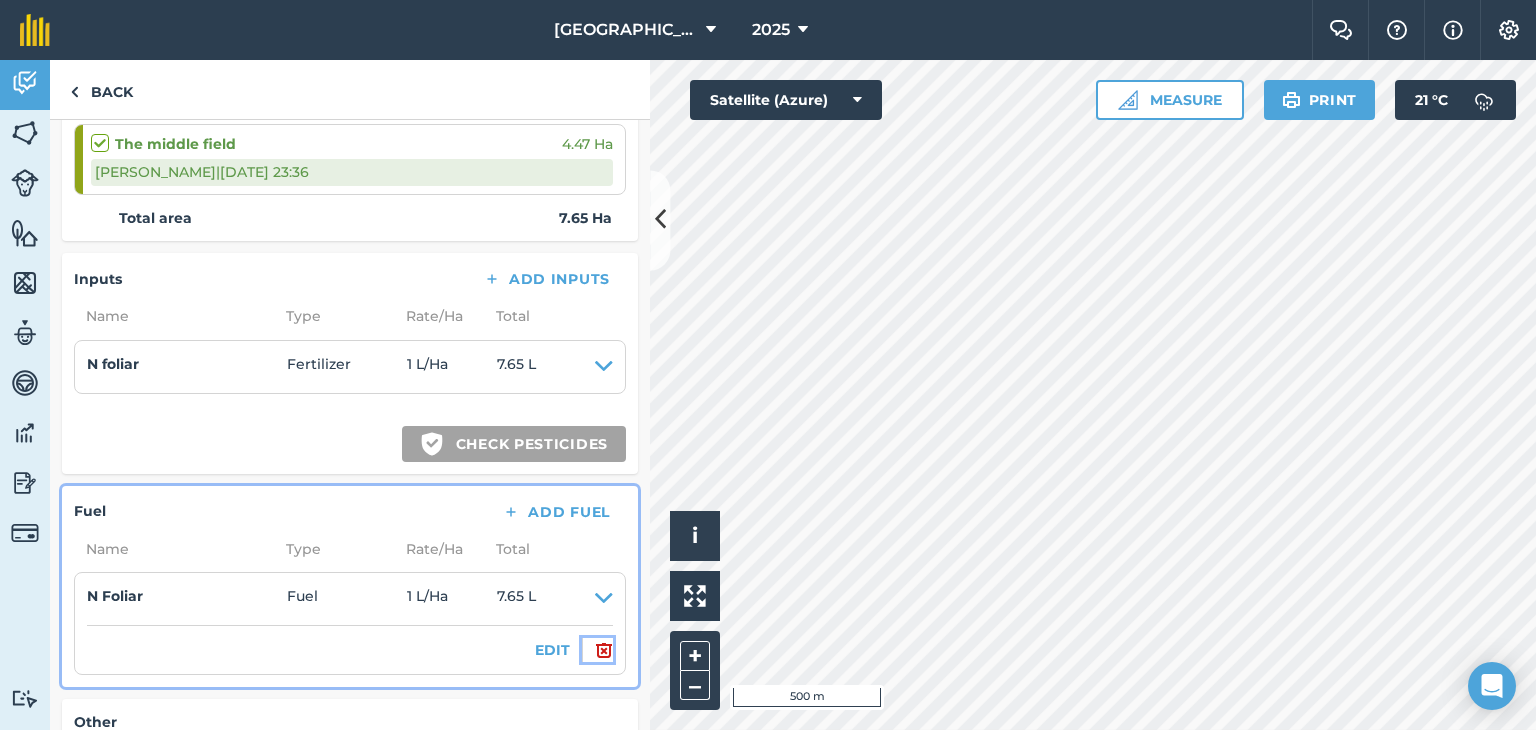 click at bounding box center (604, 650) 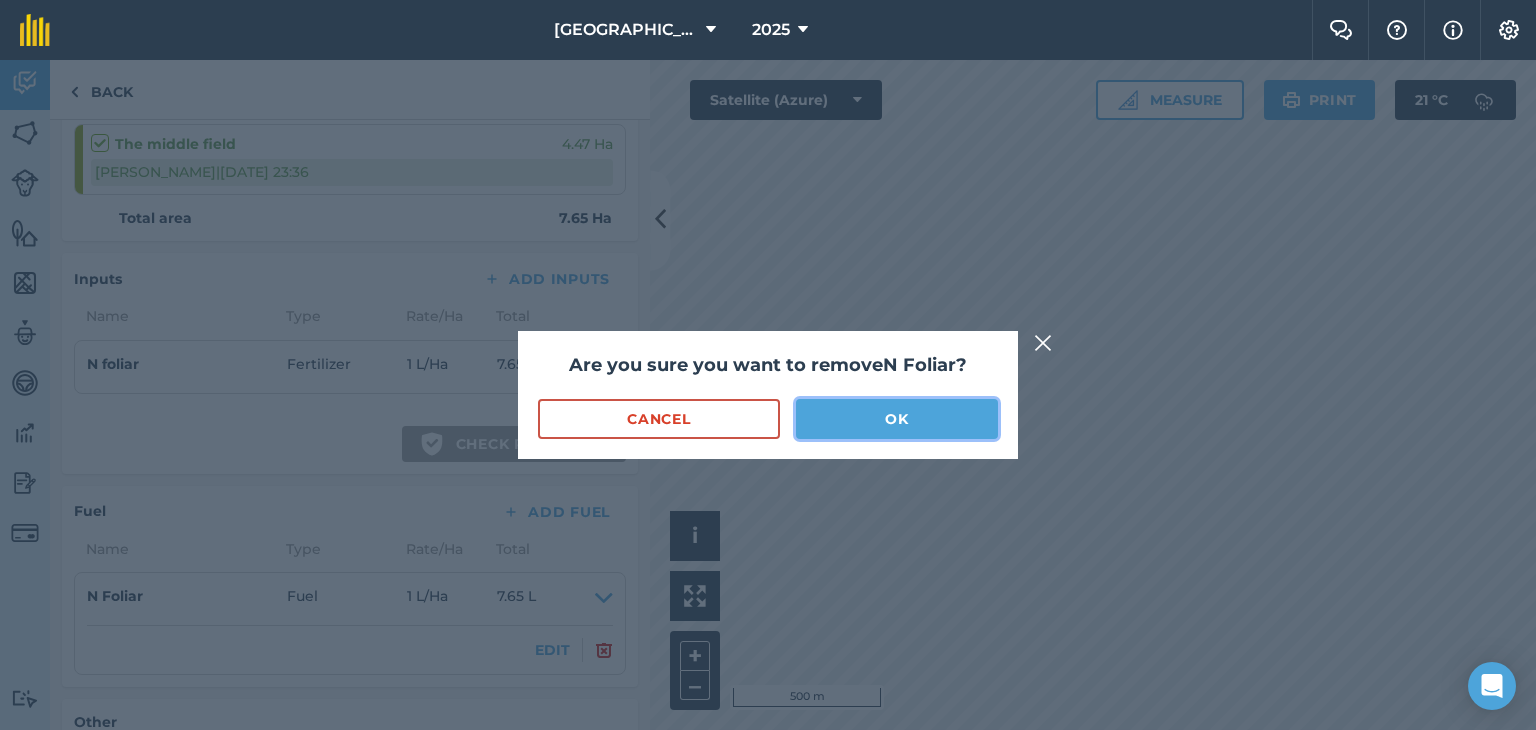 click on "OK" at bounding box center [897, 419] 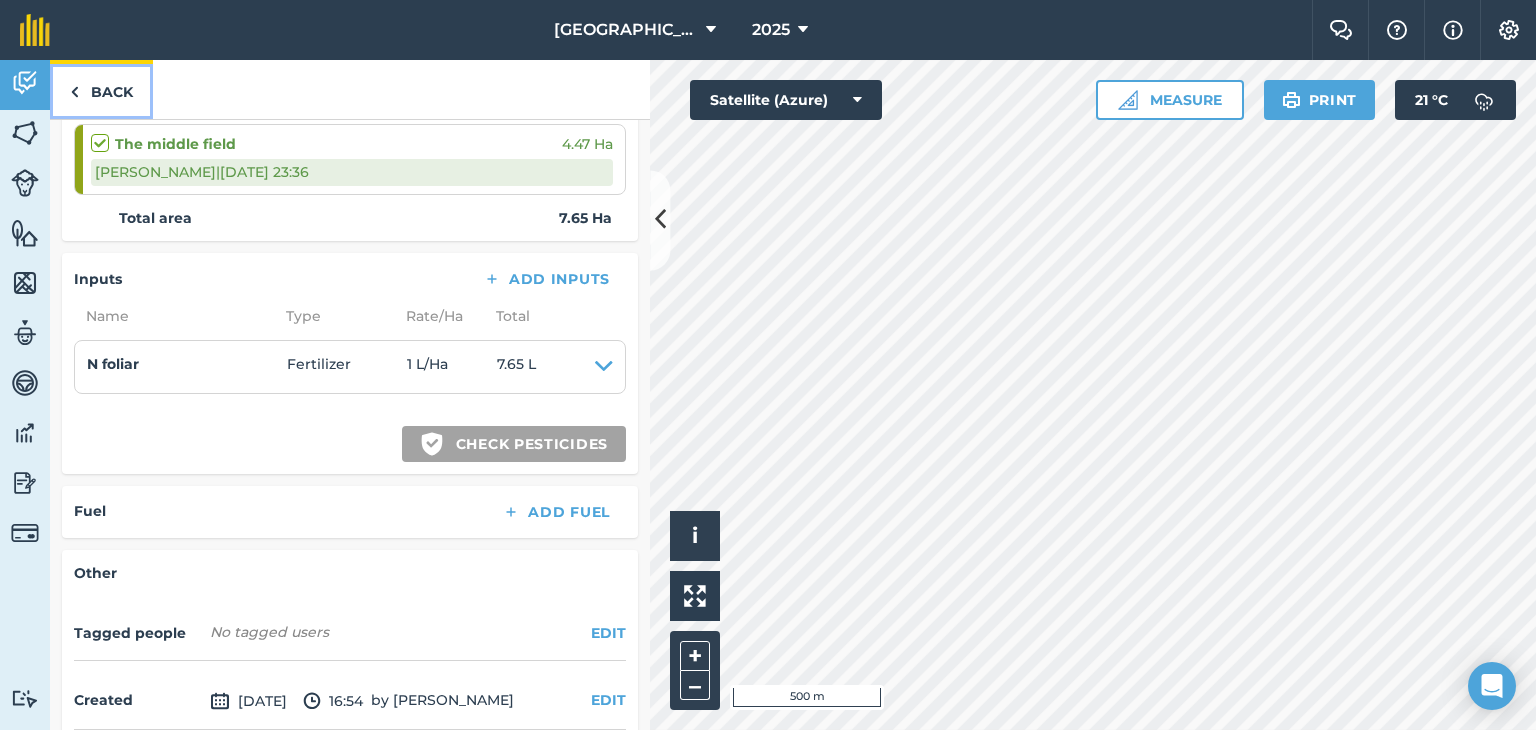 click on "Back" at bounding box center (101, 89) 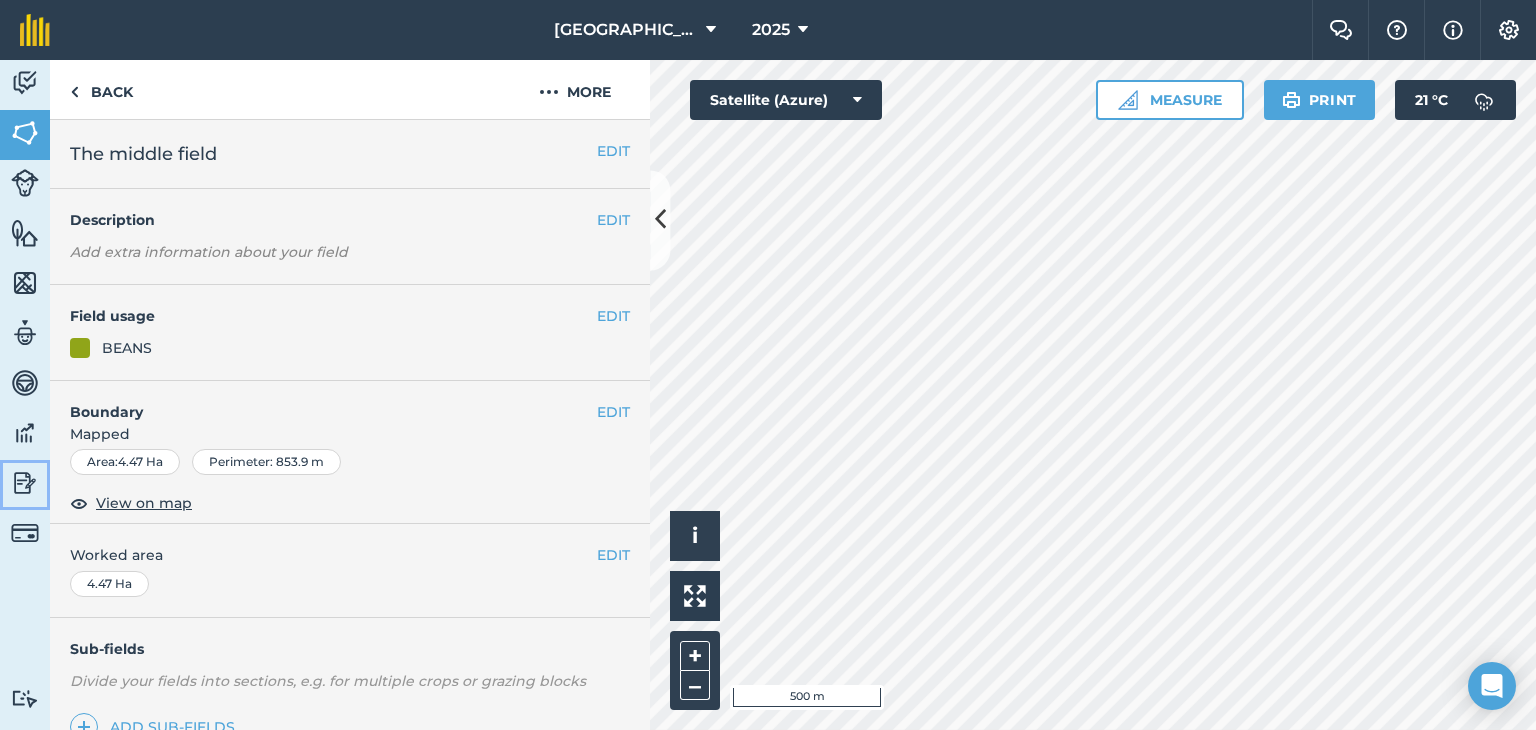 click at bounding box center (25, 483) 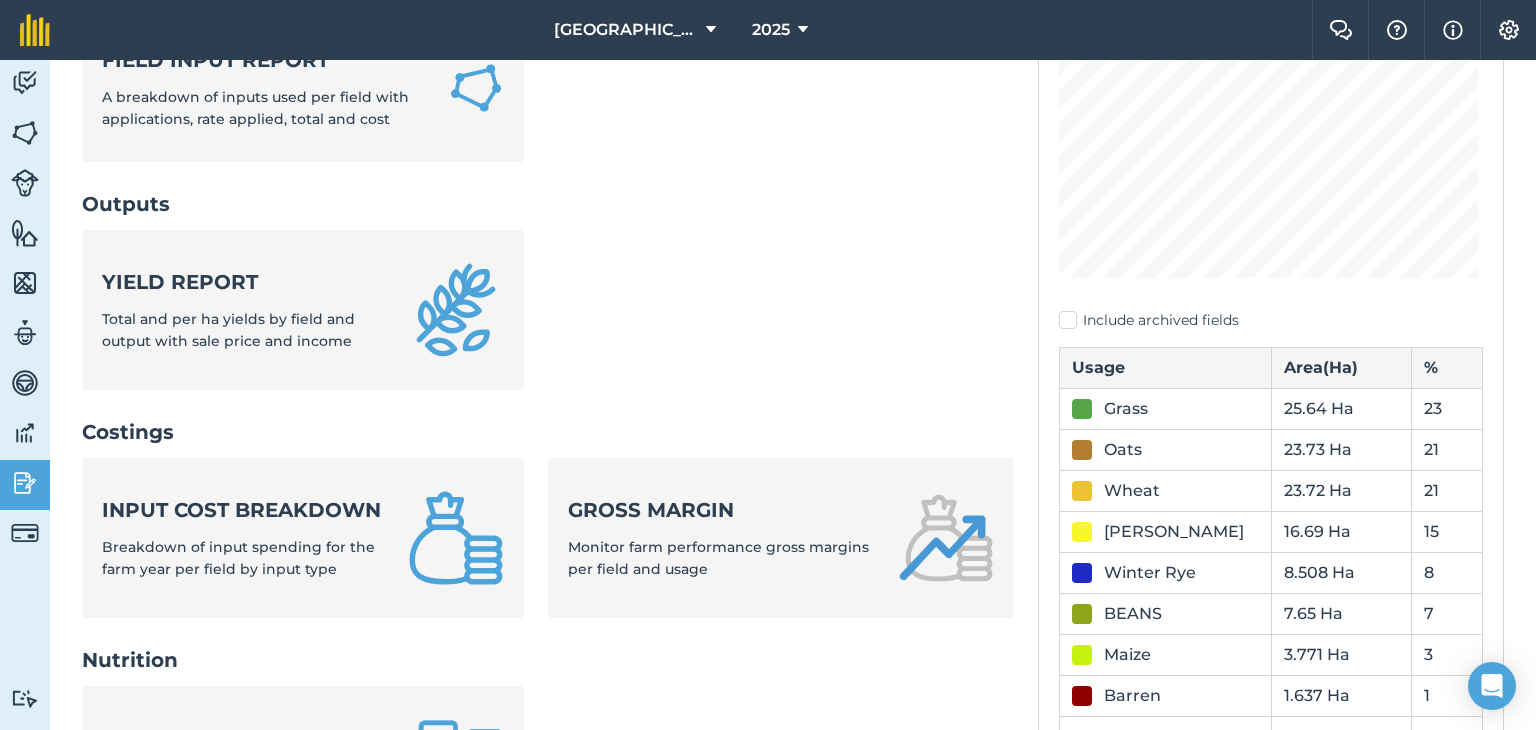 scroll, scrollTop: 400, scrollLeft: 0, axis: vertical 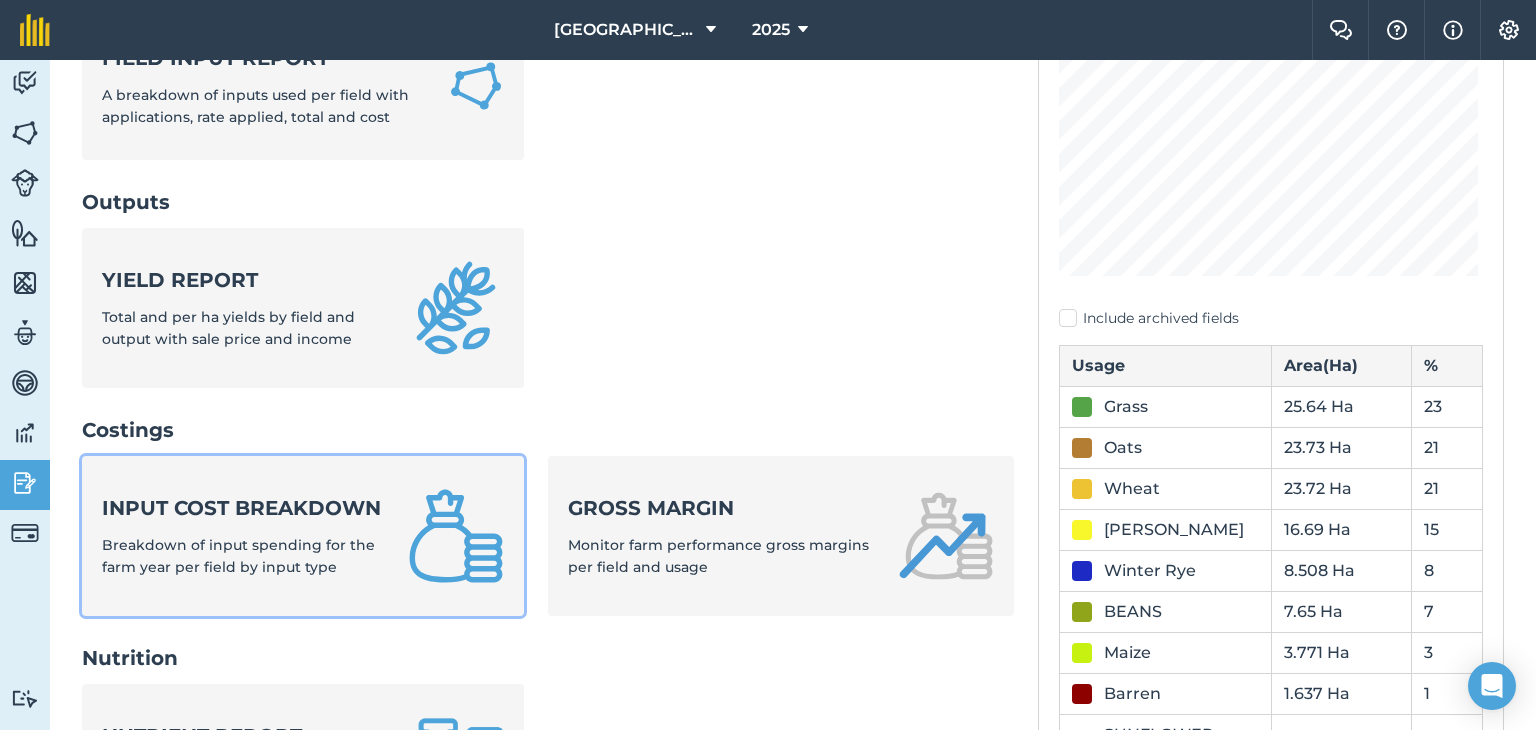 click on "Input cost breakdown" at bounding box center [243, 508] 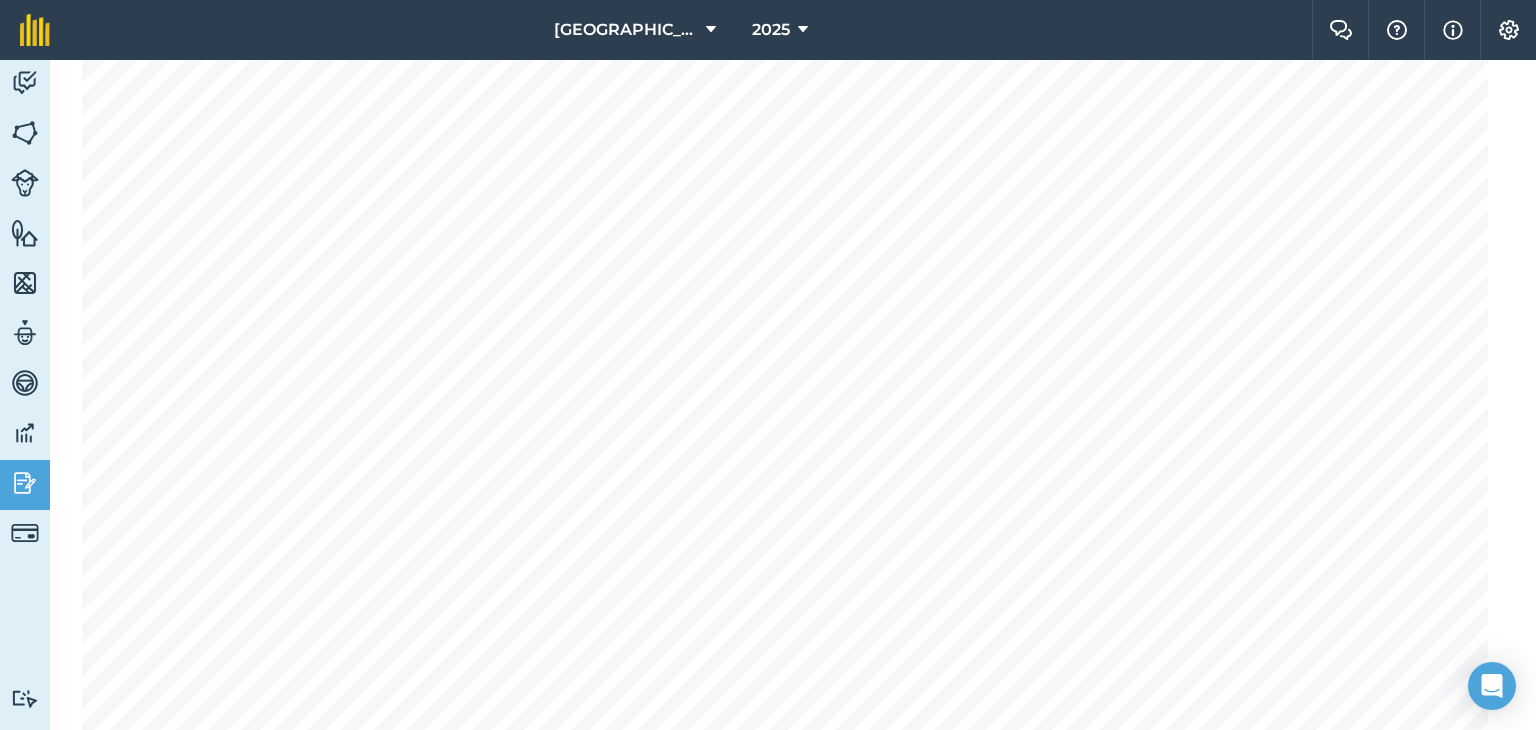 scroll, scrollTop: 0, scrollLeft: 0, axis: both 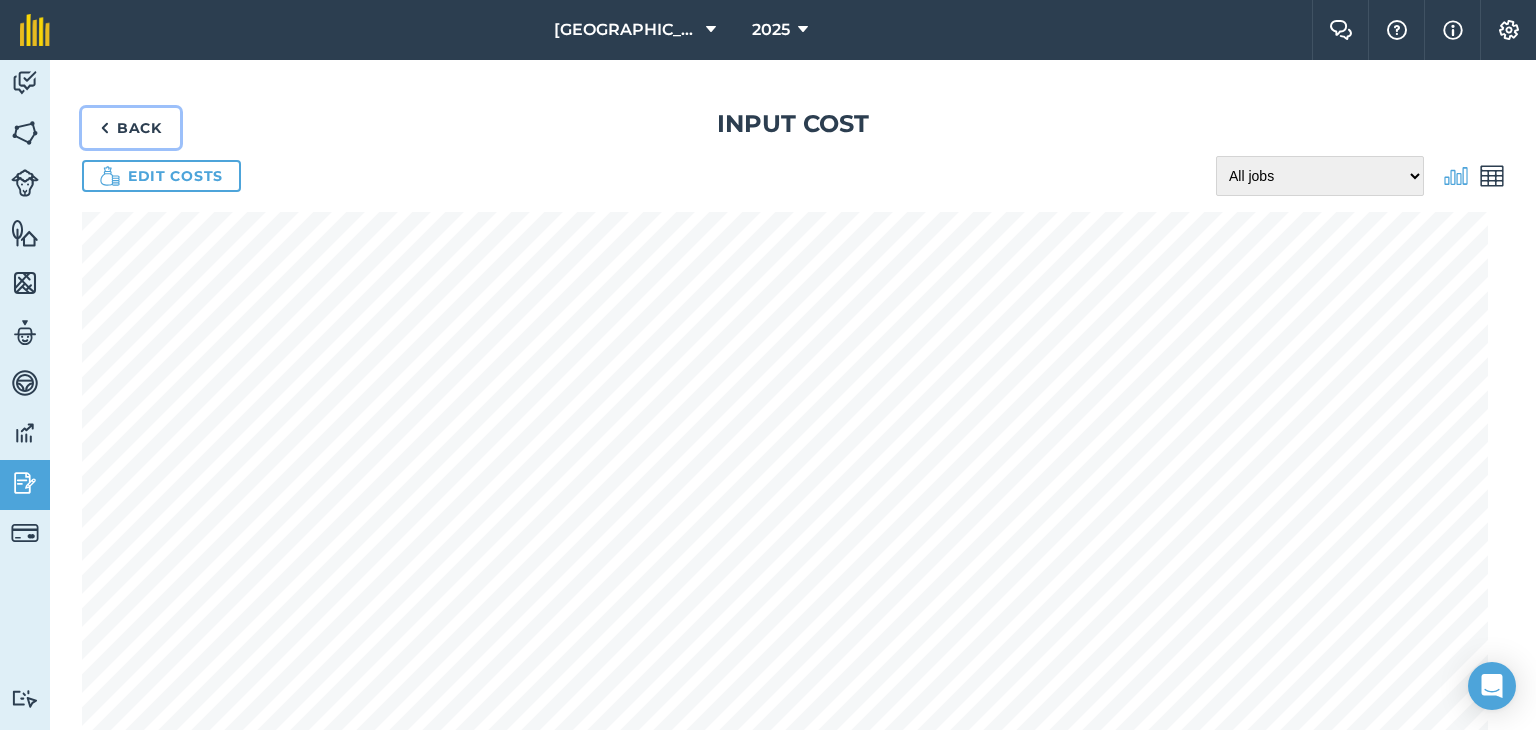 click on "Back" at bounding box center (131, 128) 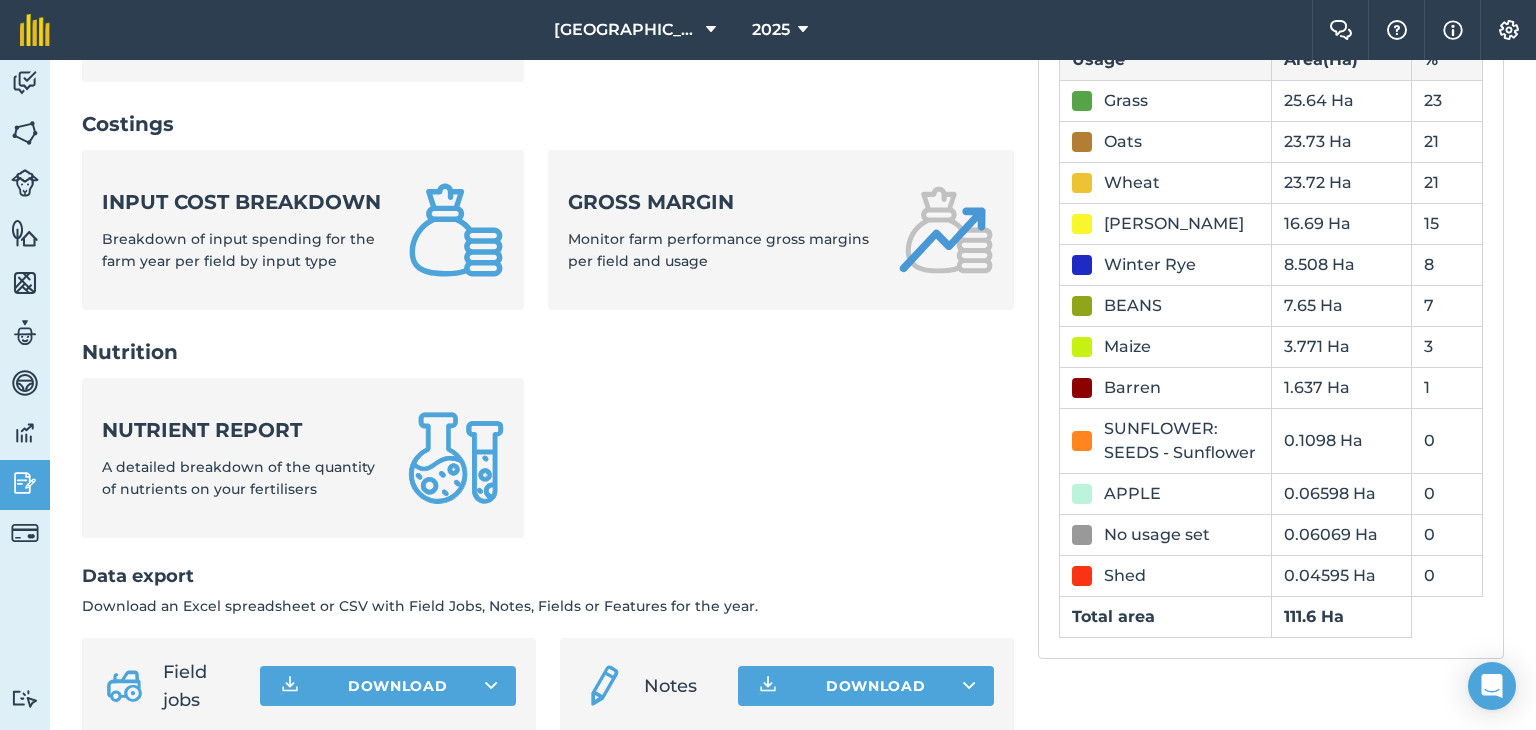 scroll, scrollTop: 470, scrollLeft: 0, axis: vertical 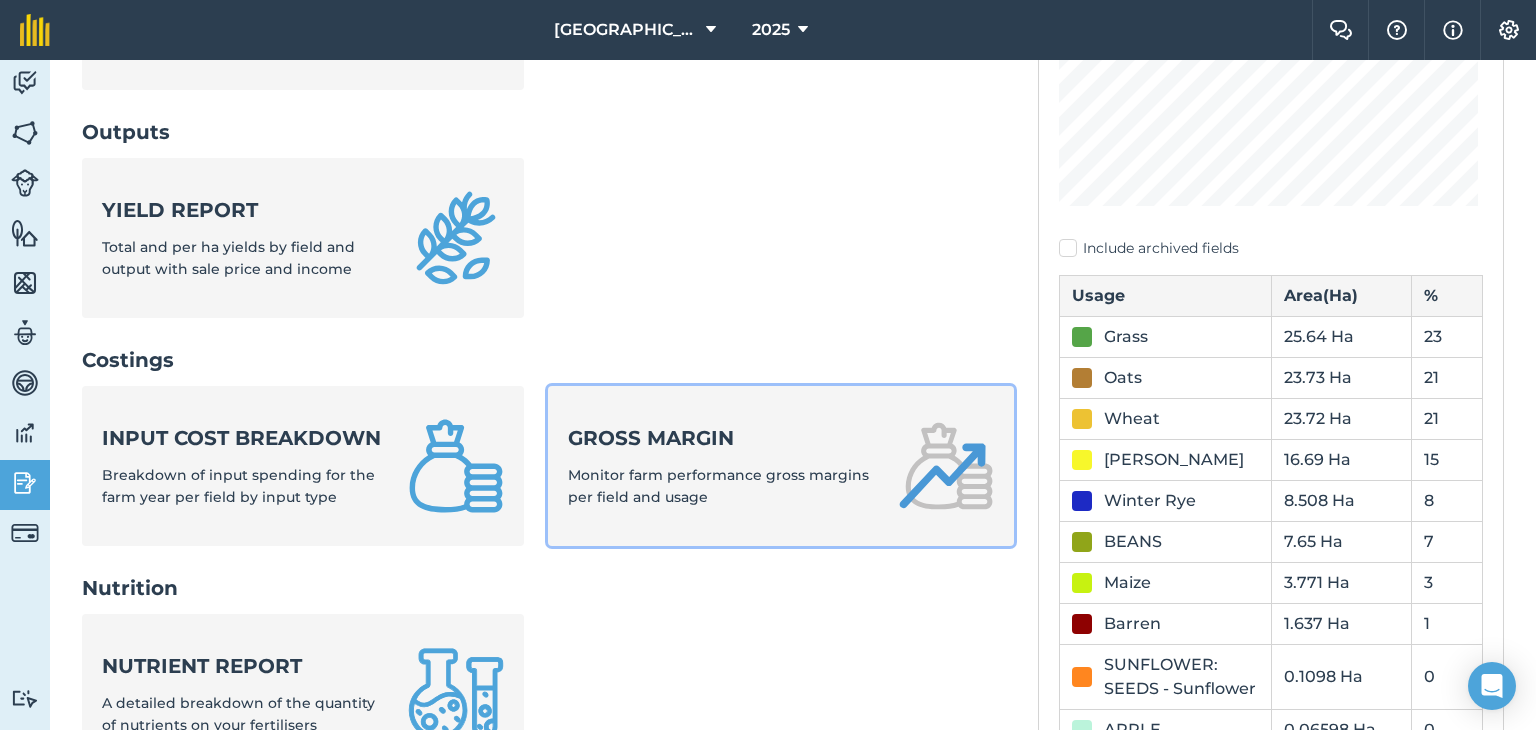 click on "Gross margin Monitor farm performance gross margins per field and usage" at bounding box center (781, 466) 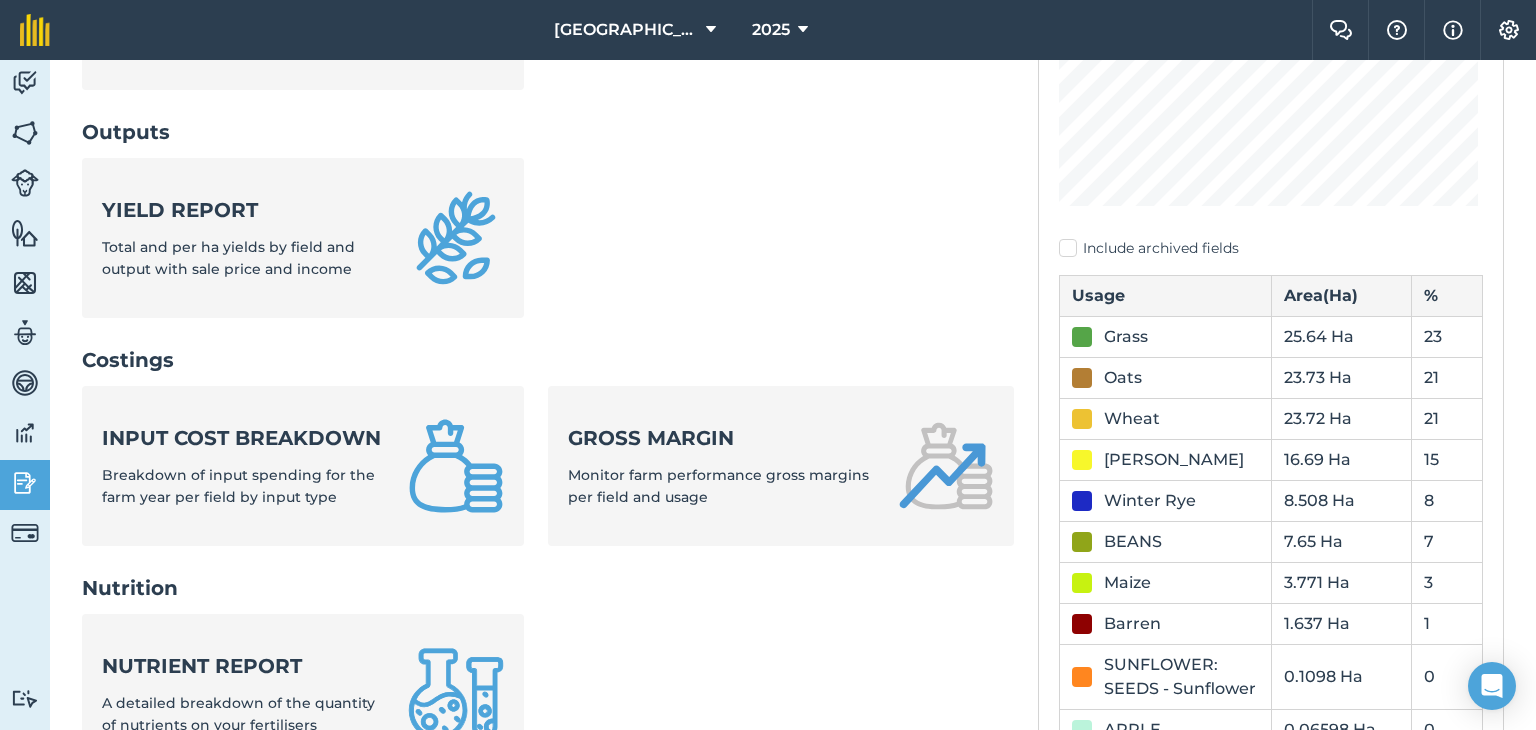scroll, scrollTop: 0, scrollLeft: 0, axis: both 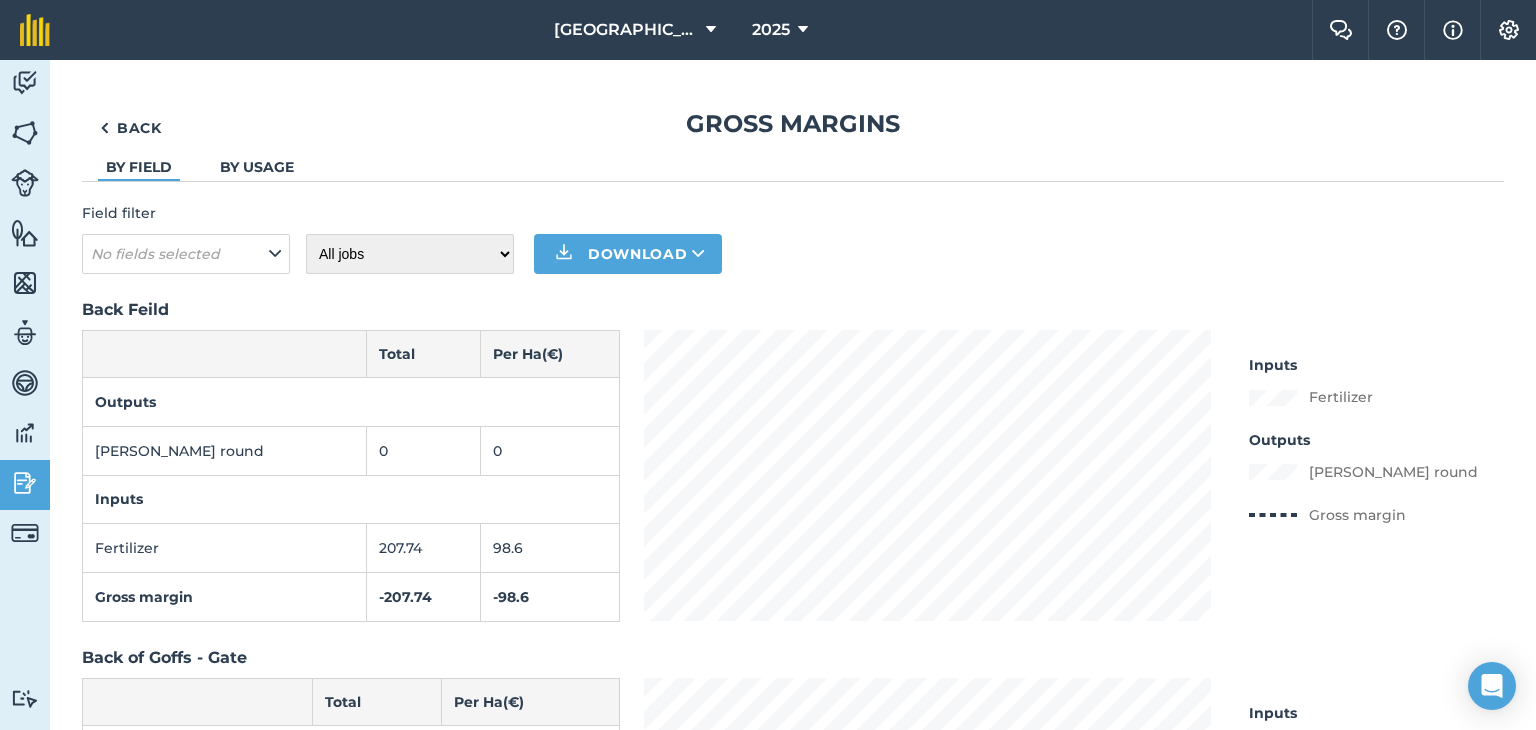 click on "By usage" at bounding box center (257, 167) 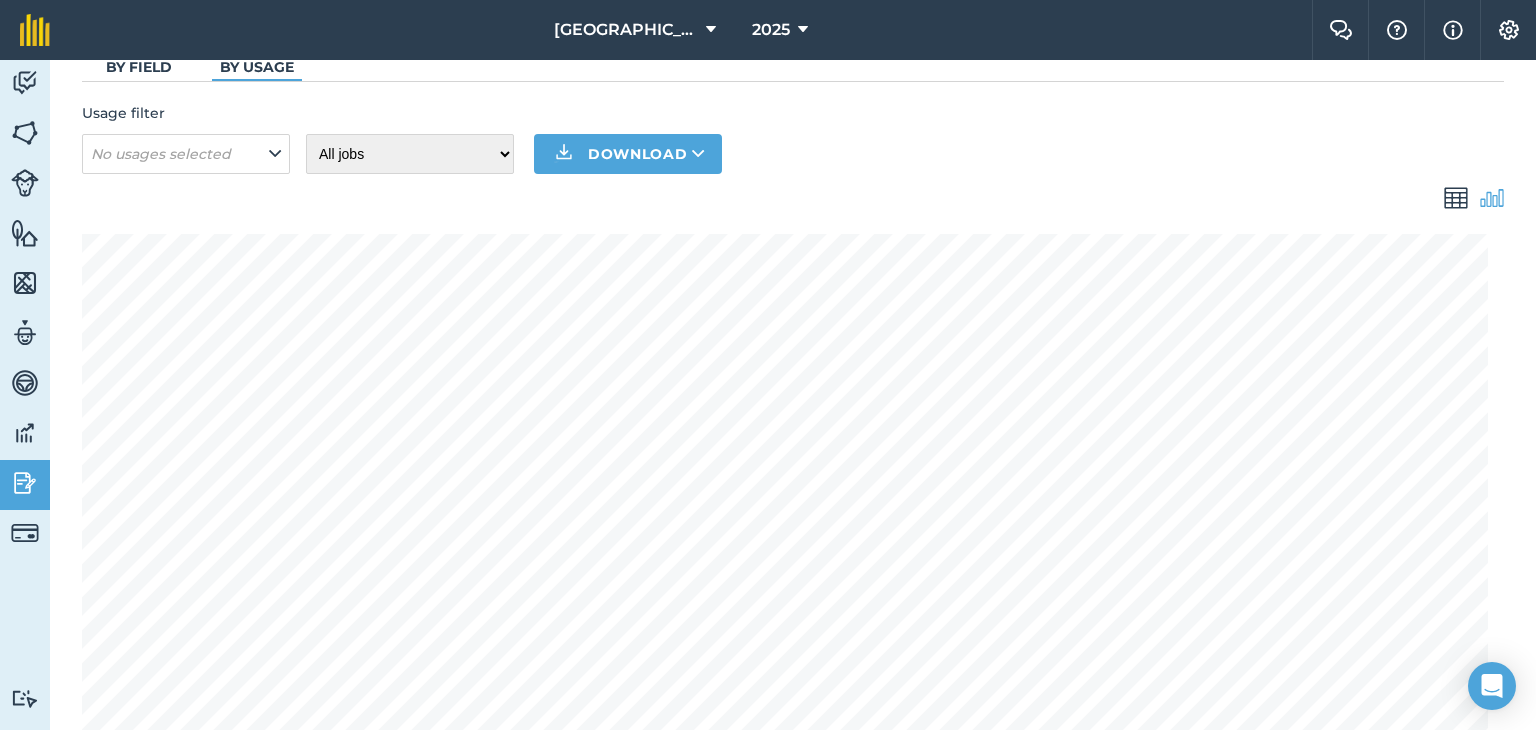 scroll, scrollTop: 0, scrollLeft: 0, axis: both 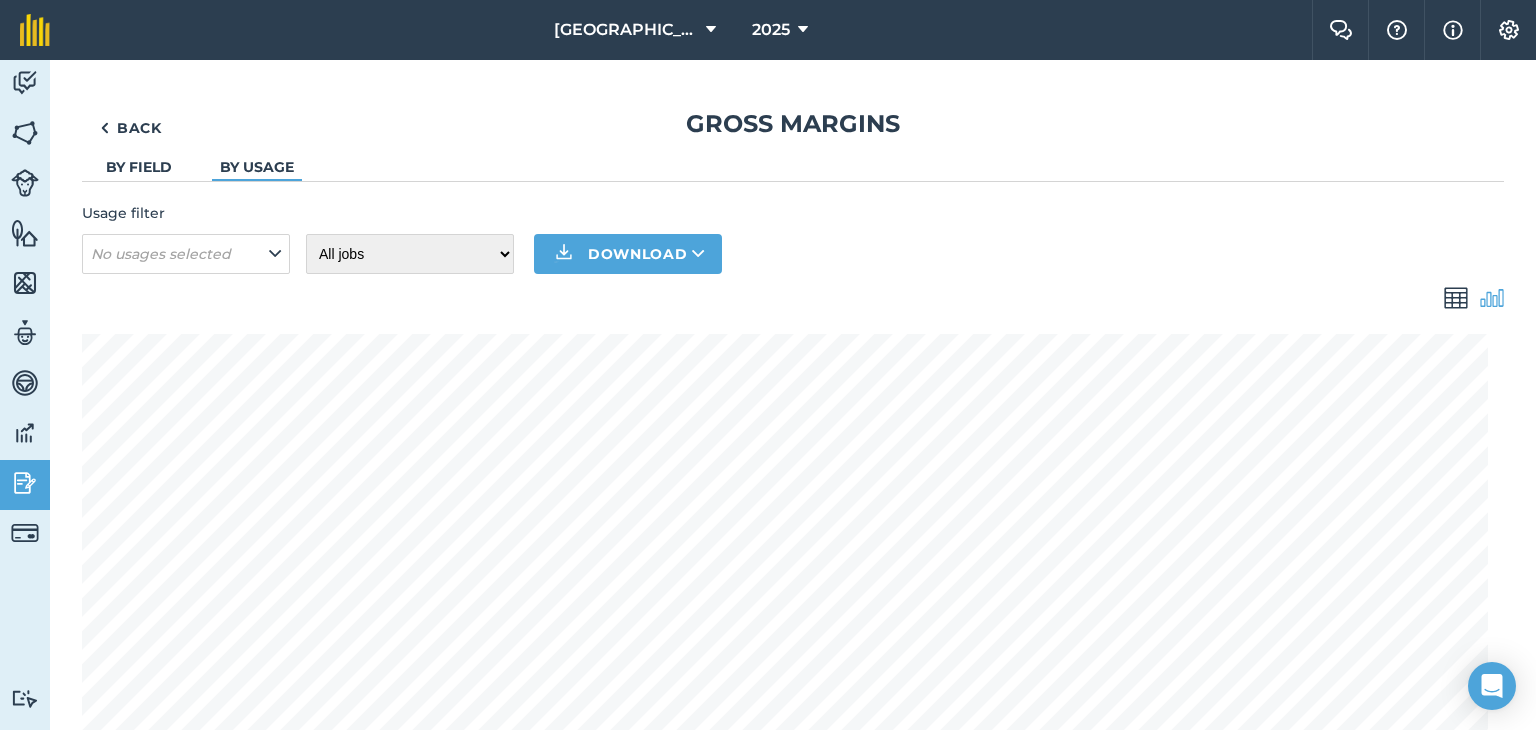click on "By field" at bounding box center [139, 167] 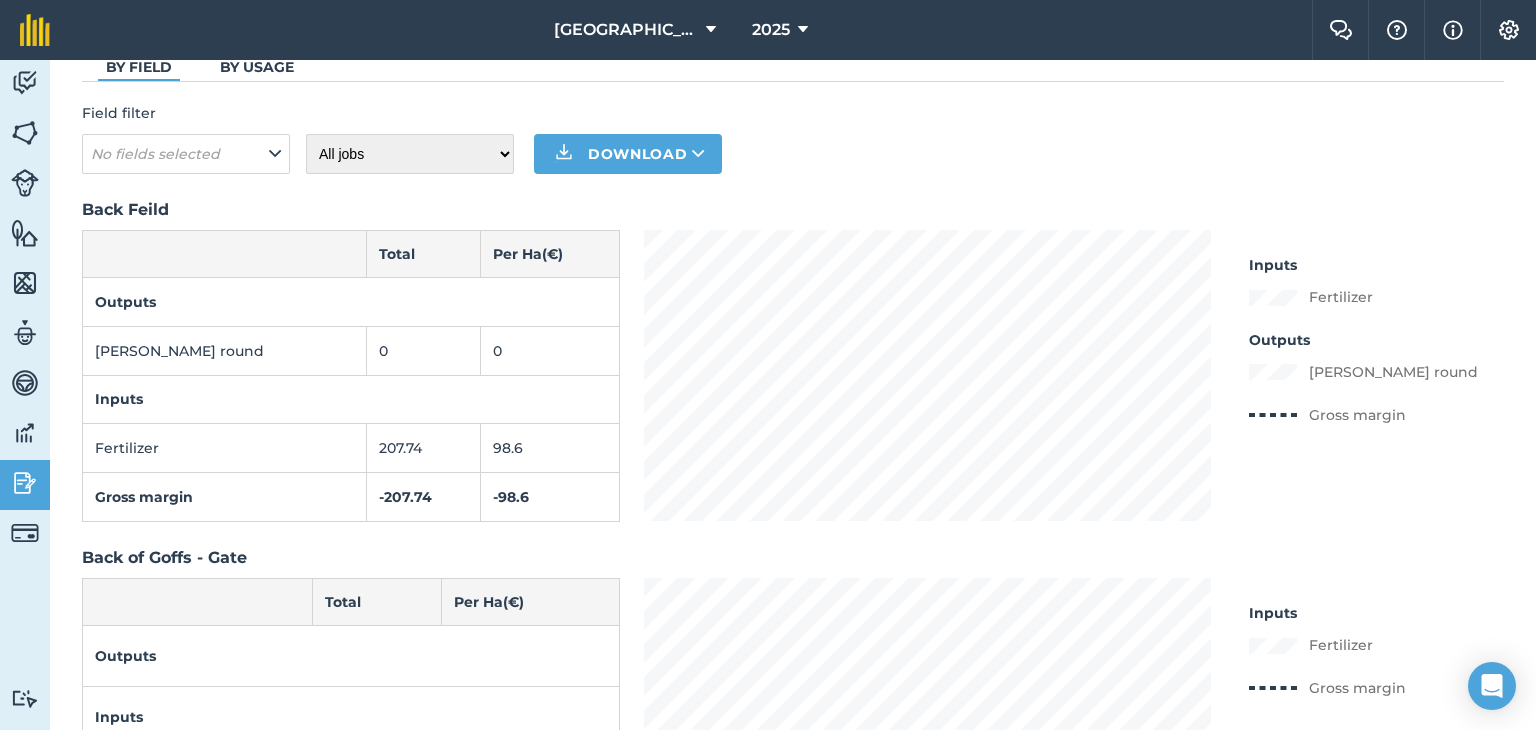 scroll, scrollTop: 0, scrollLeft: 0, axis: both 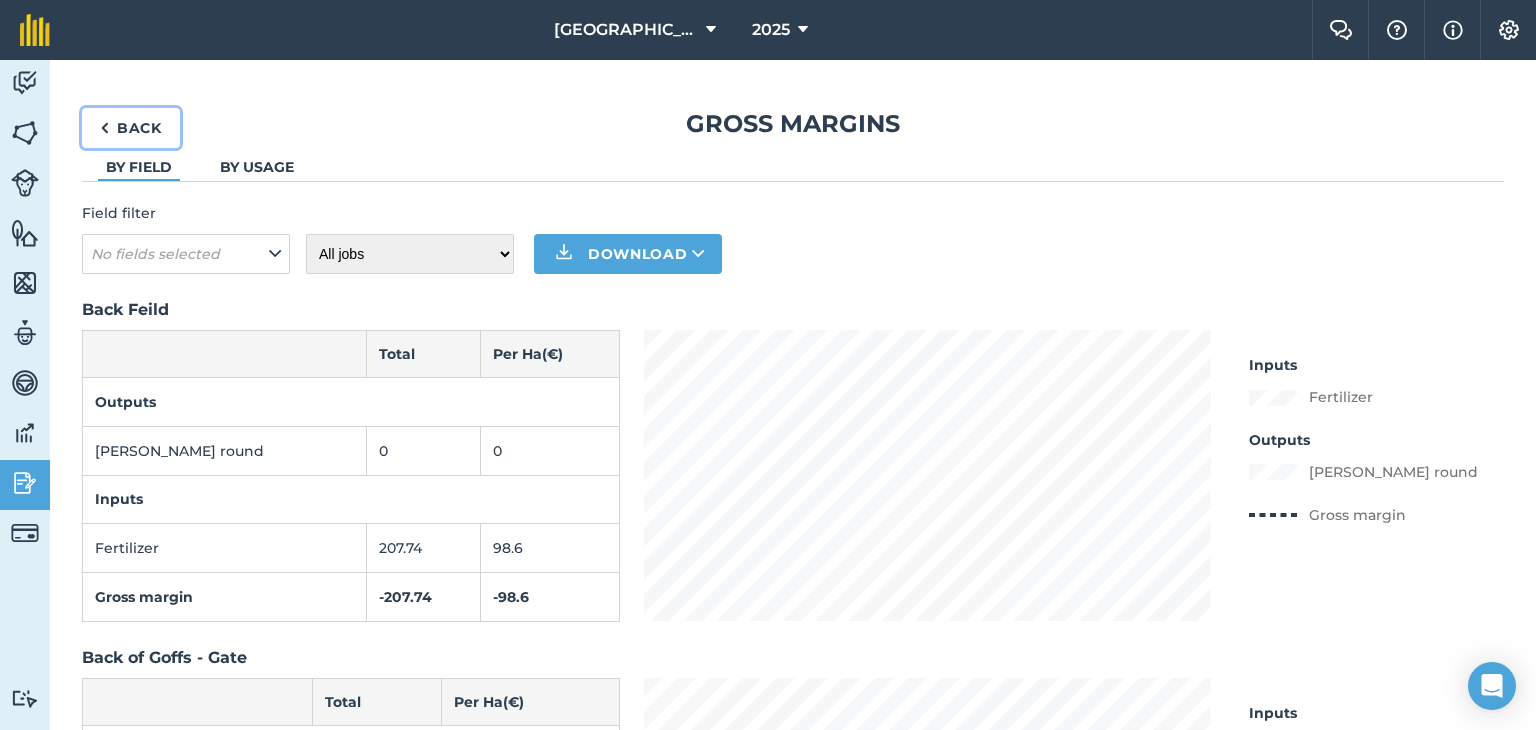 click on "Back" at bounding box center [131, 128] 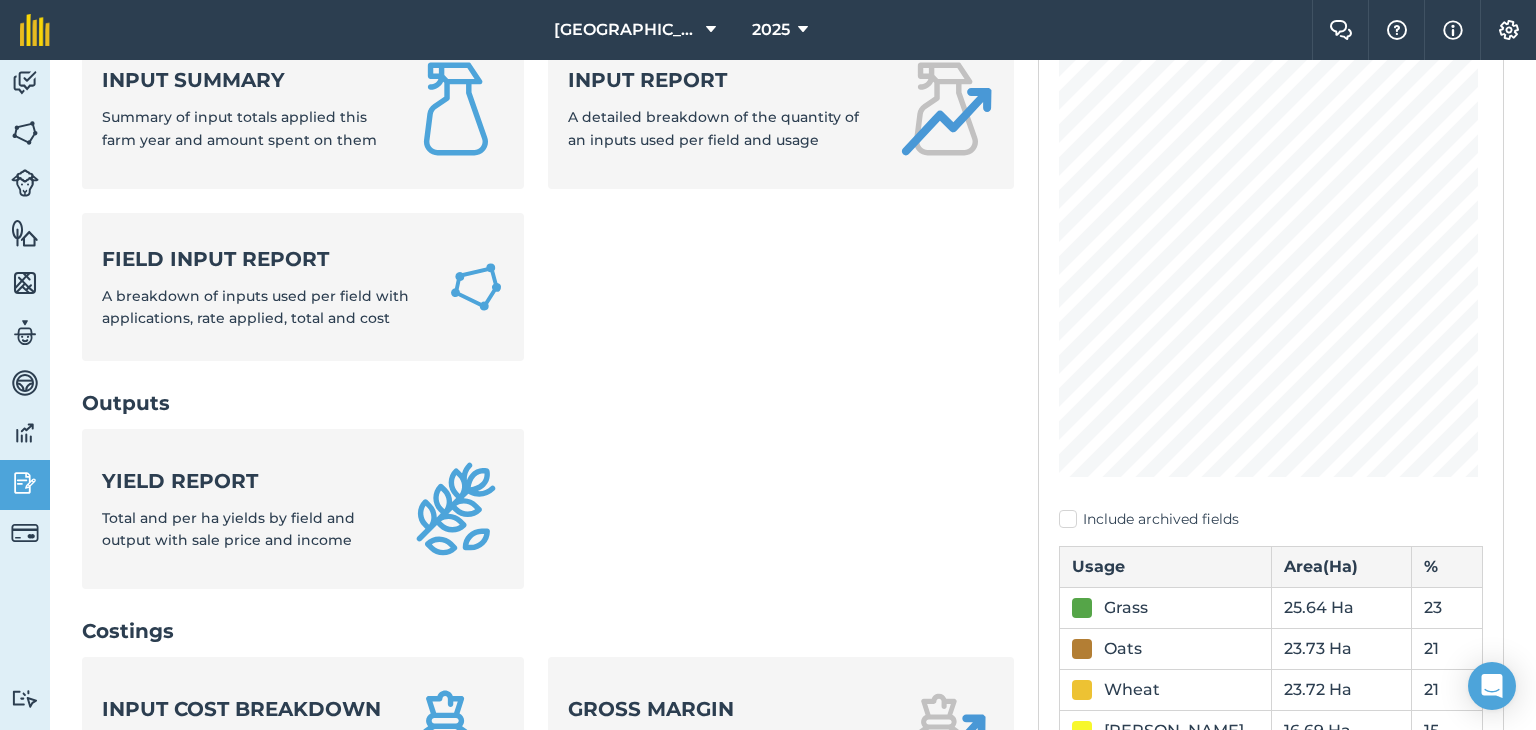 scroll, scrollTop: 200, scrollLeft: 0, axis: vertical 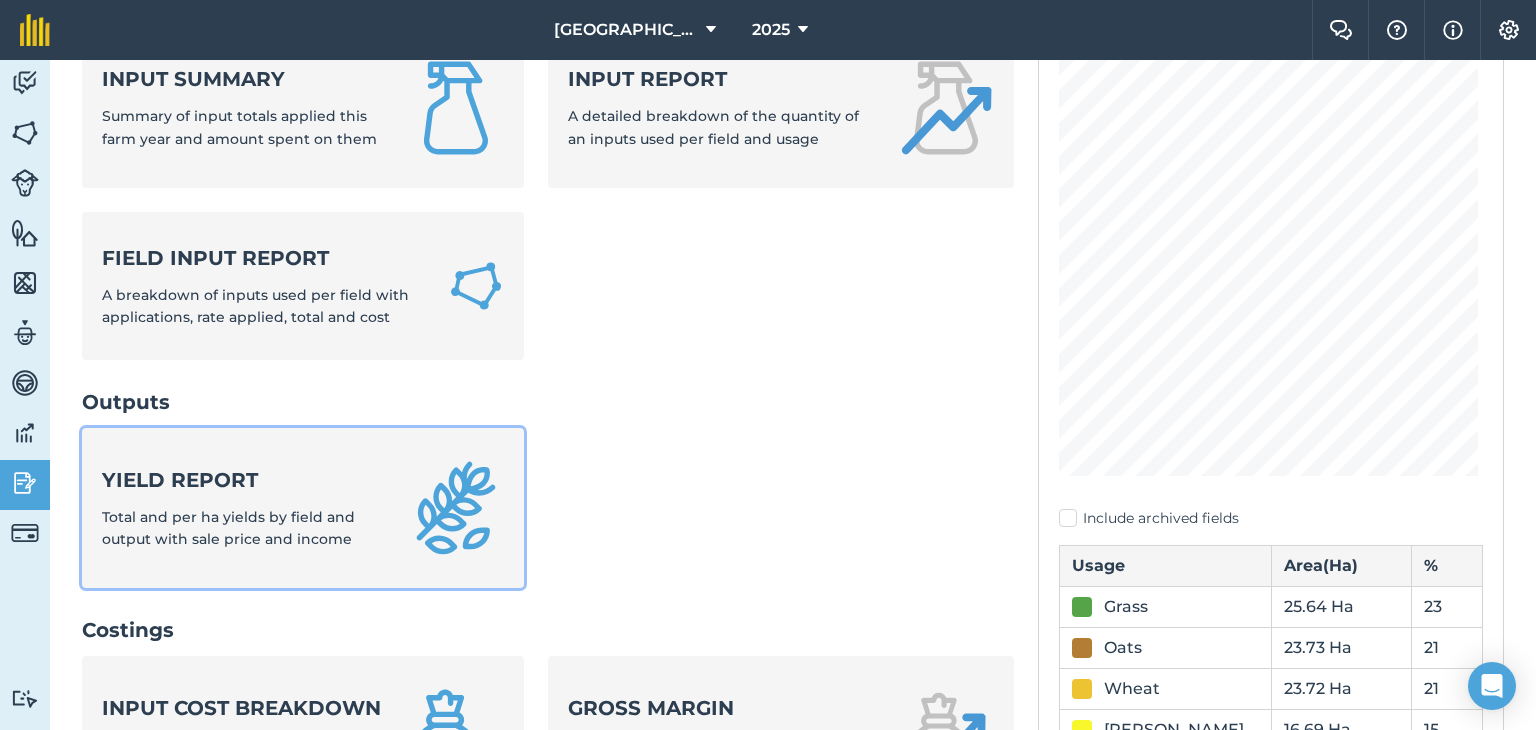 click on "Yield report Total and per ha yields by field and output with sale price and income" at bounding box center (243, 508) 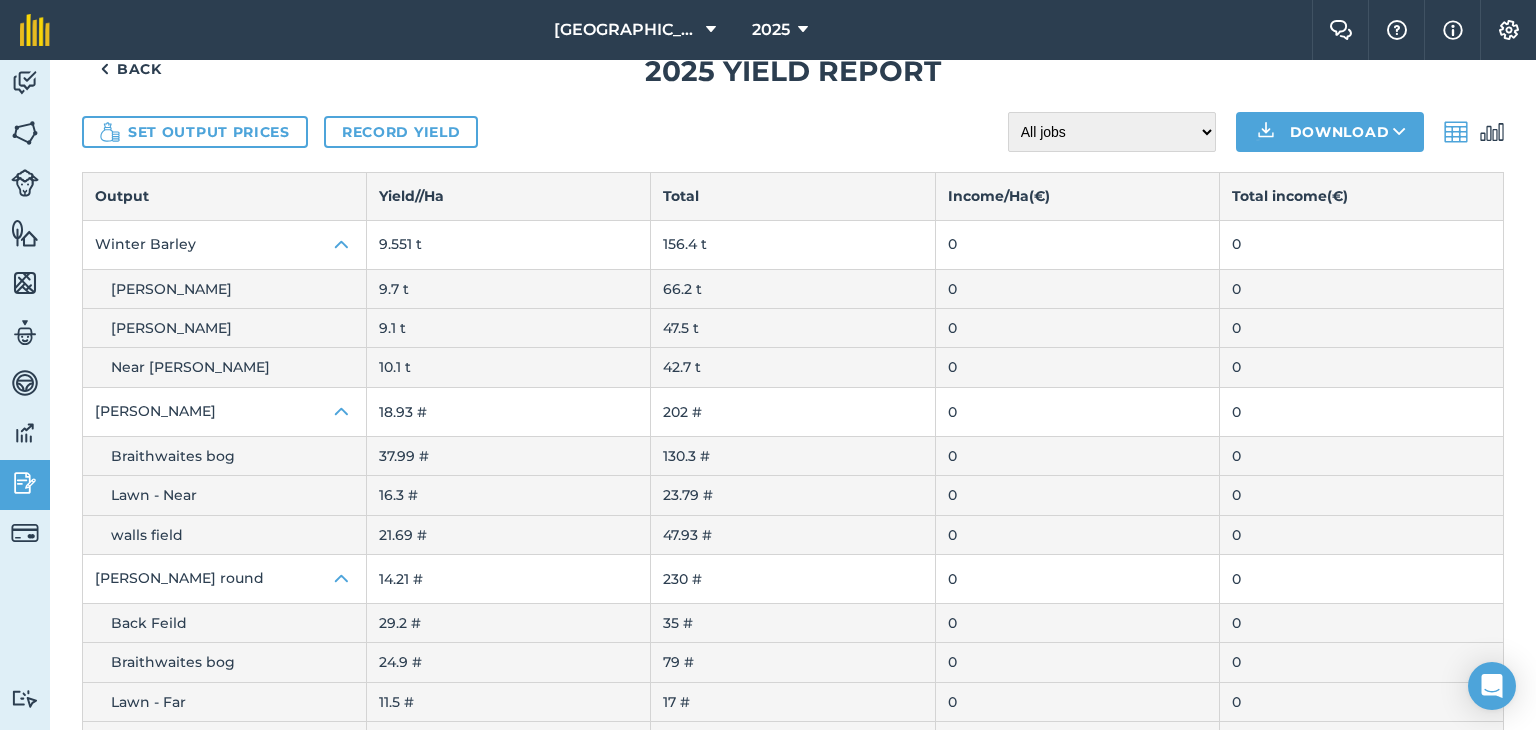scroll, scrollTop: 0, scrollLeft: 0, axis: both 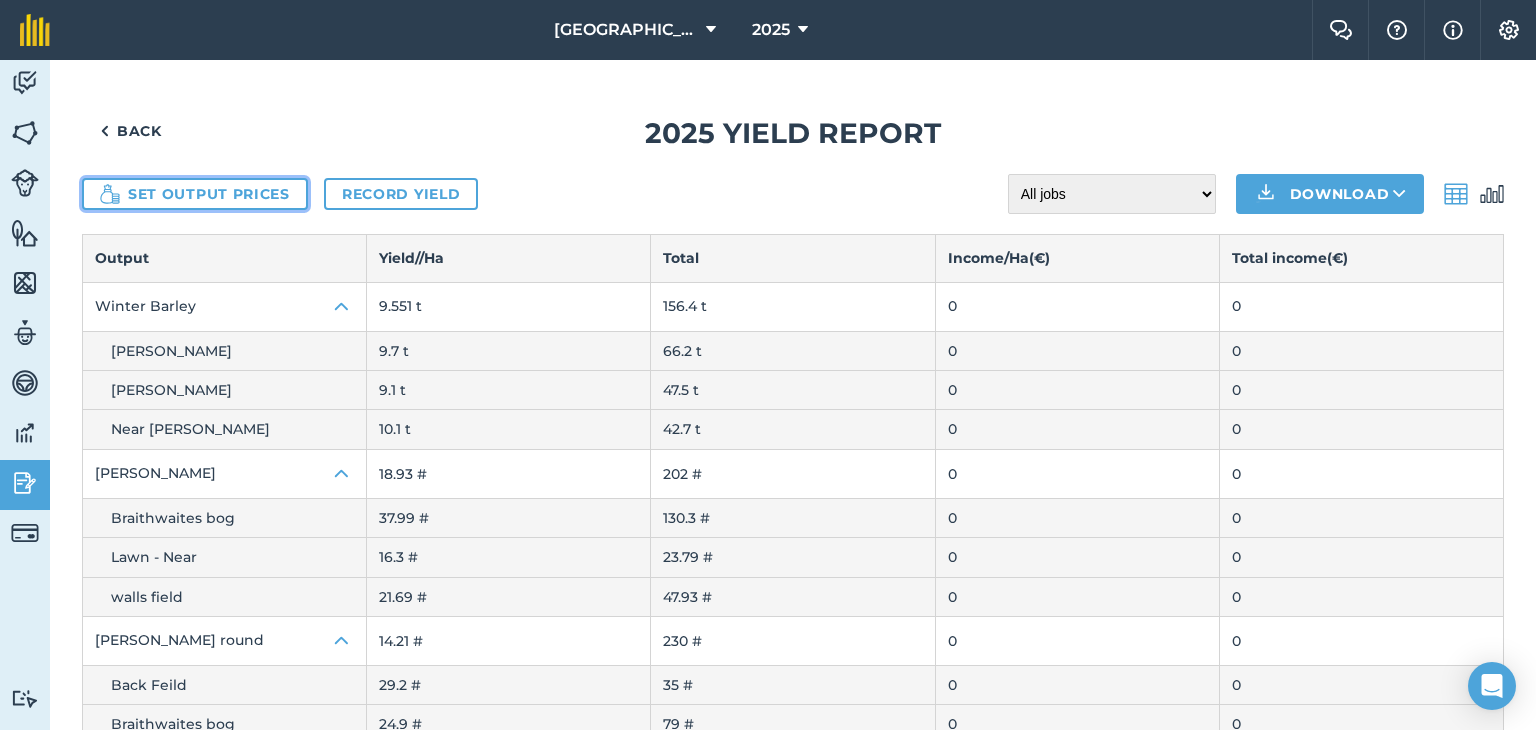 click on "Set output prices" at bounding box center [195, 194] 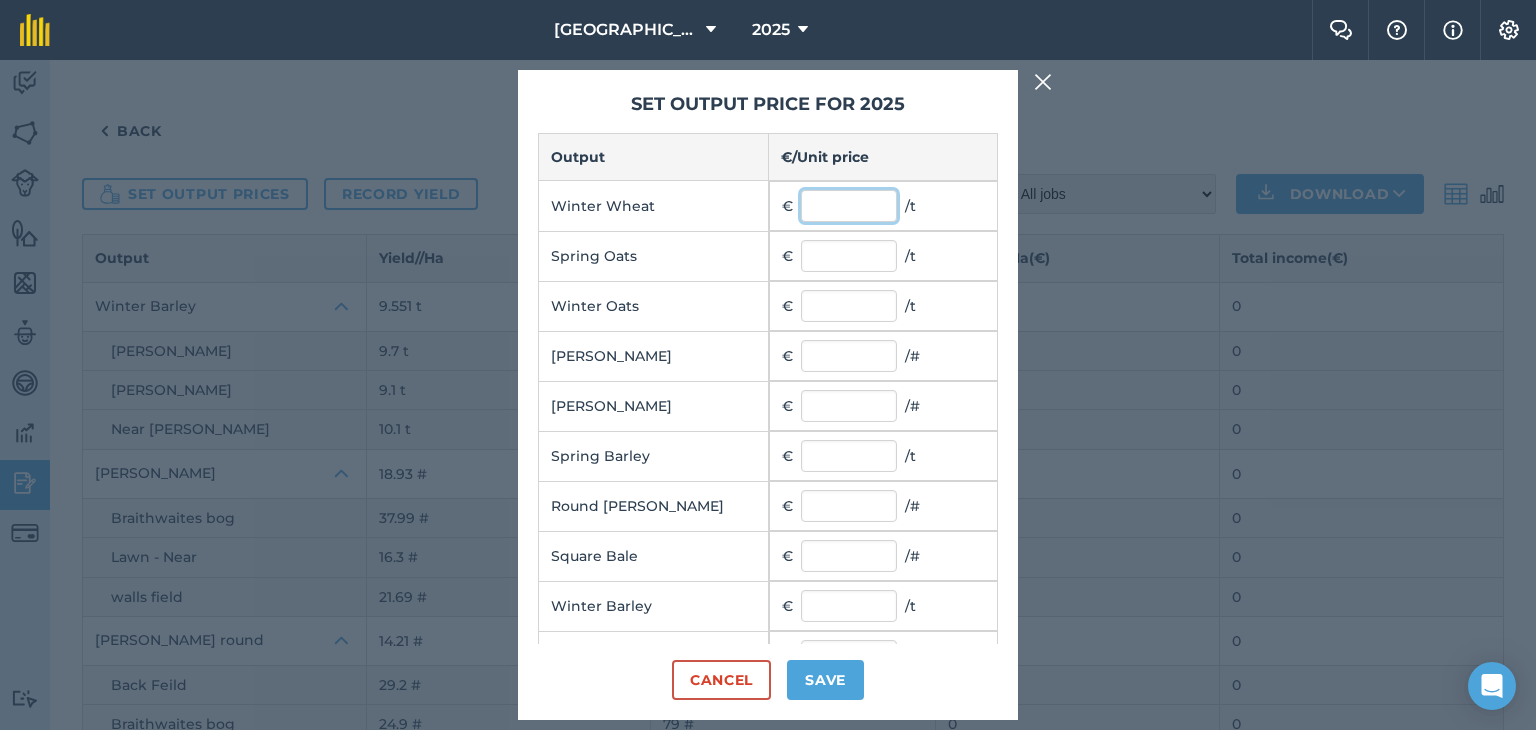 click at bounding box center (849, 206) 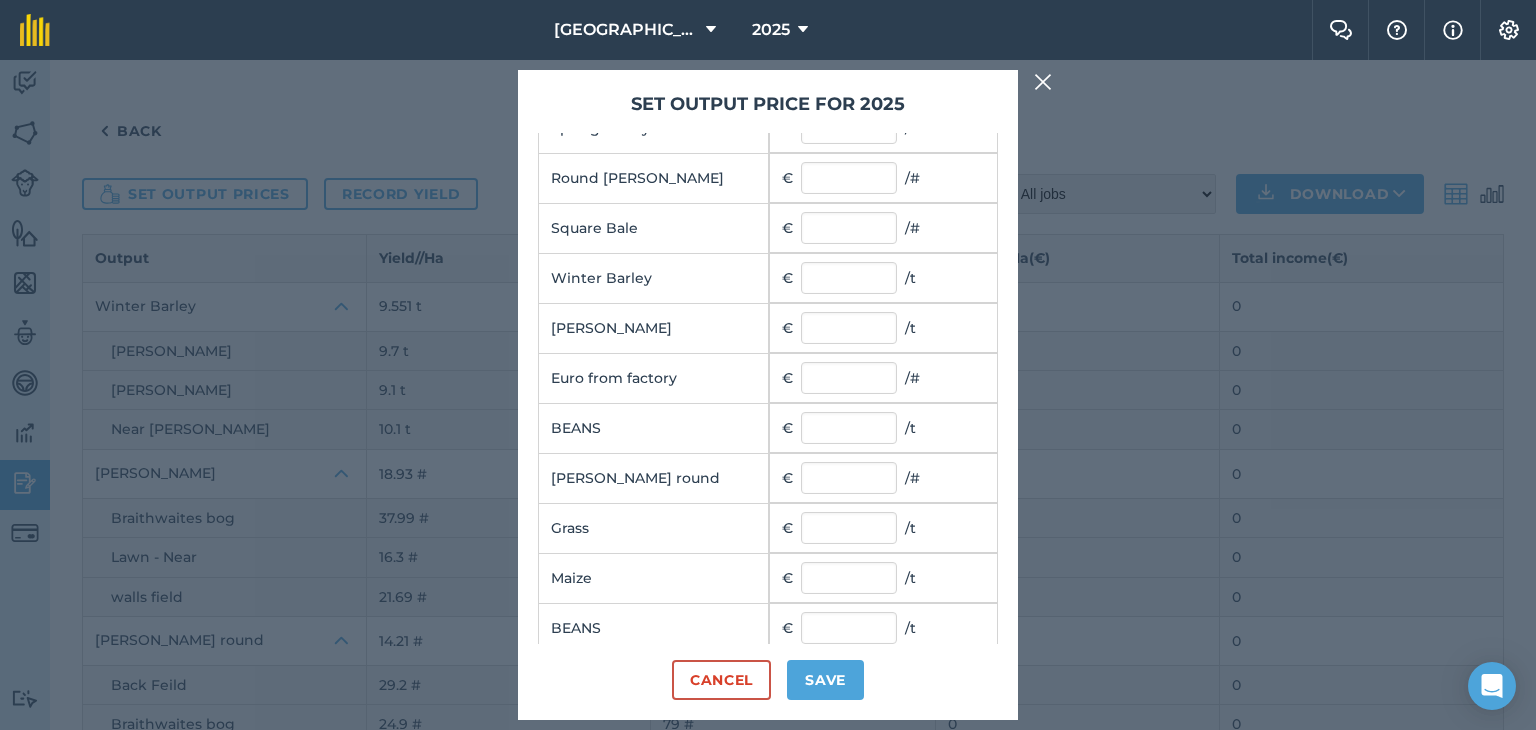 scroll, scrollTop: 350, scrollLeft: 0, axis: vertical 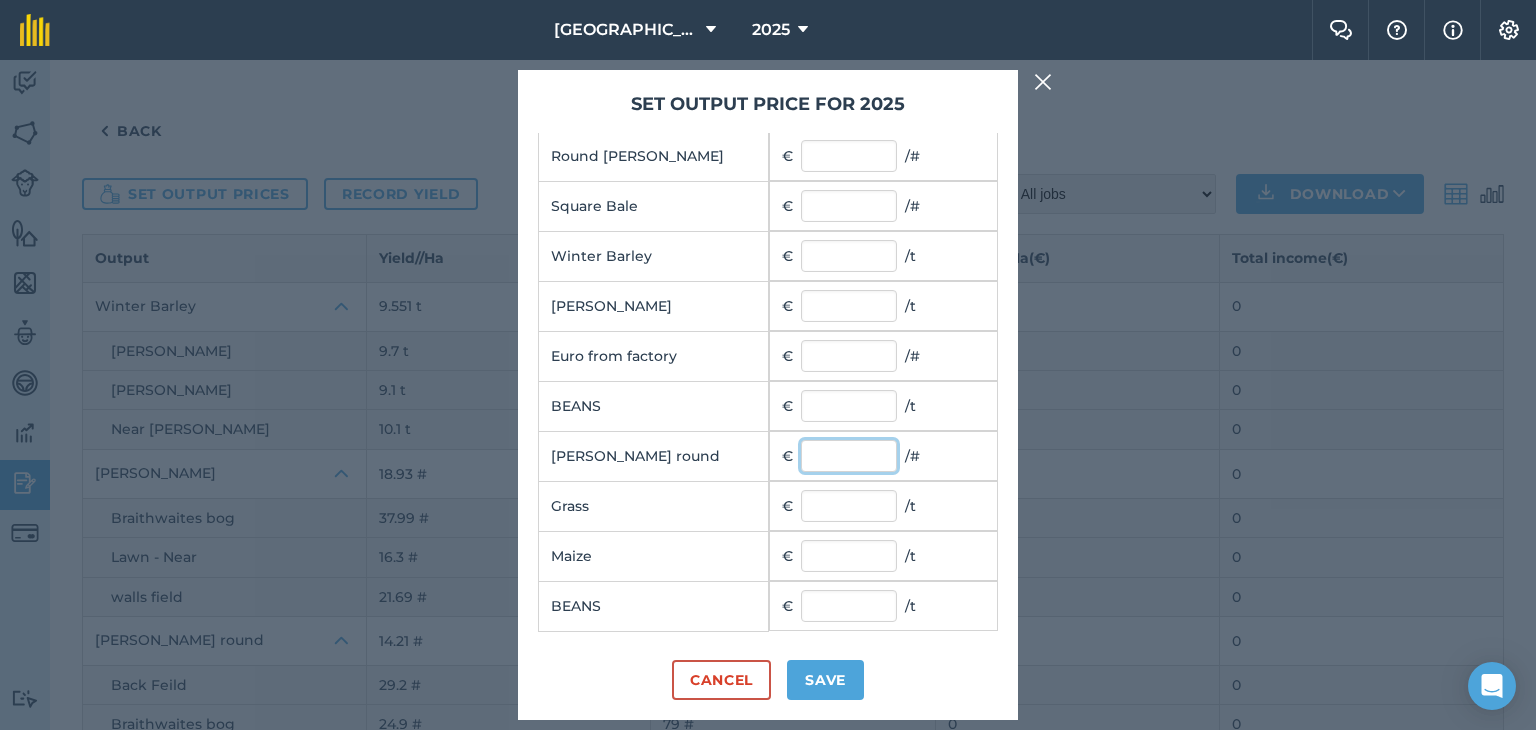 click at bounding box center [849, 456] 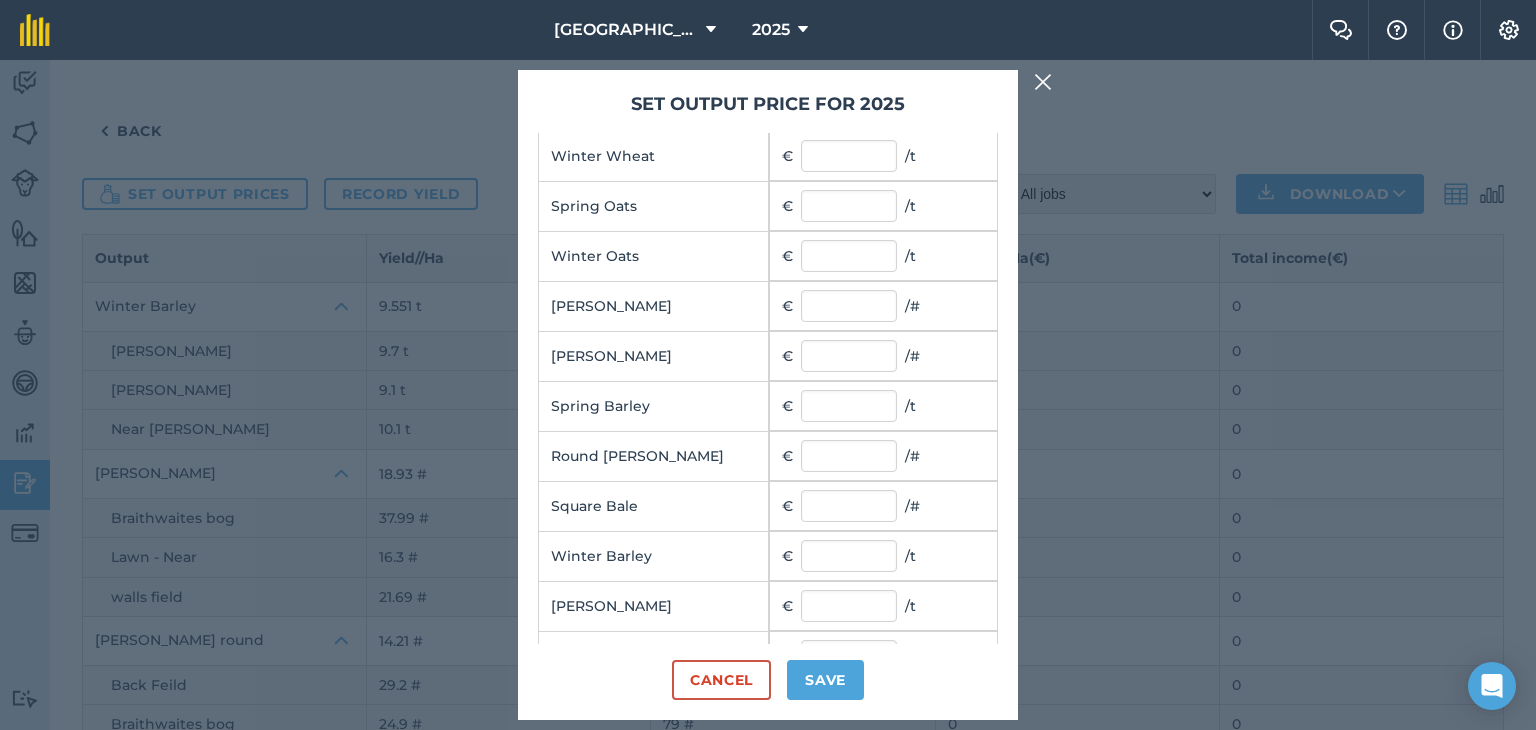 scroll, scrollTop: 0, scrollLeft: 0, axis: both 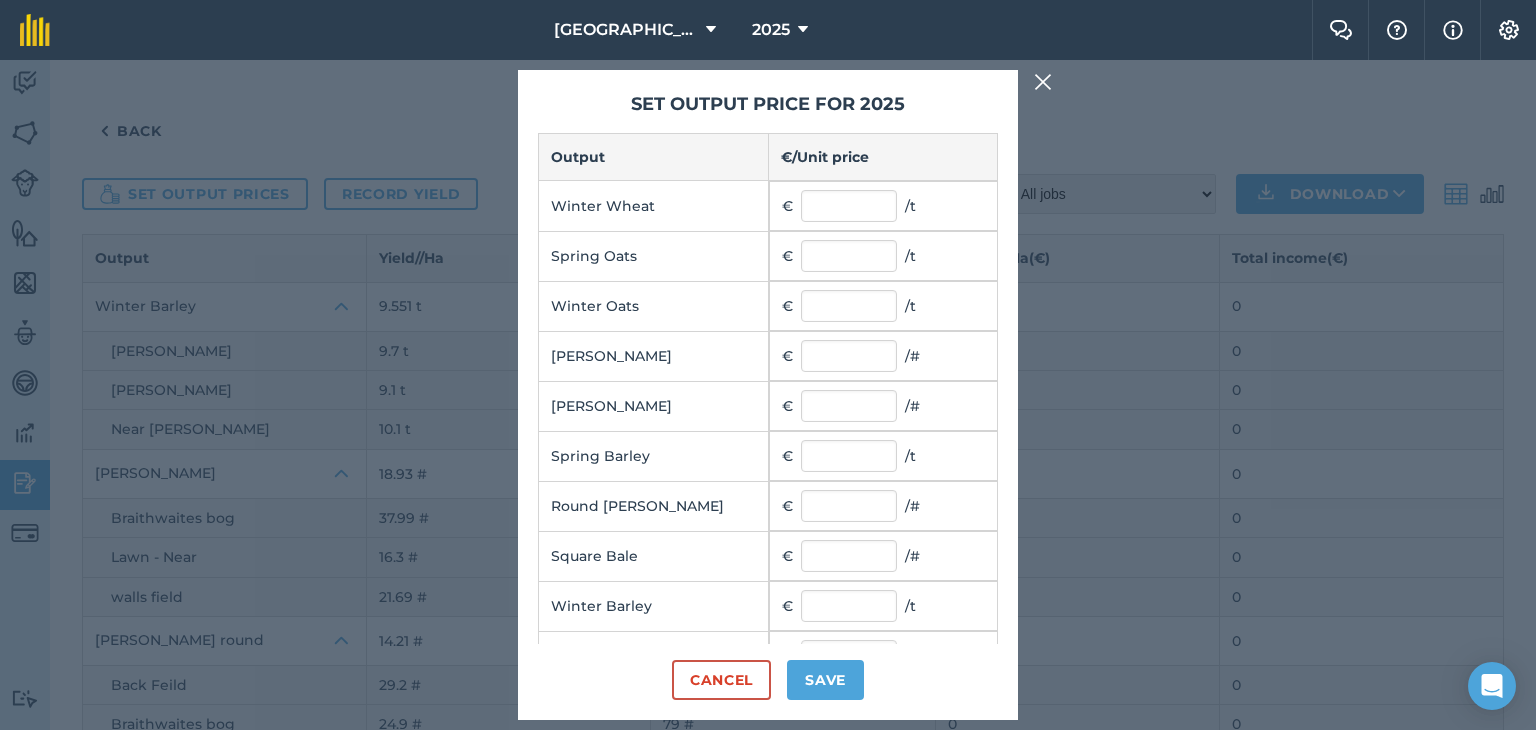 type on "27" 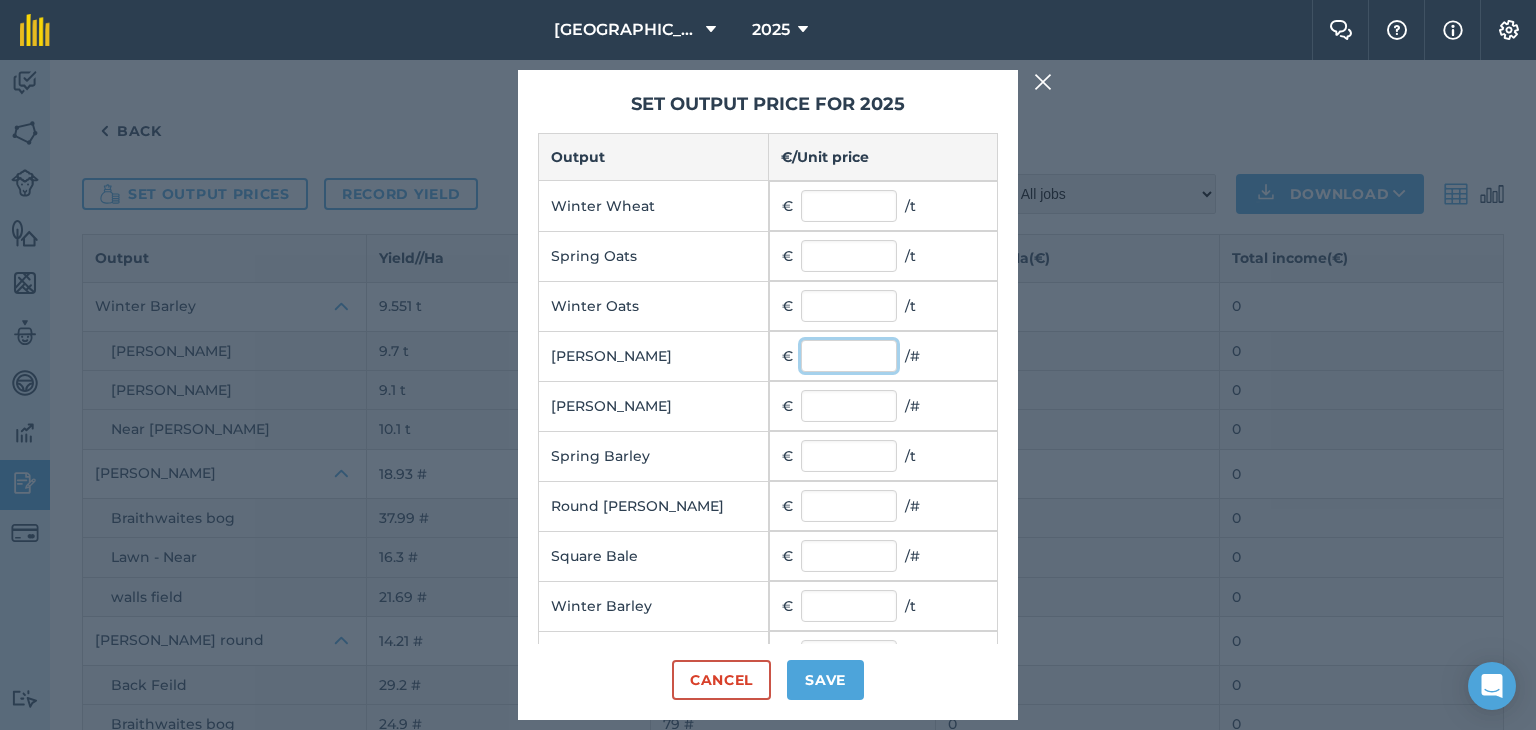click at bounding box center [849, 356] 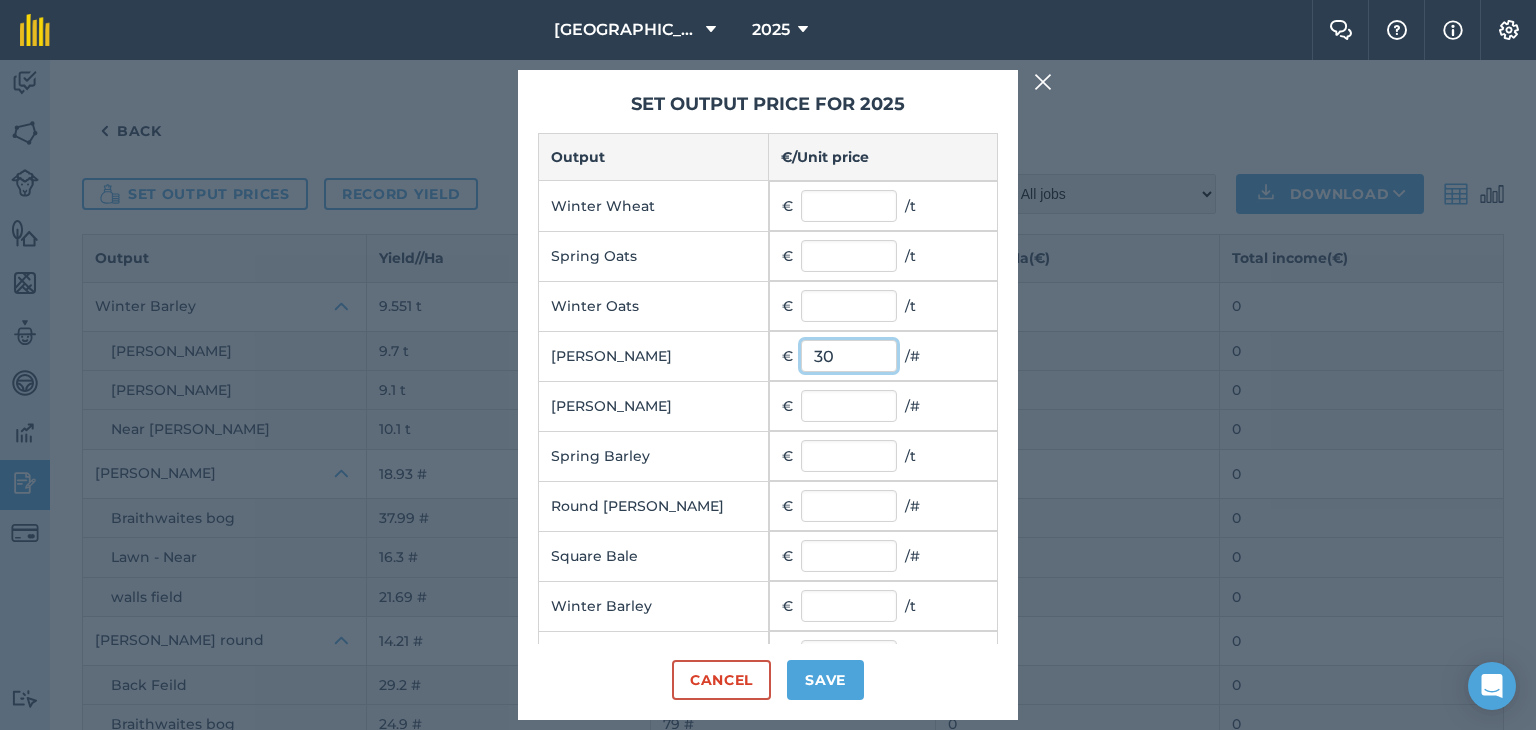 type on "30" 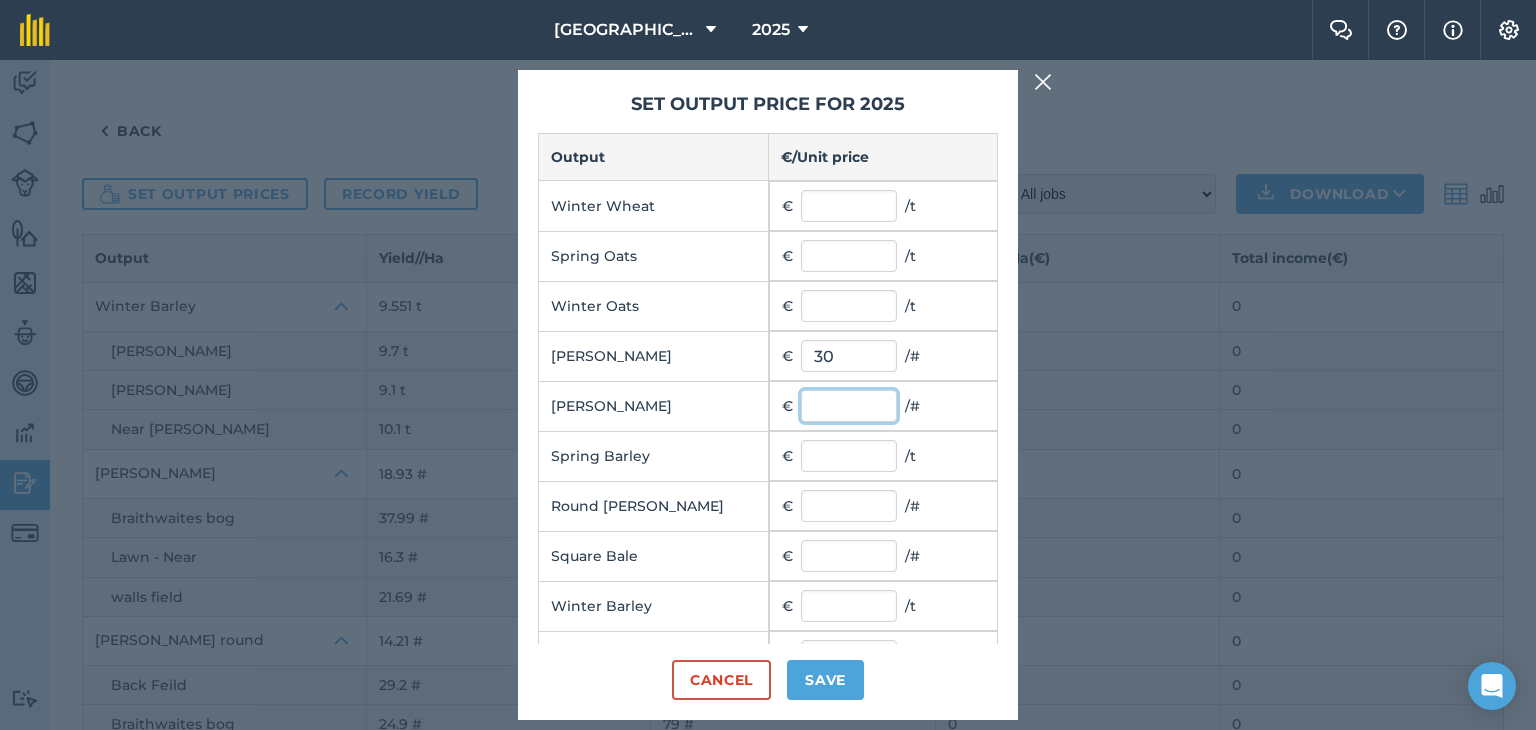 click at bounding box center (849, 406) 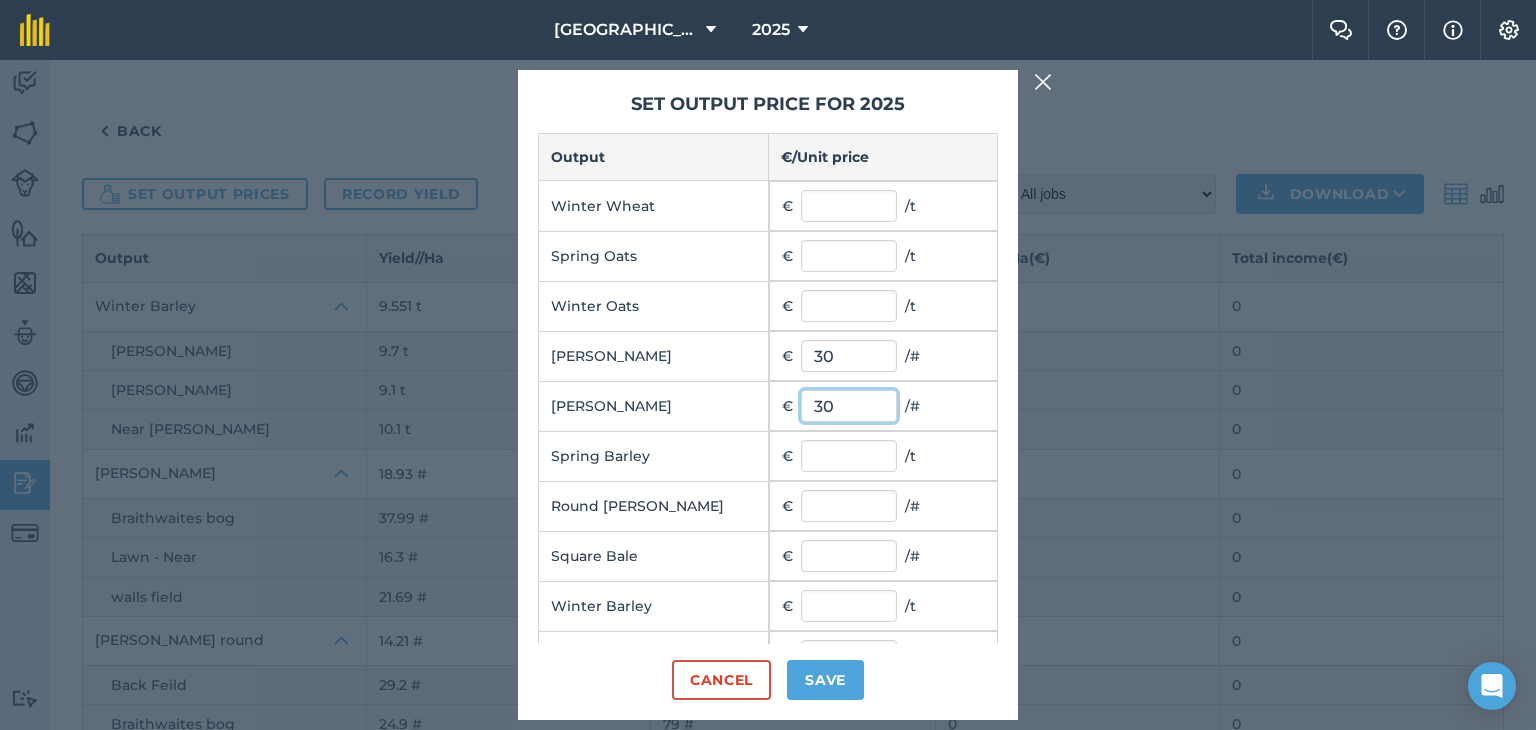 type on "30" 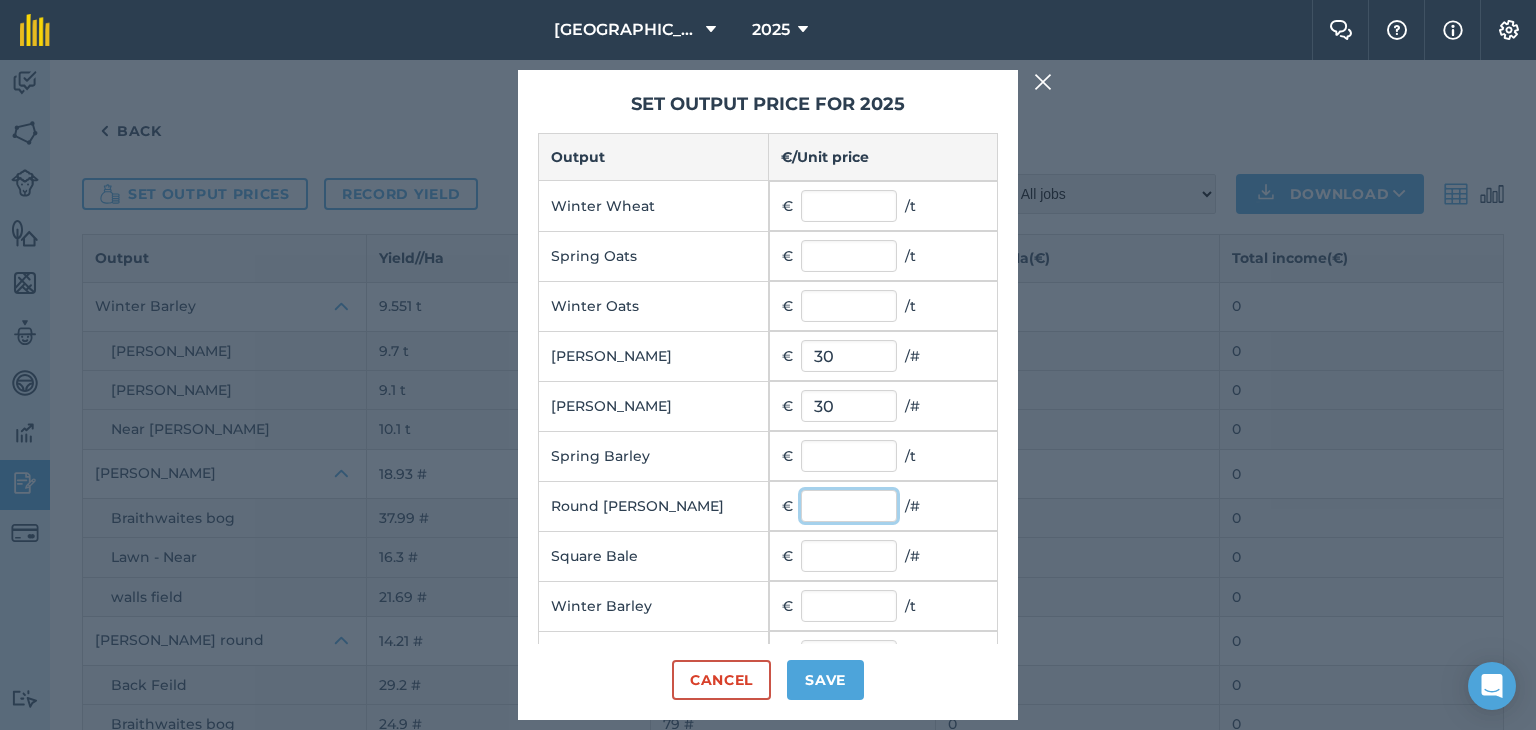 click at bounding box center [849, 506] 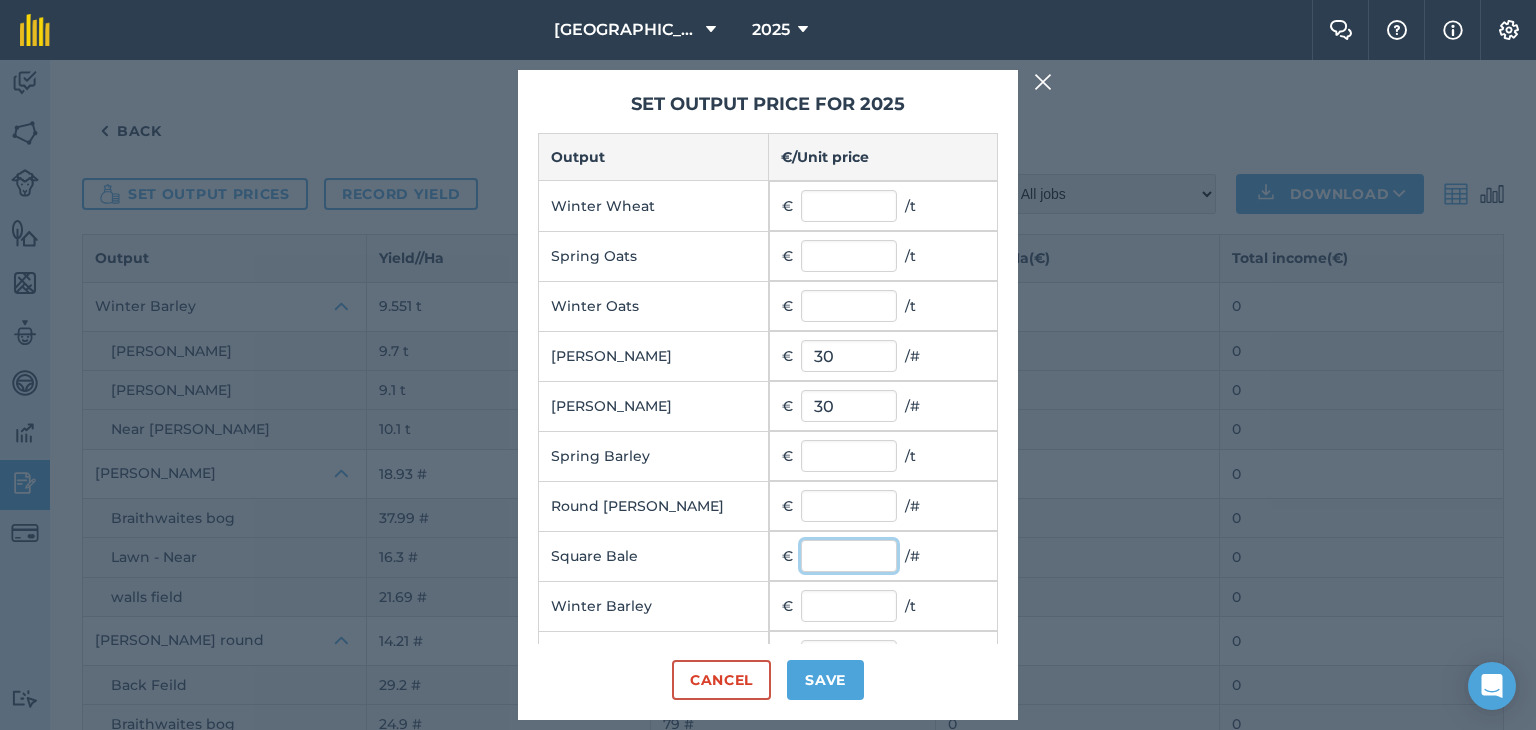 click at bounding box center [849, 556] 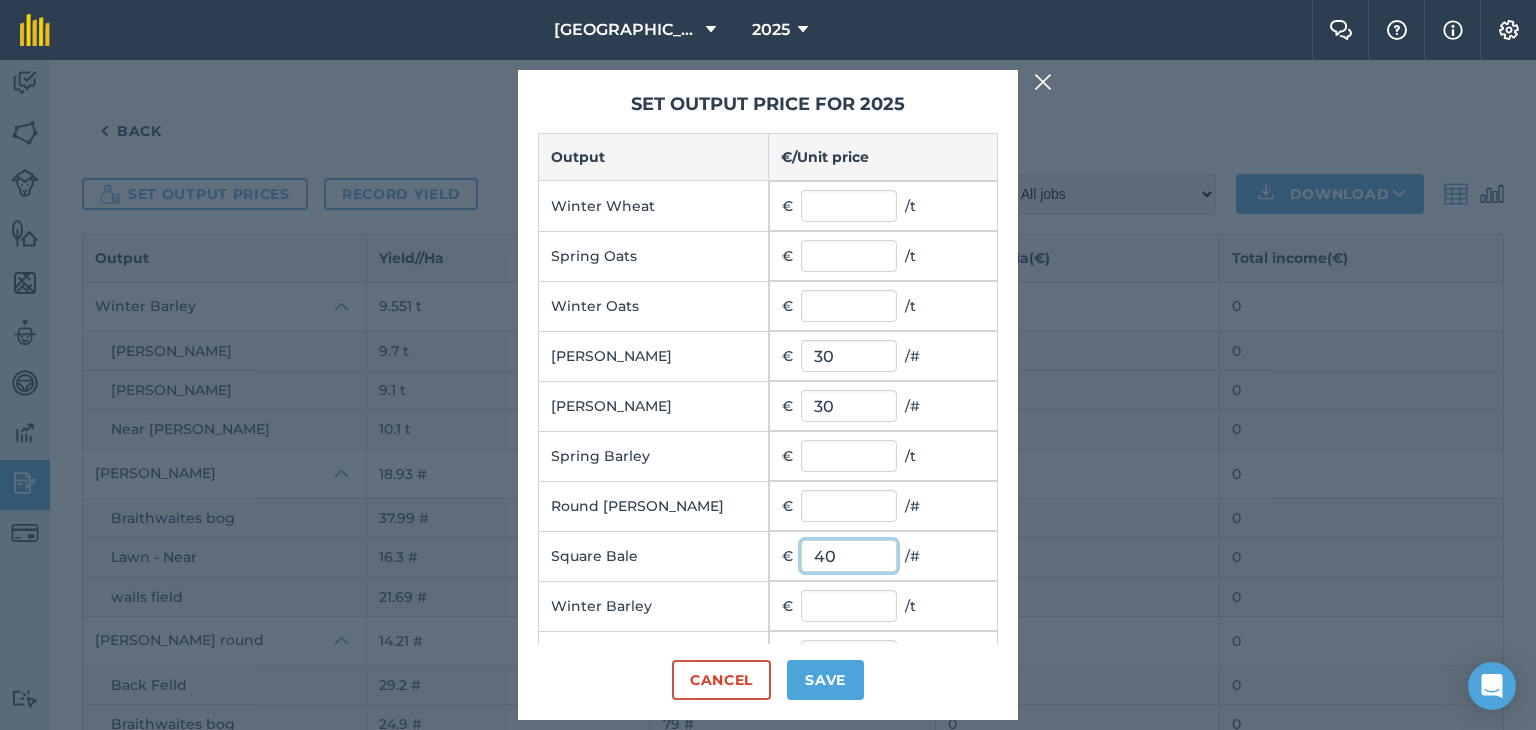 type on "40" 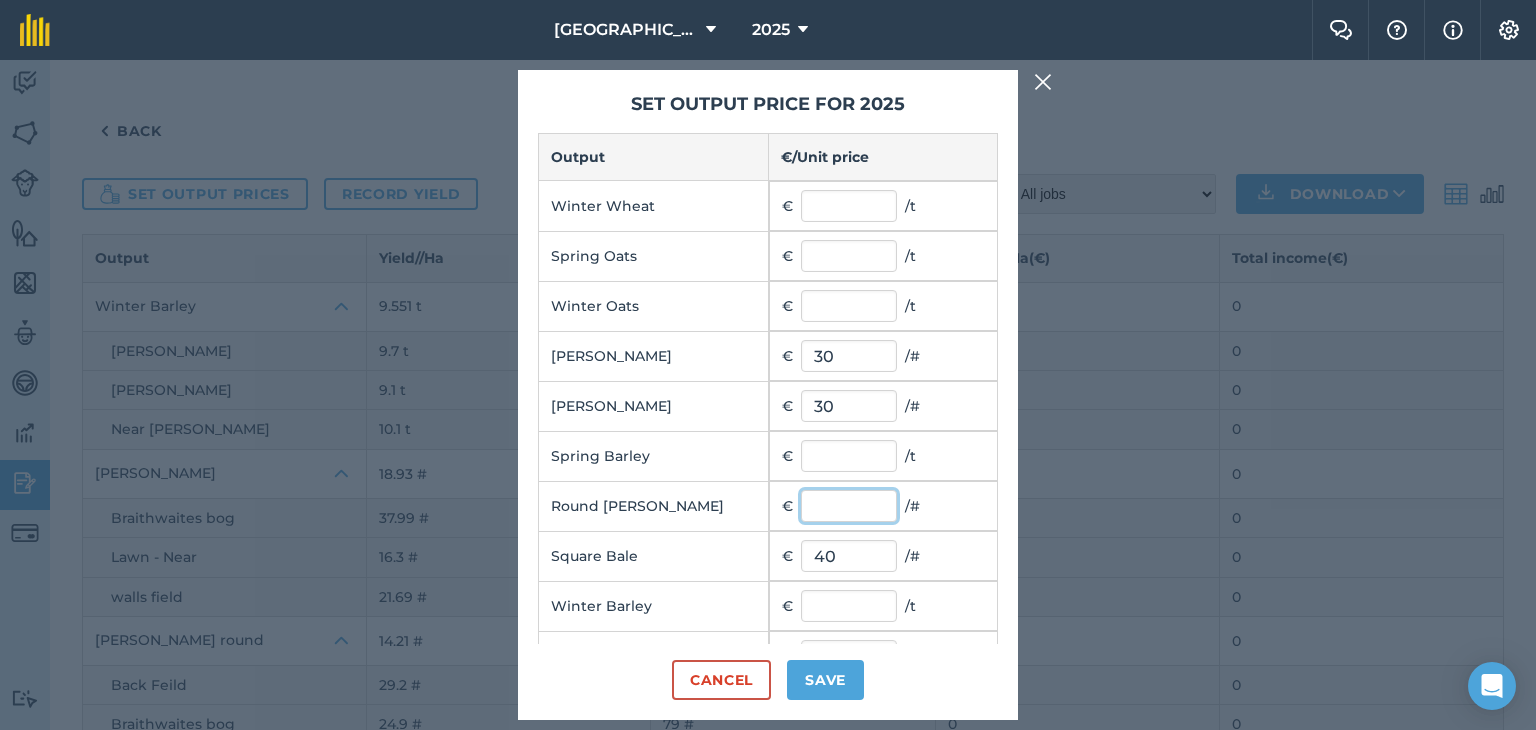 click at bounding box center [849, 506] 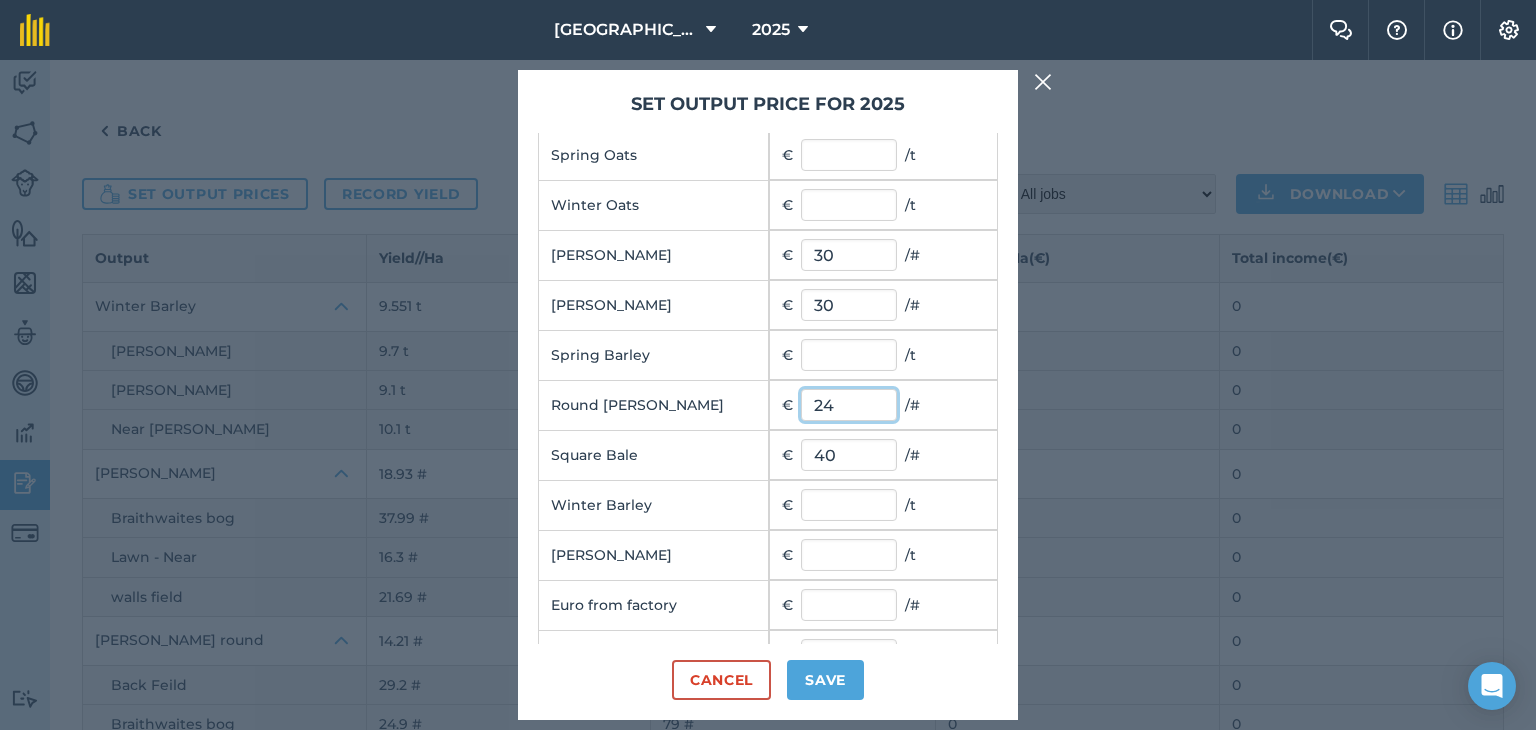 scroll, scrollTop: 0, scrollLeft: 0, axis: both 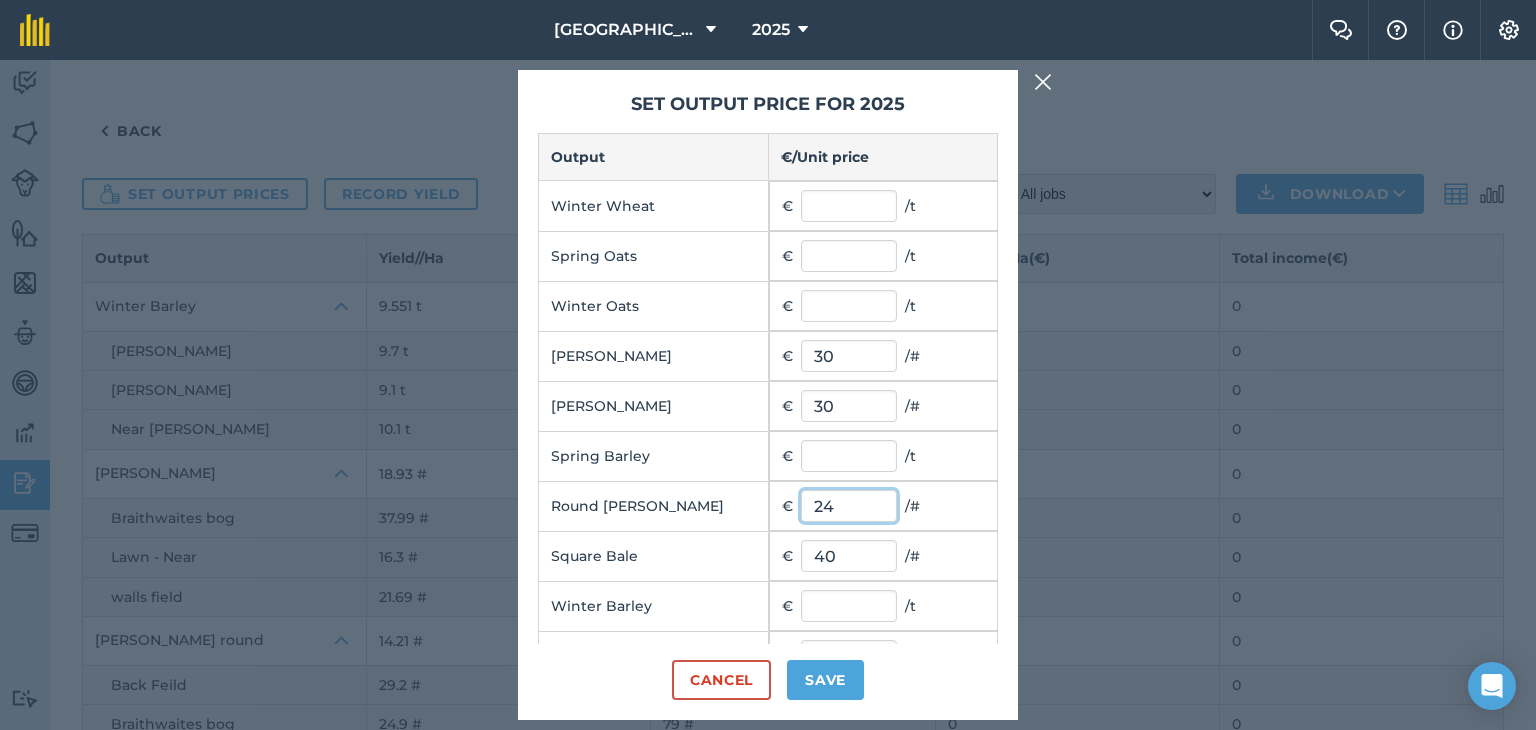 type on "24" 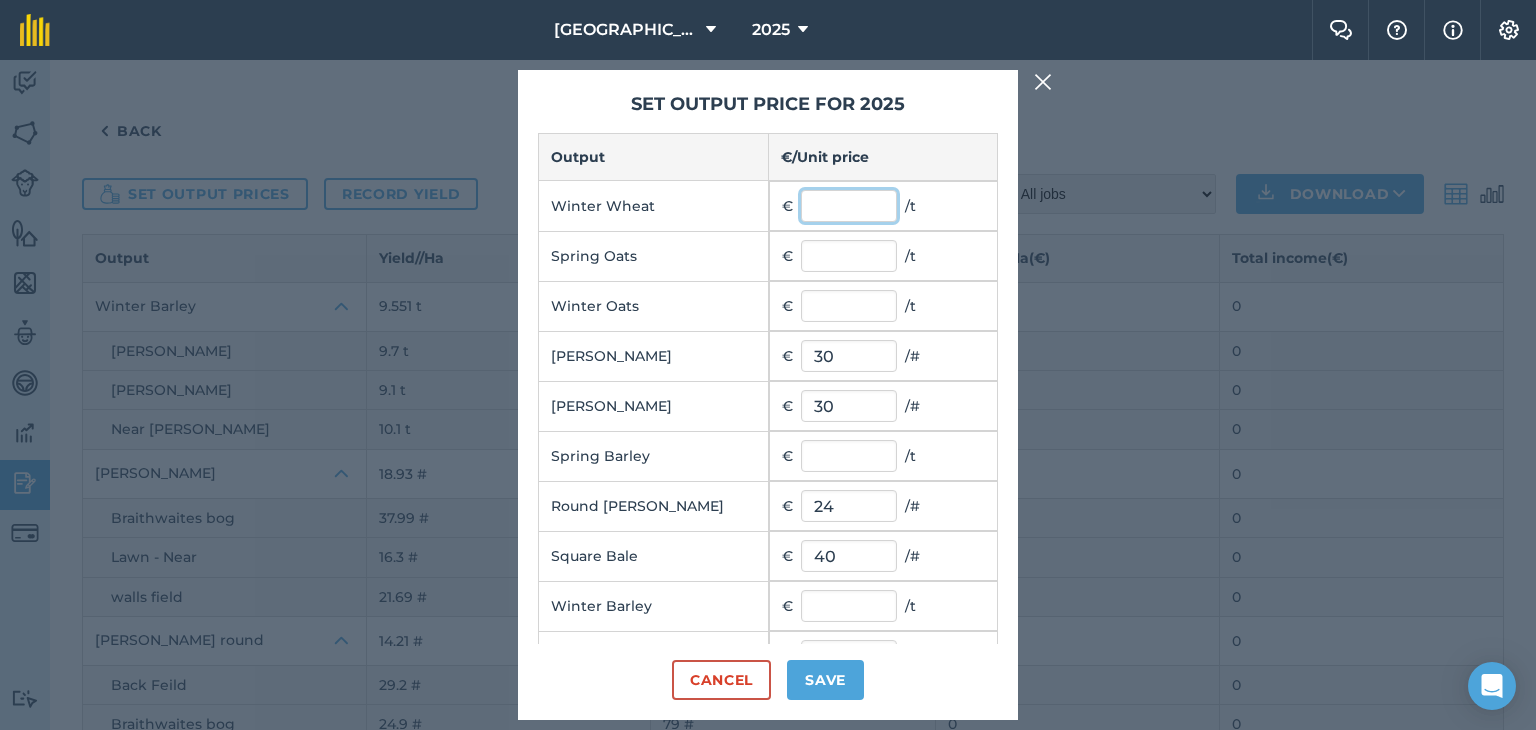 click at bounding box center (849, 206) 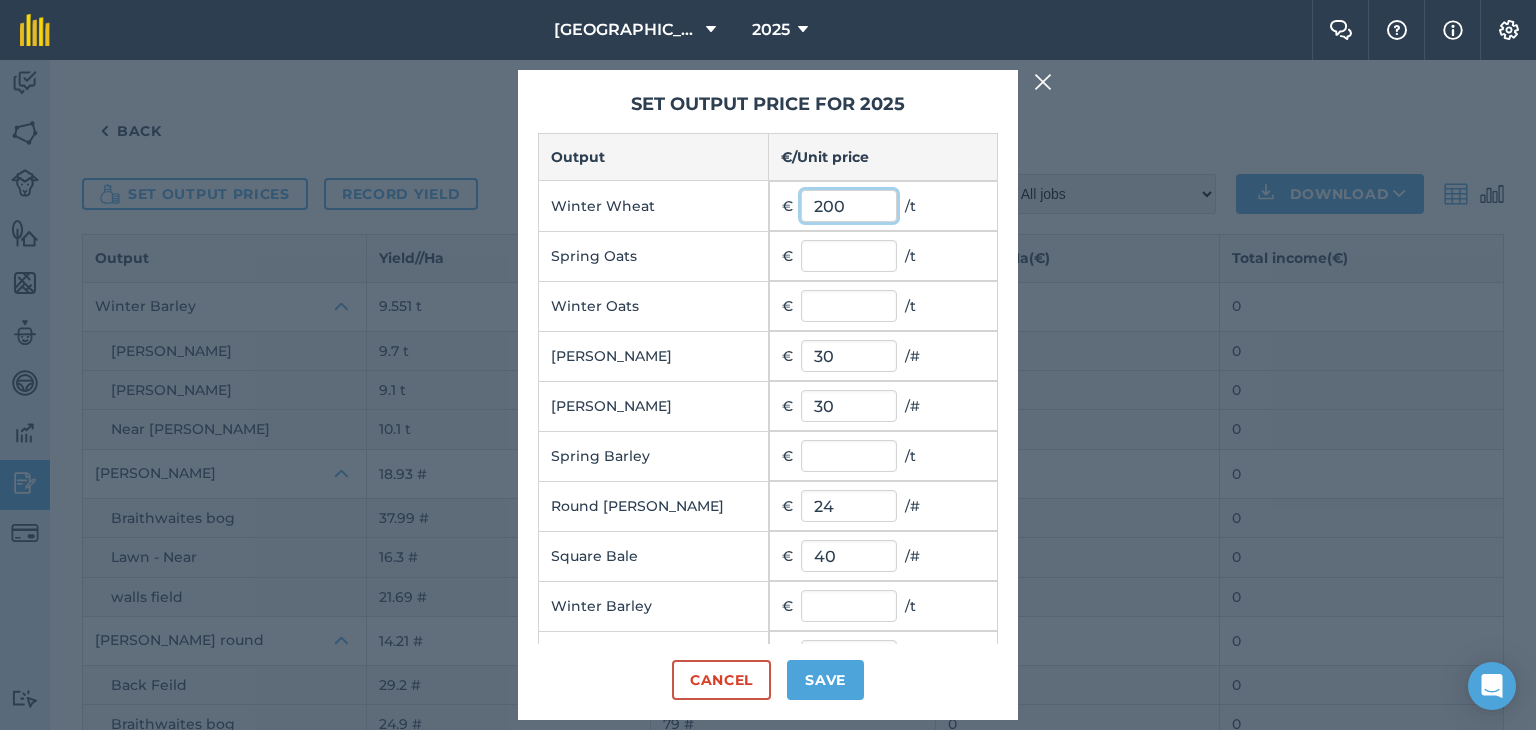 type on "200" 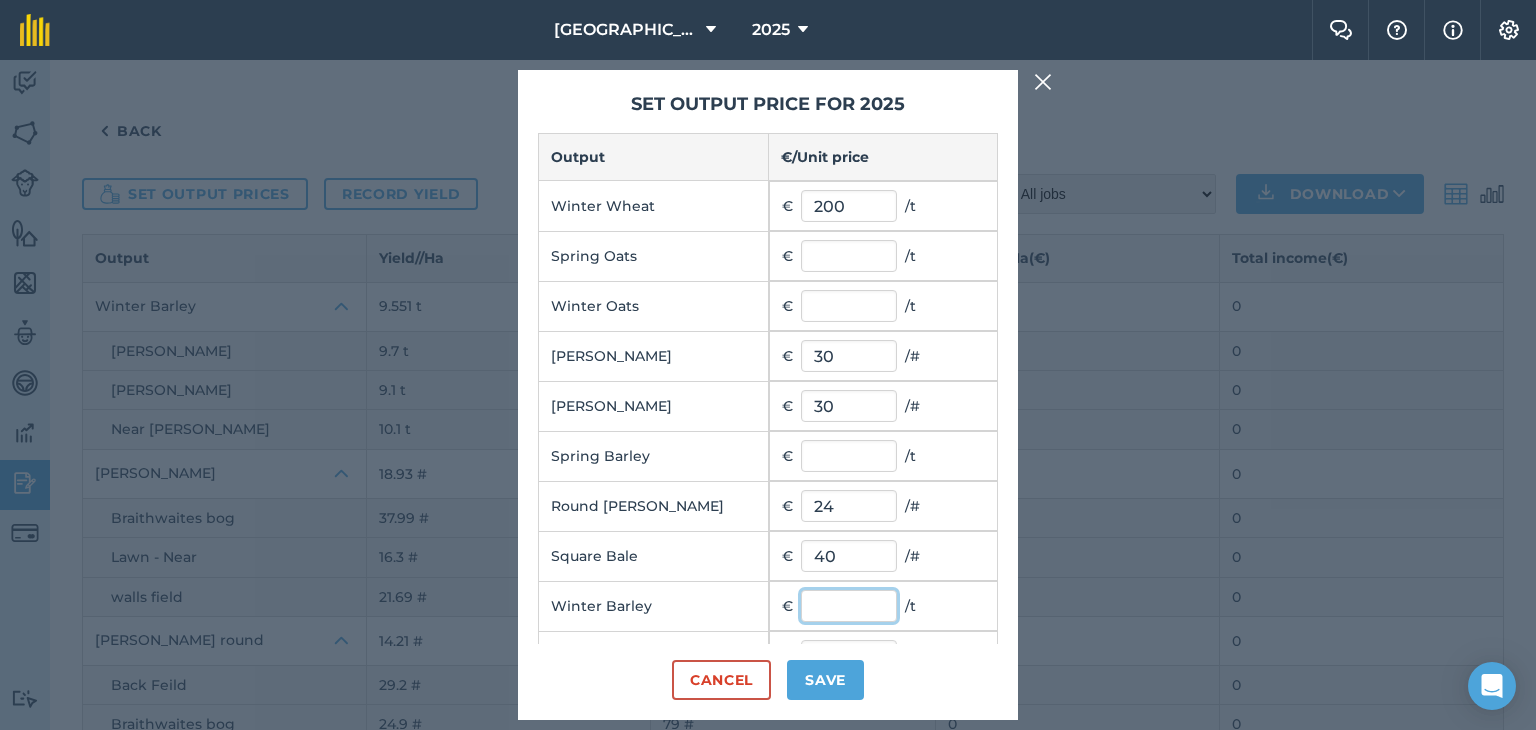 click at bounding box center (849, 606) 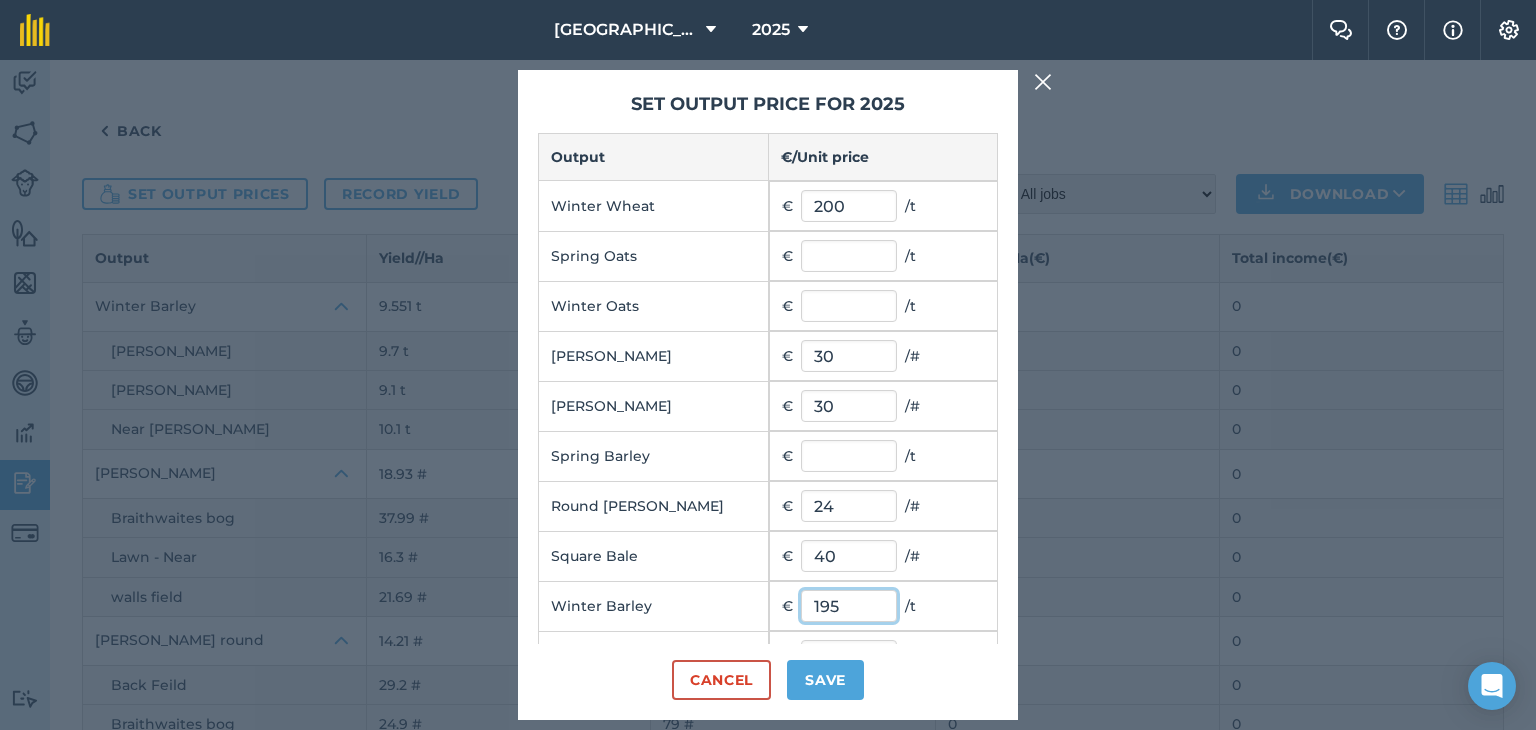 type on "195" 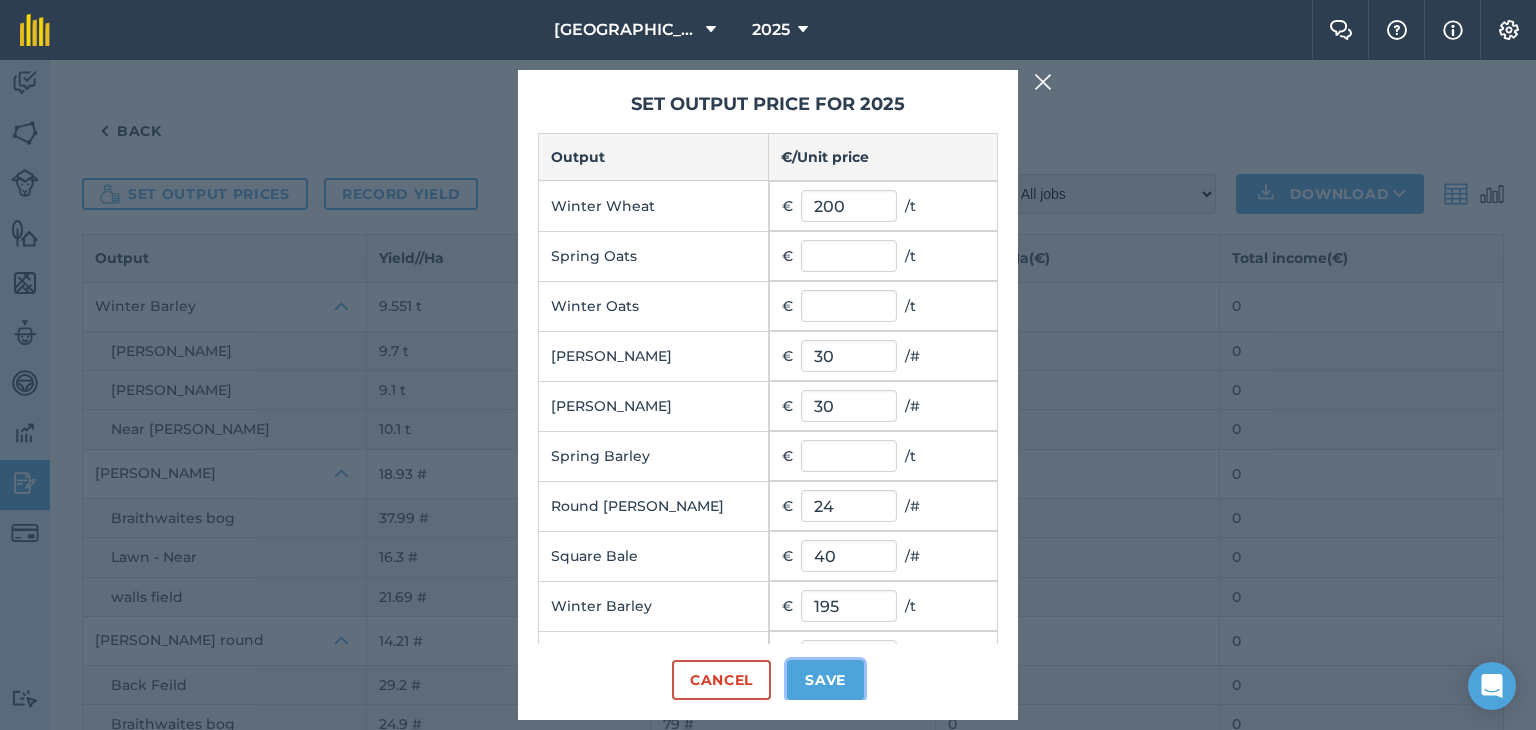 click on "Save" at bounding box center [825, 680] 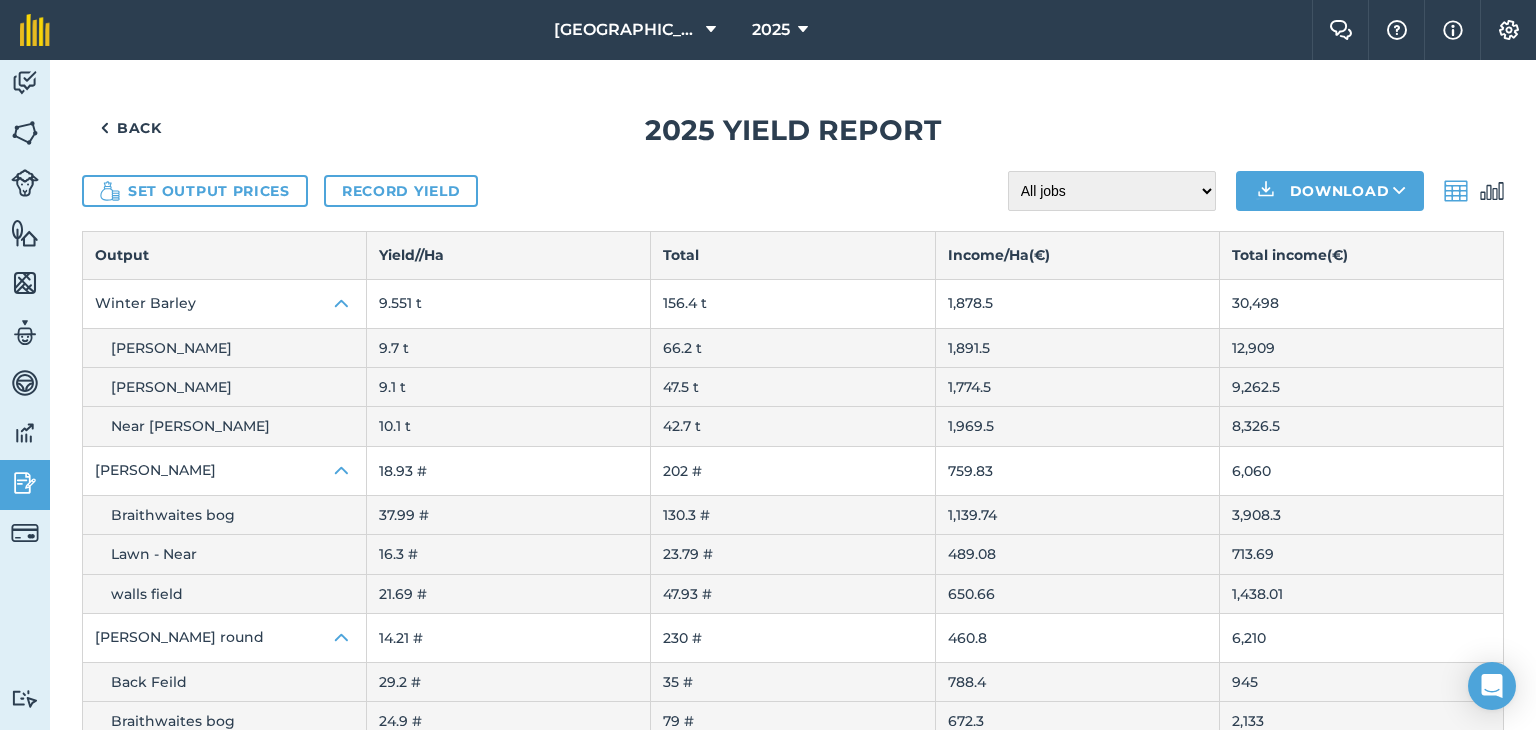 scroll, scrollTop: 0, scrollLeft: 0, axis: both 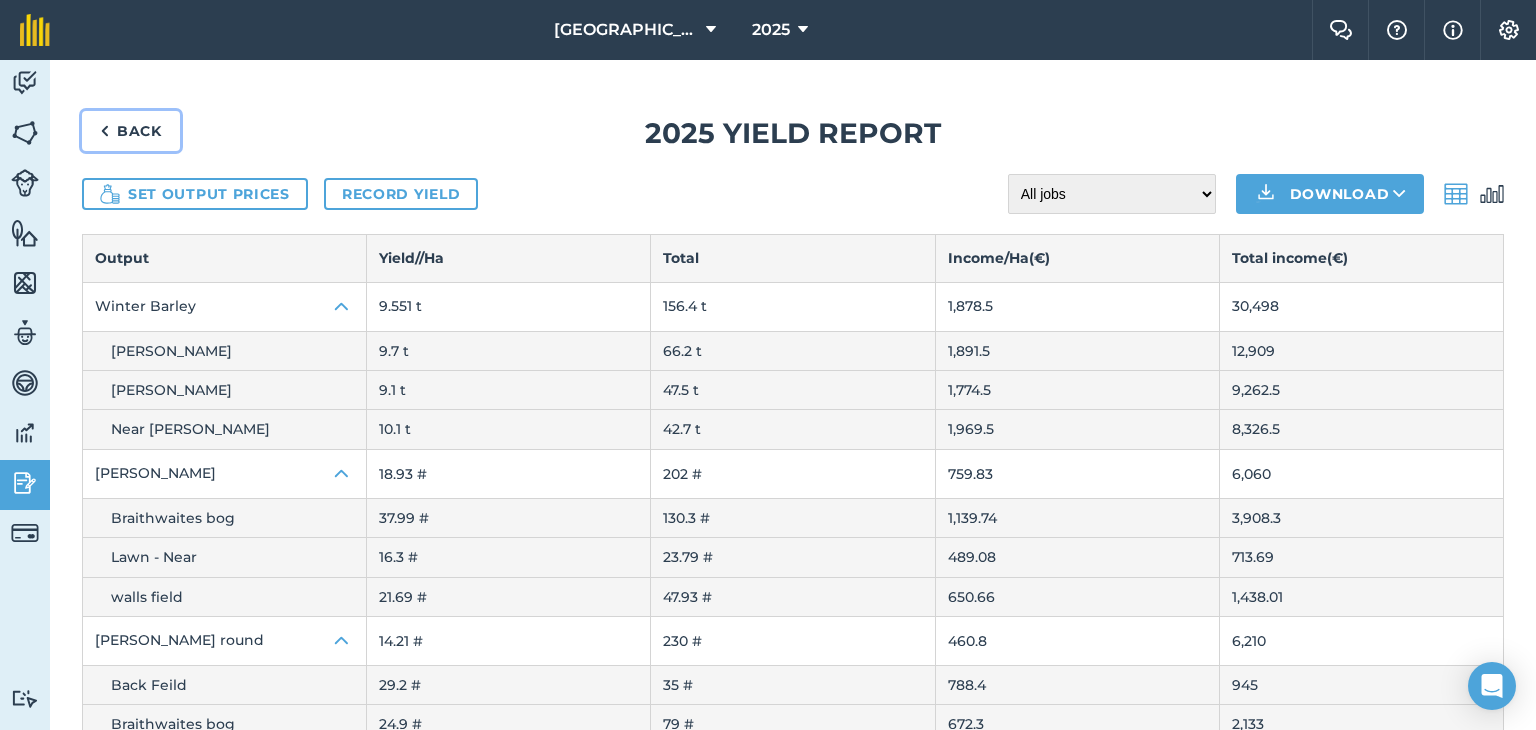 click on "Back" at bounding box center (131, 131) 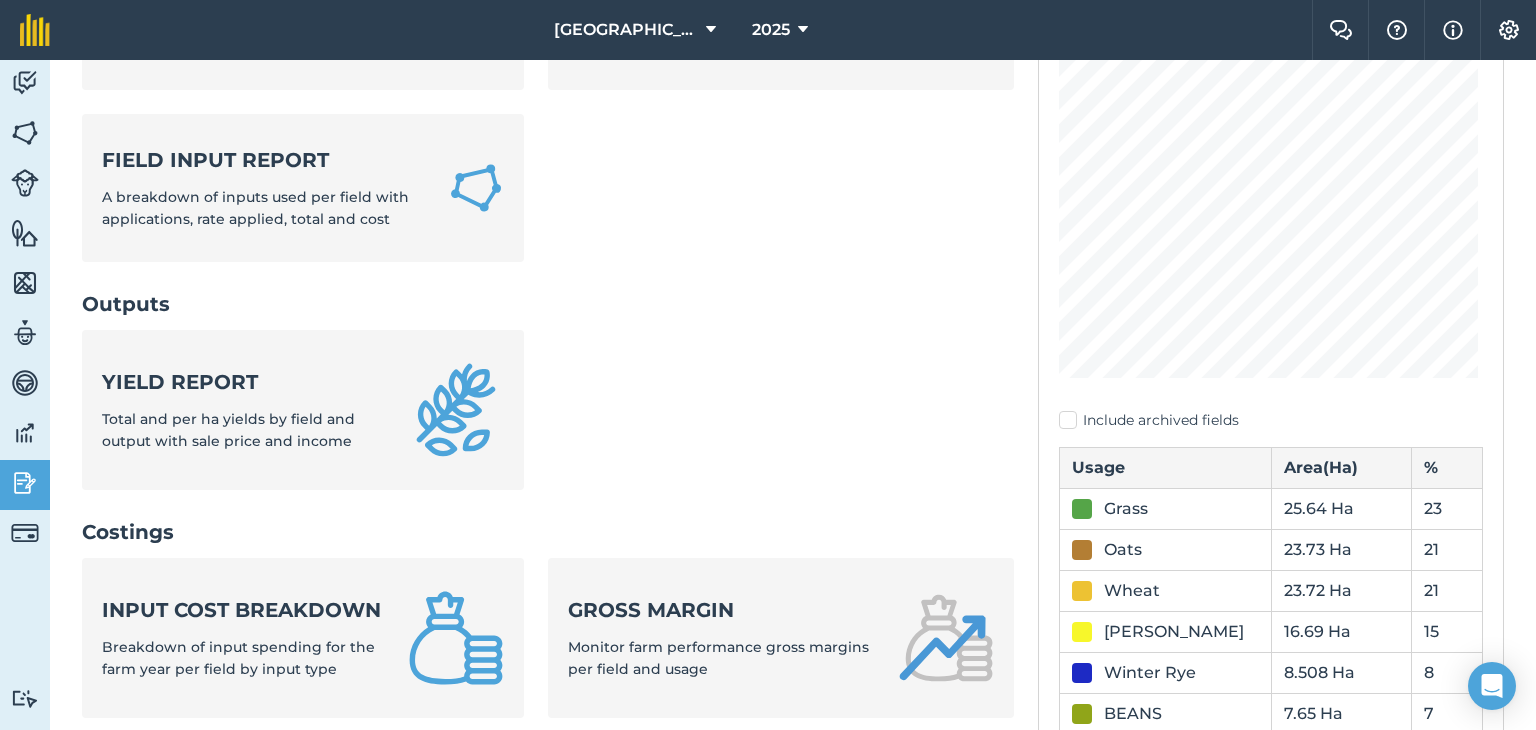 scroll, scrollTop: 300, scrollLeft: 0, axis: vertical 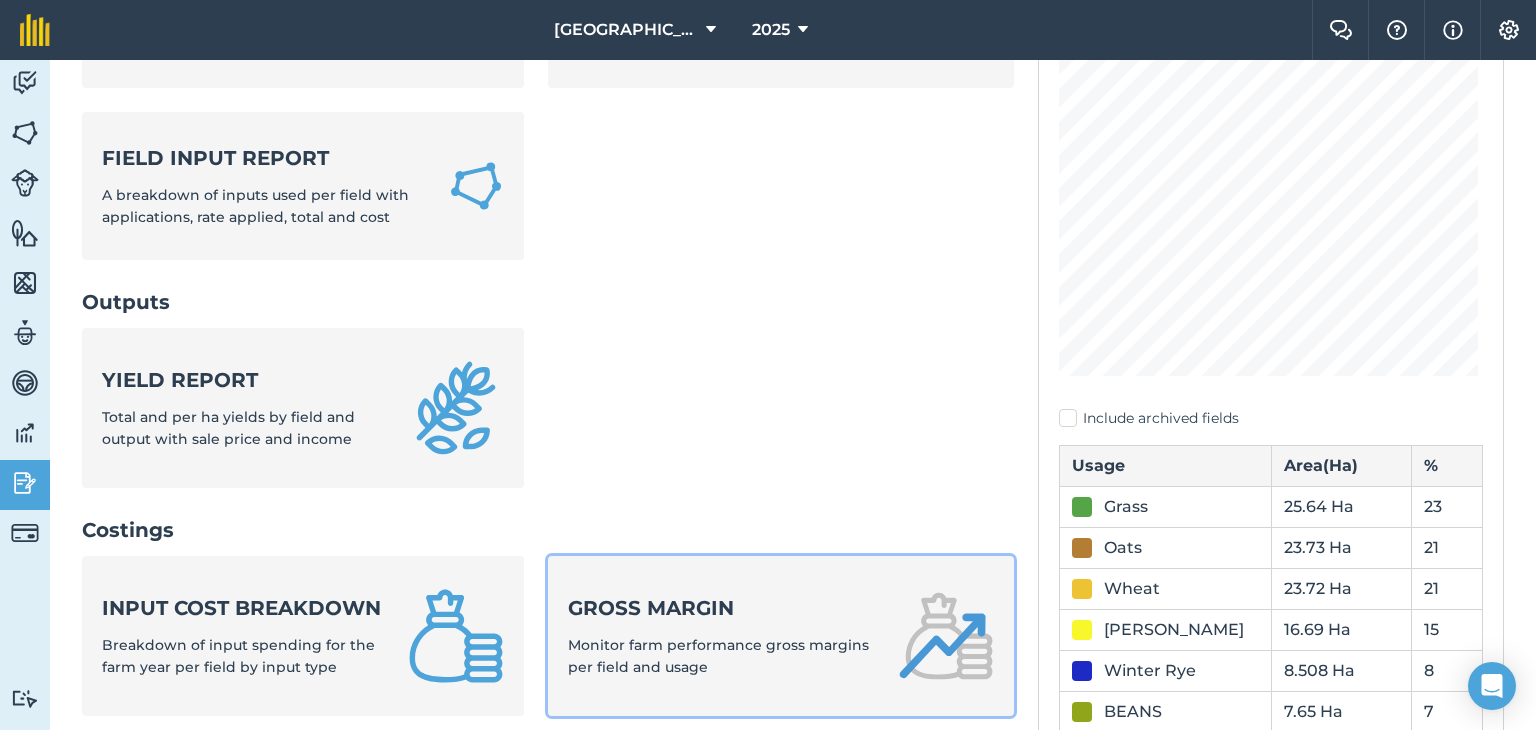 click on "Monitor farm performance gross margins per field and usage" at bounding box center [718, 656] 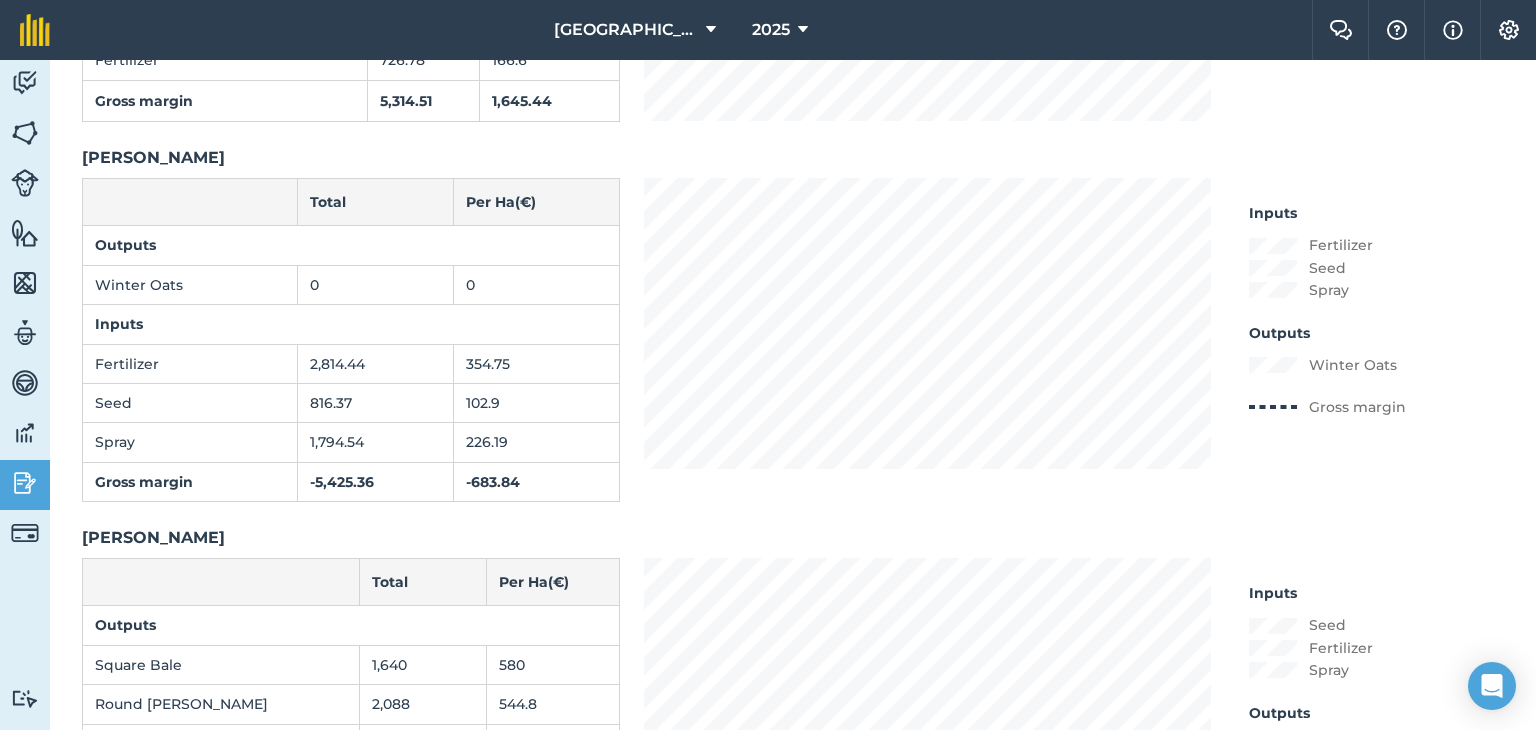 scroll, scrollTop: 2600, scrollLeft: 0, axis: vertical 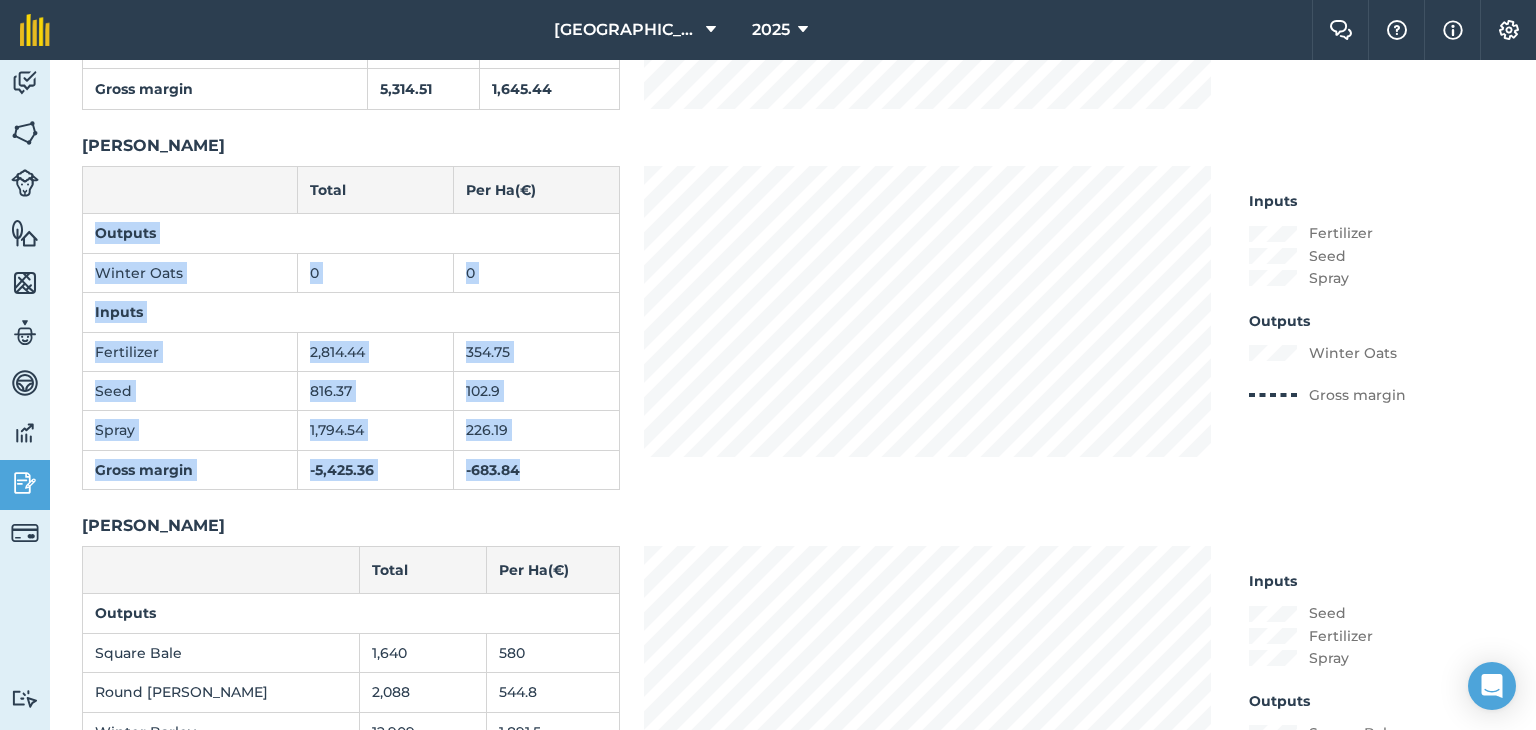 drag, startPoint x: 91, startPoint y: 218, endPoint x: 523, endPoint y: 484, distance: 507.32632 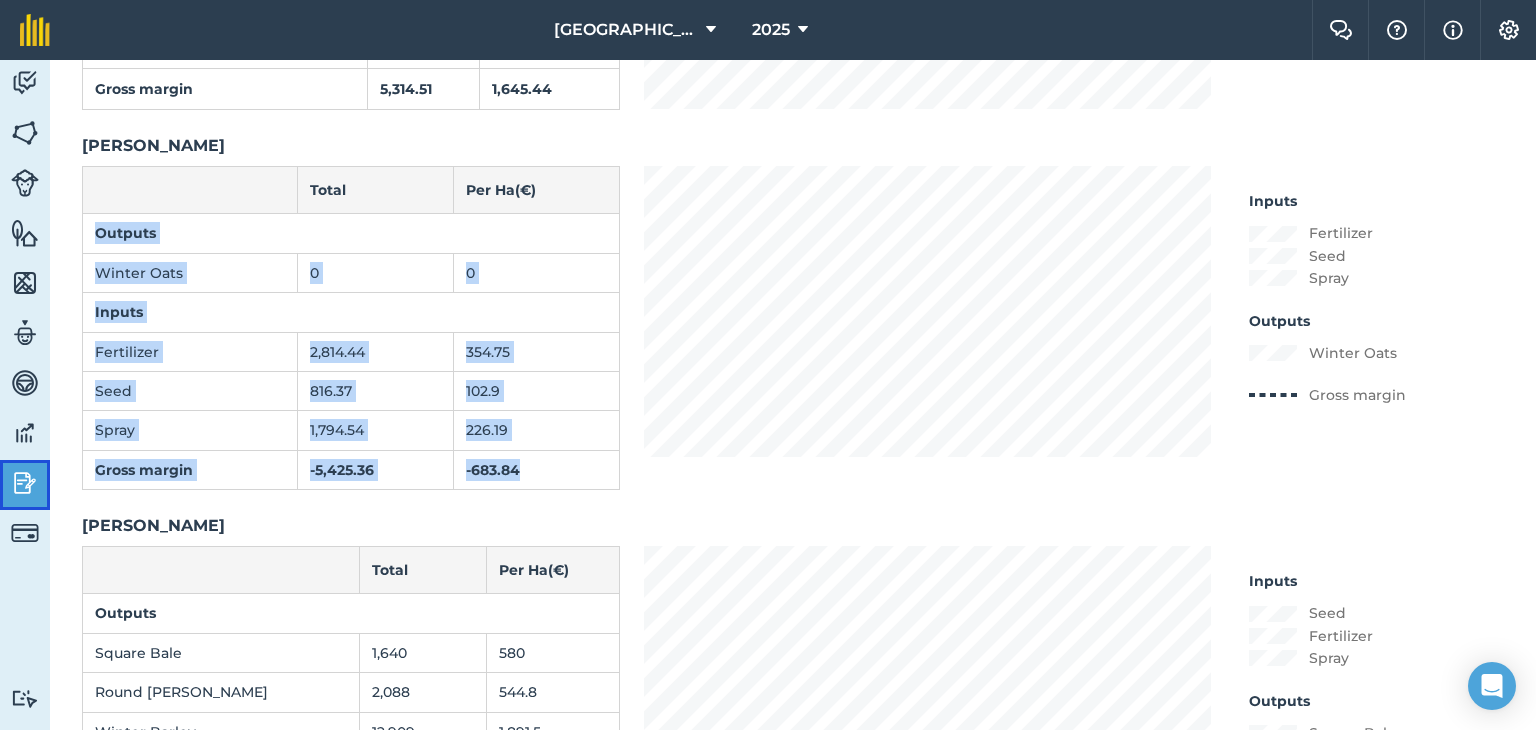 click on "Reporting" at bounding box center (25, 485) 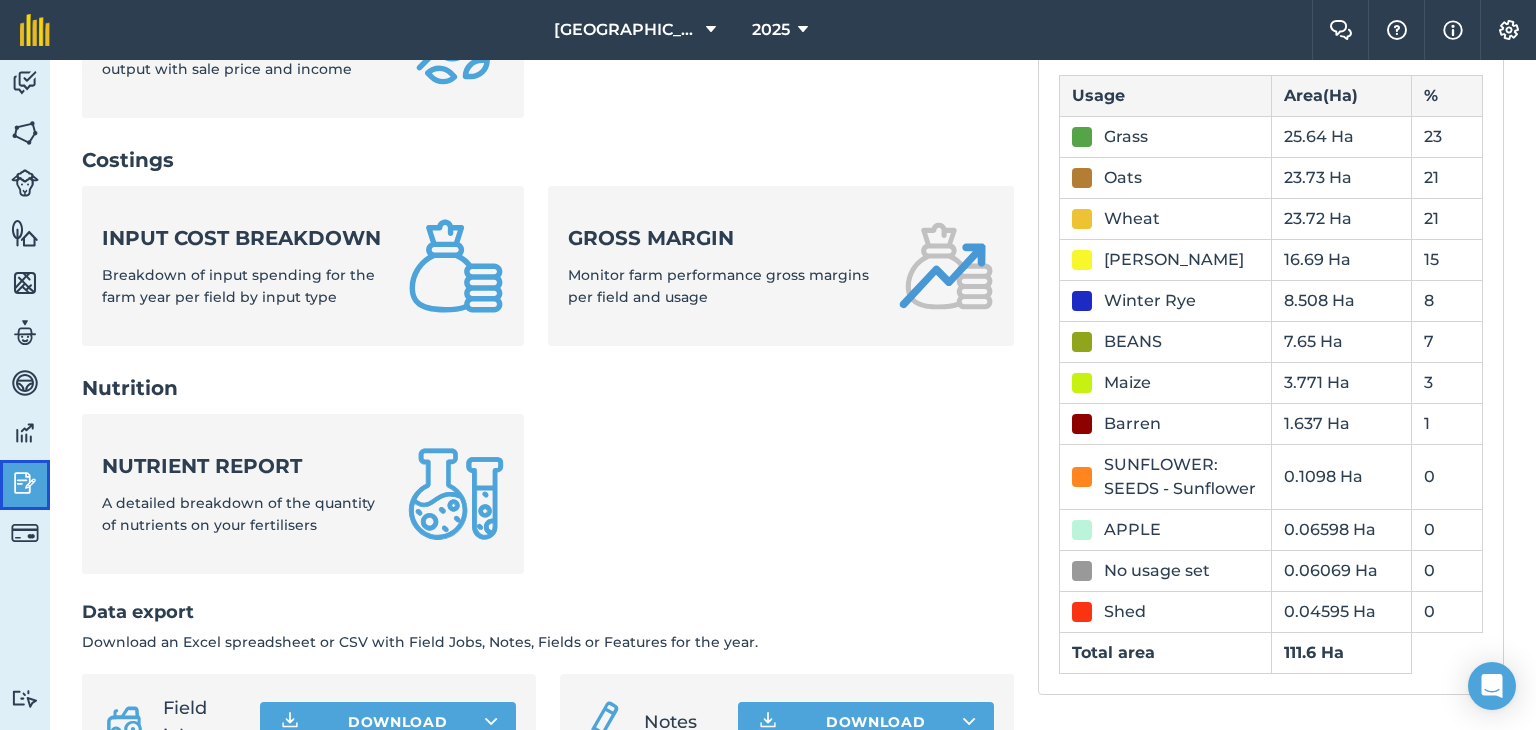 scroll, scrollTop: 470, scrollLeft: 0, axis: vertical 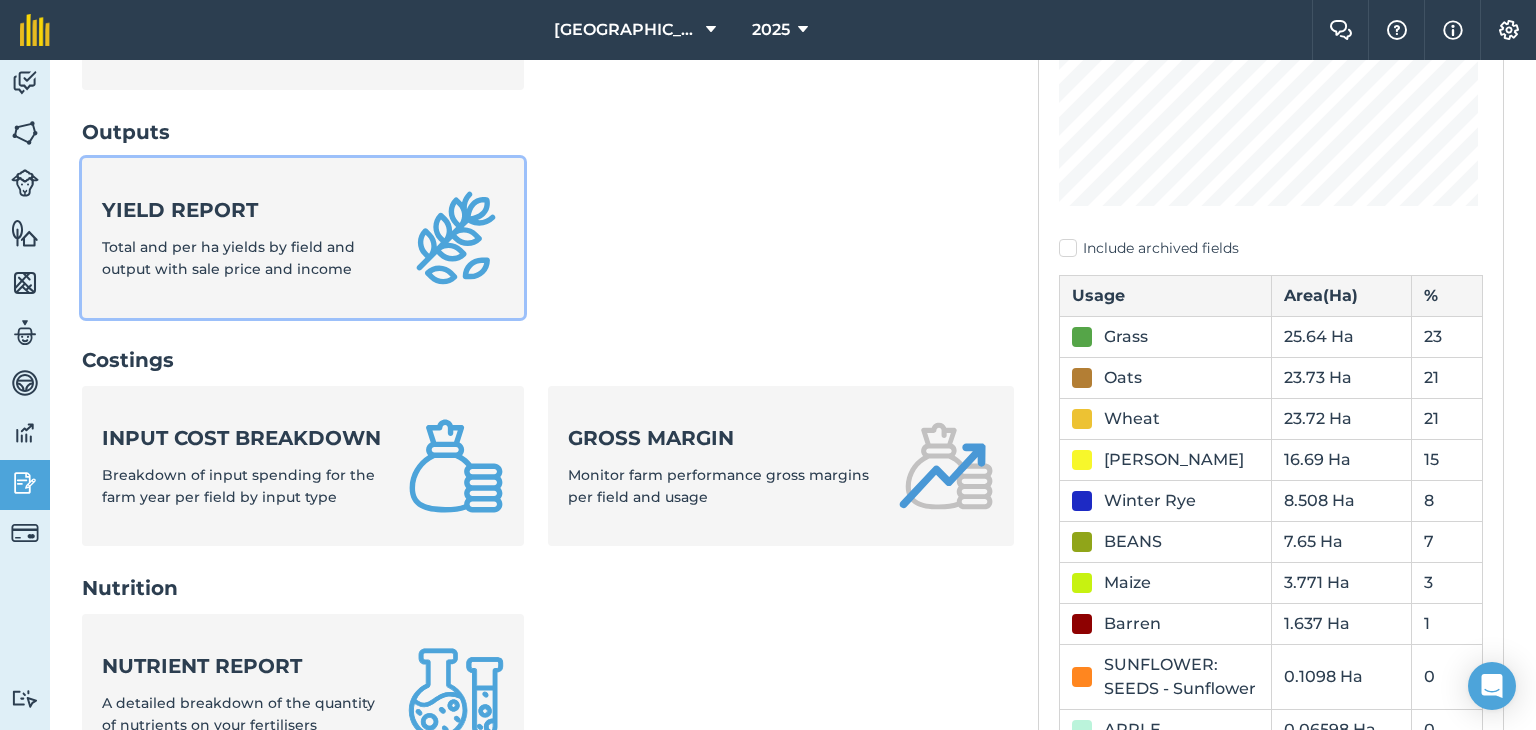click on "Yield report Total and per ha yields by field and output with sale price and income" at bounding box center (243, 238) 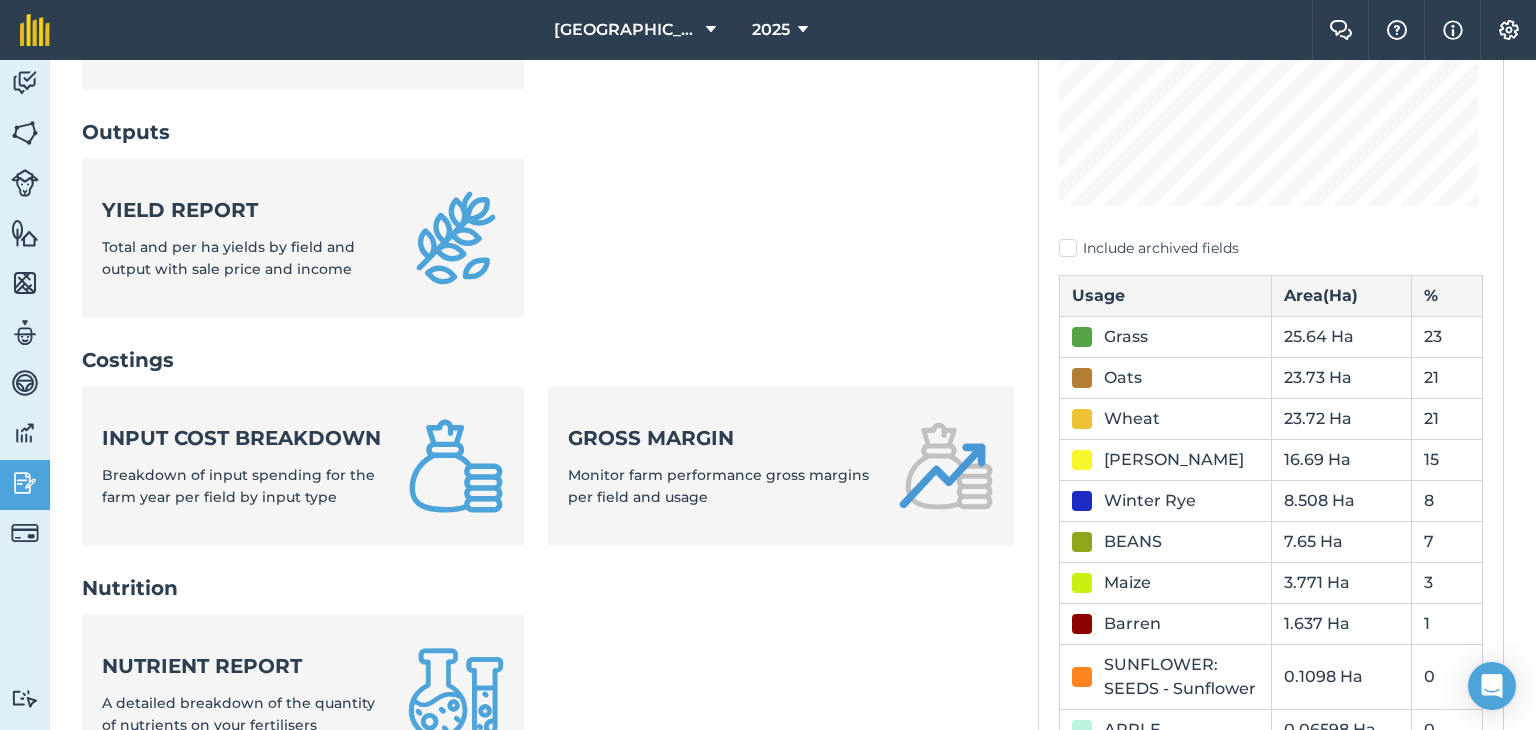 scroll, scrollTop: 0, scrollLeft: 0, axis: both 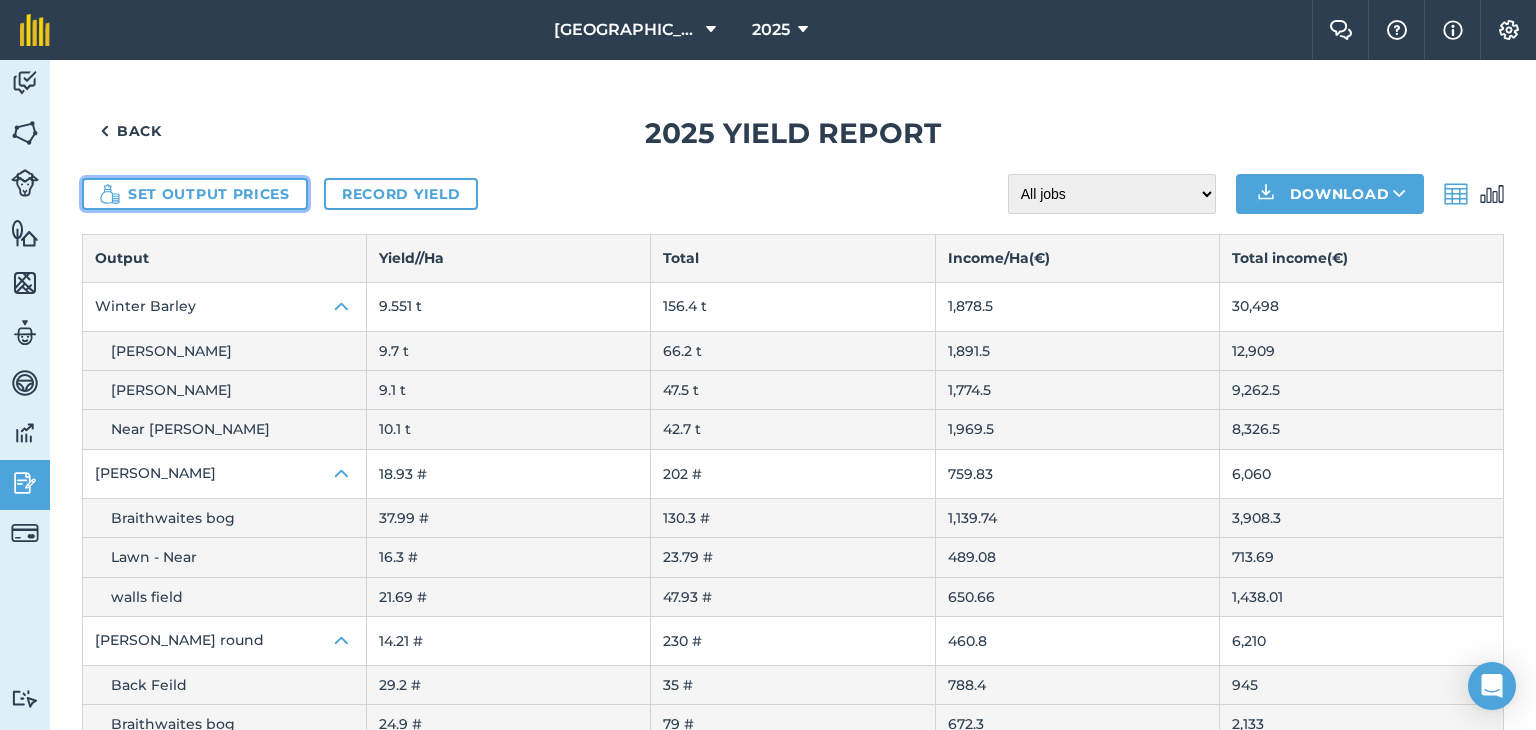 click on "Set output prices" at bounding box center (195, 194) 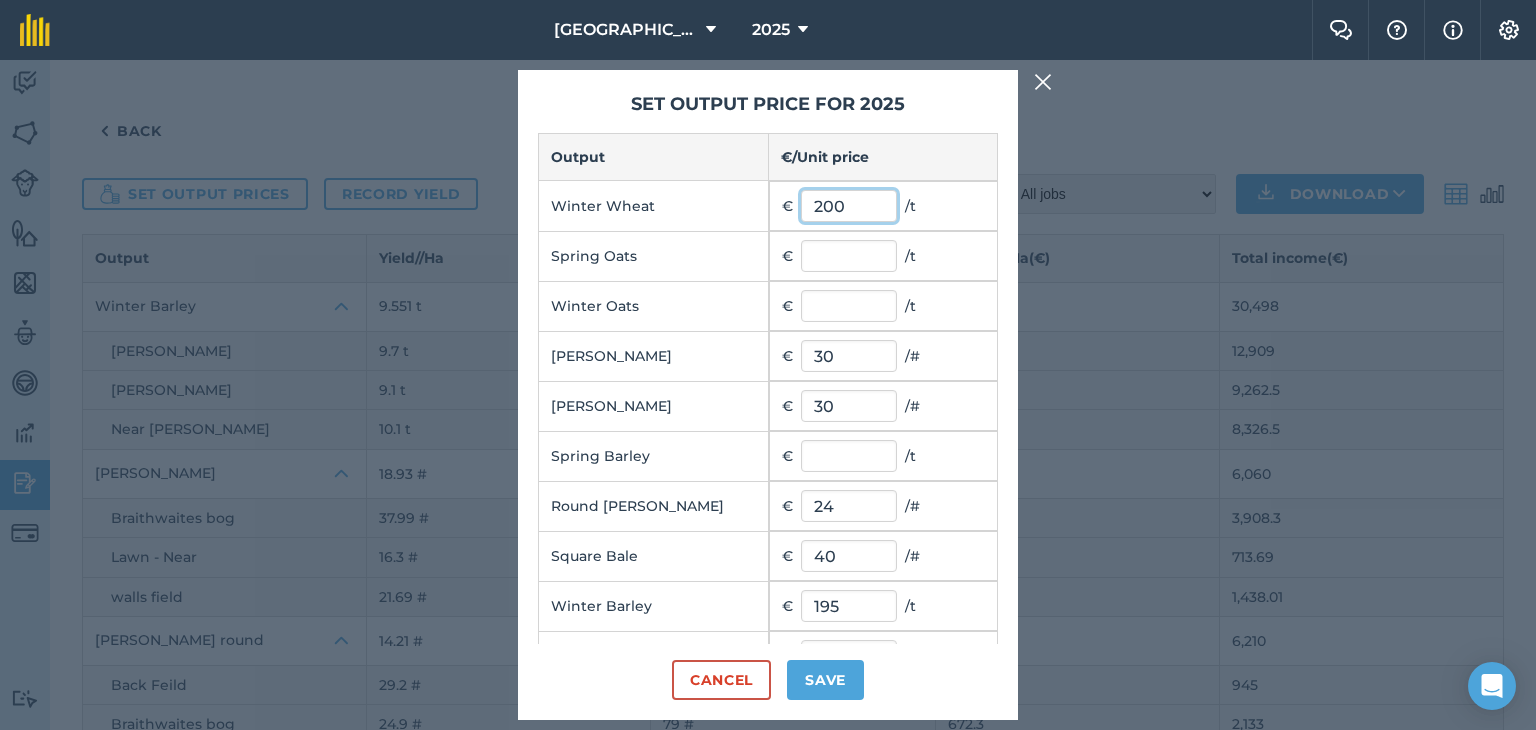 click on "200" at bounding box center (849, 206) 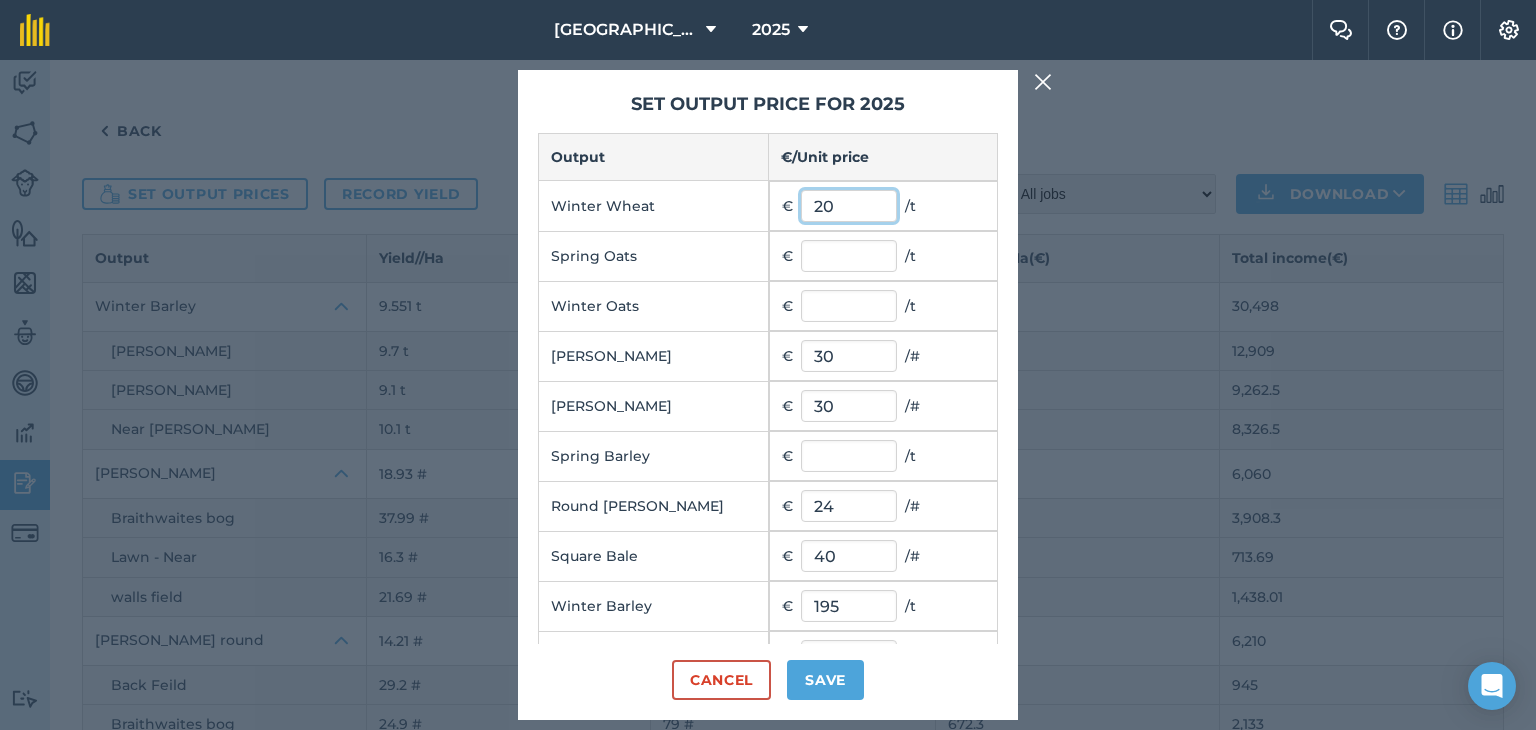 type on "2" 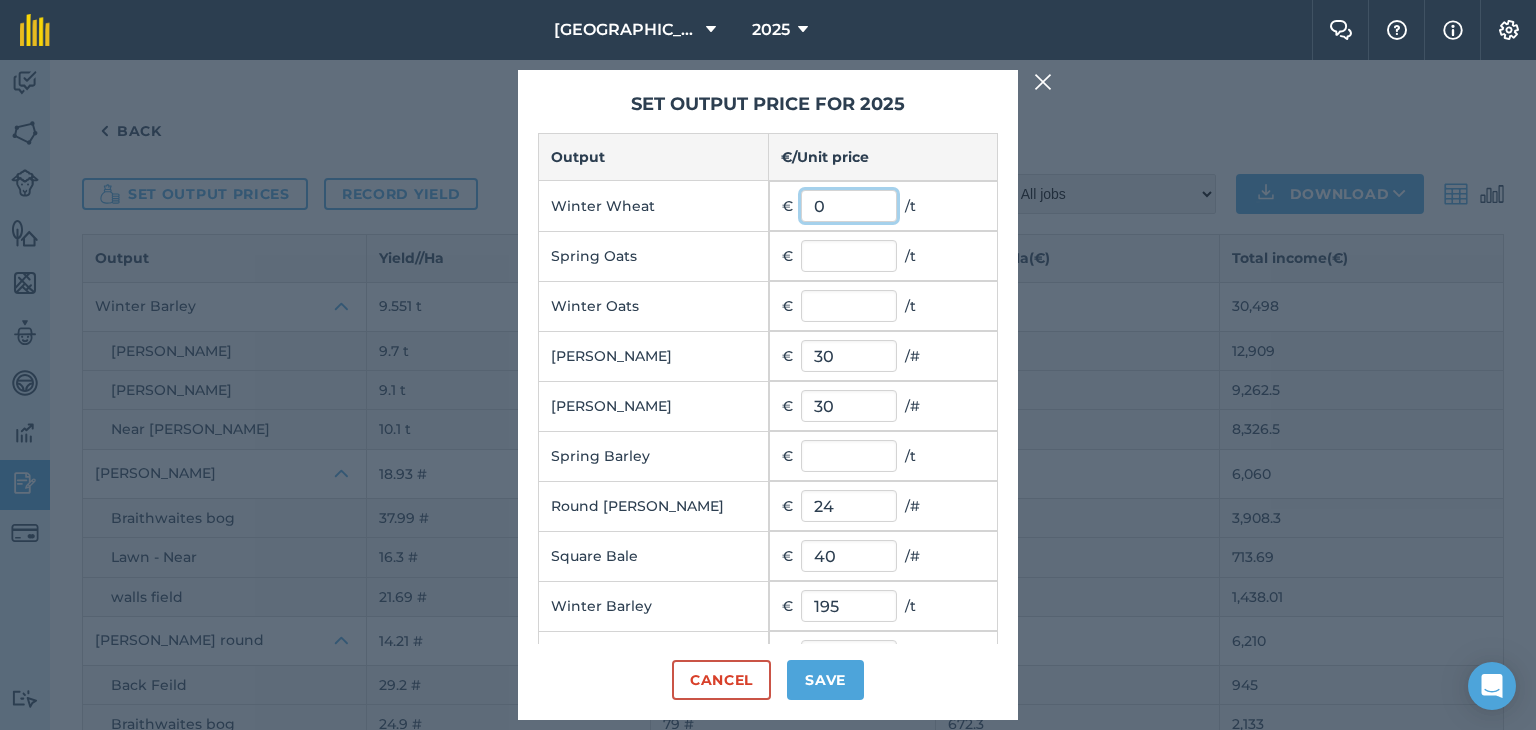 type on "0" 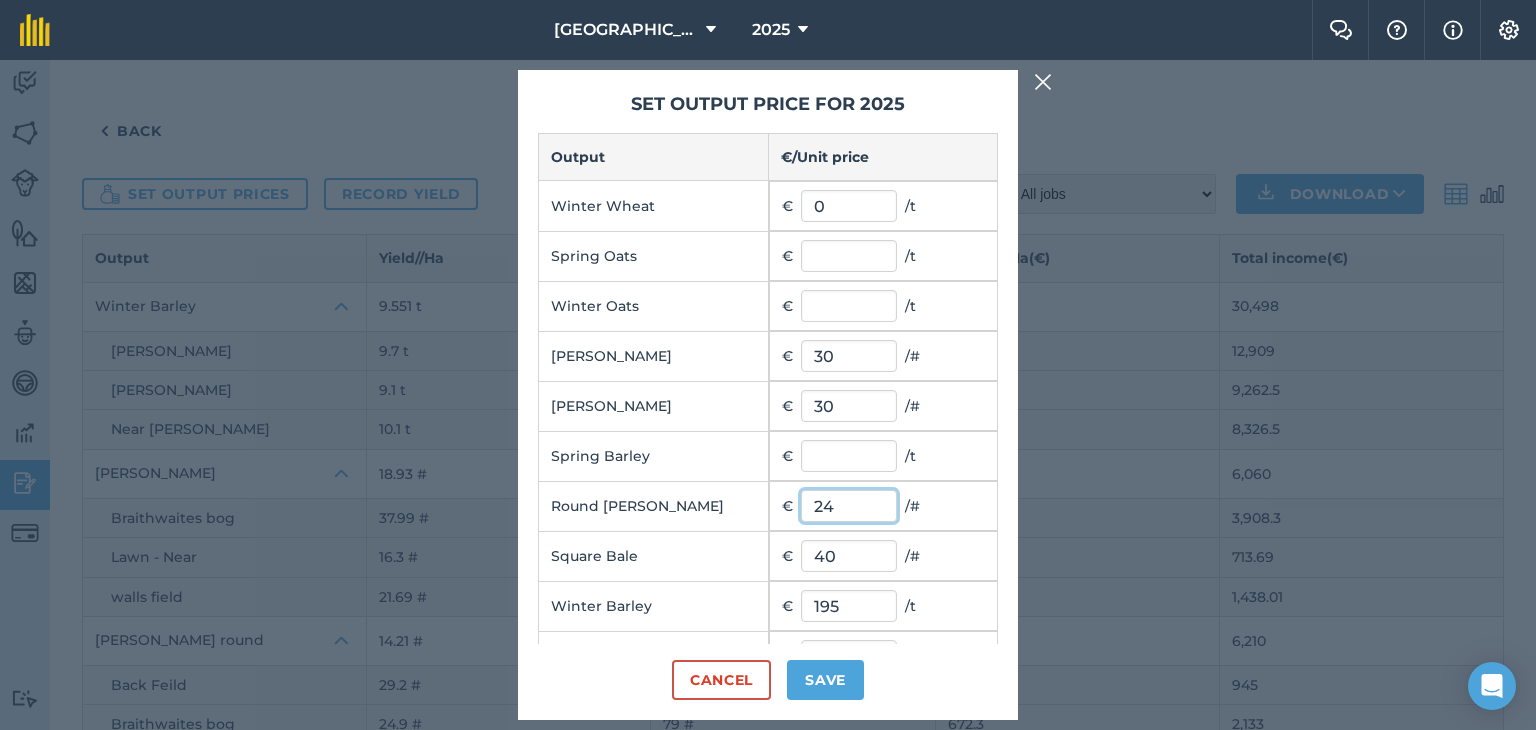 click on "24" at bounding box center (849, 506) 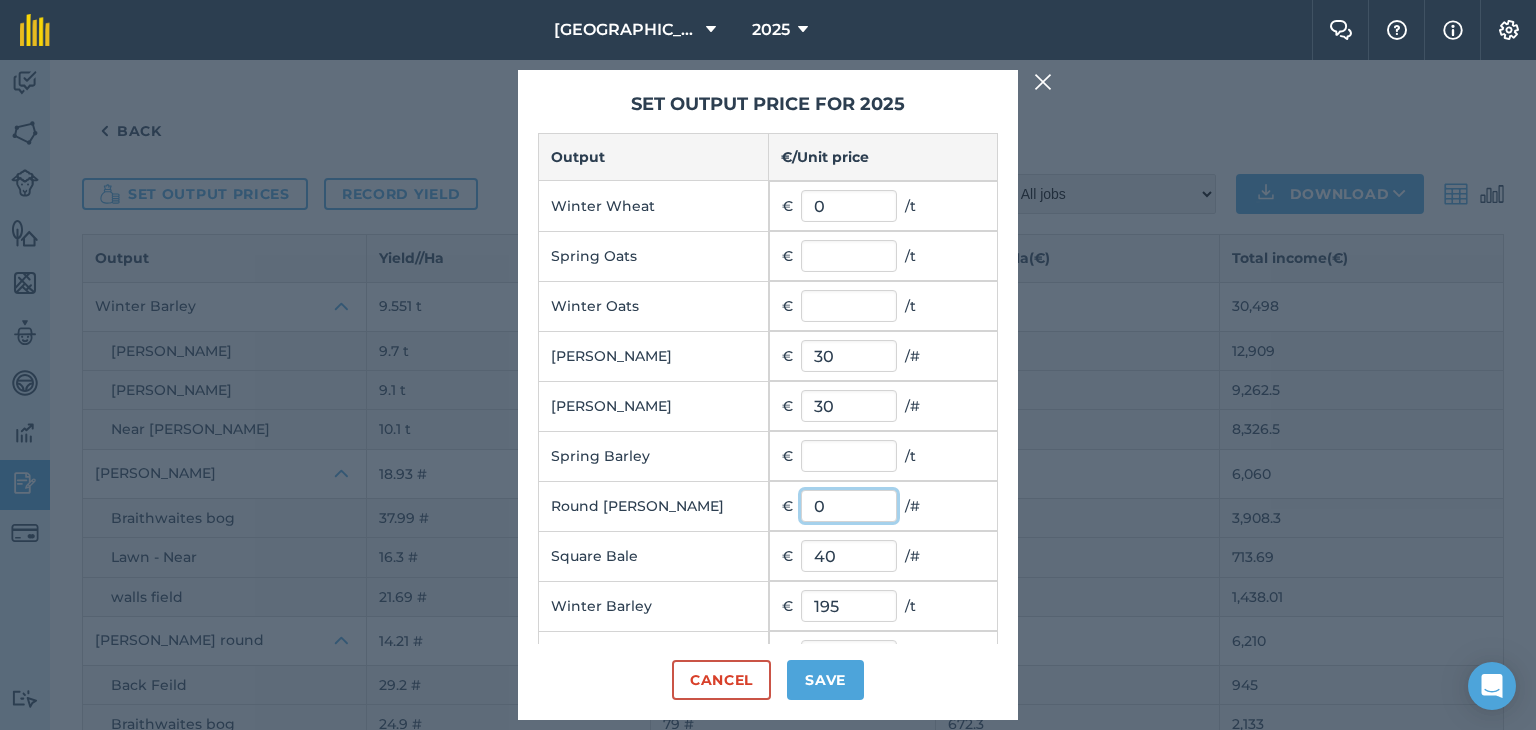 type on "0" 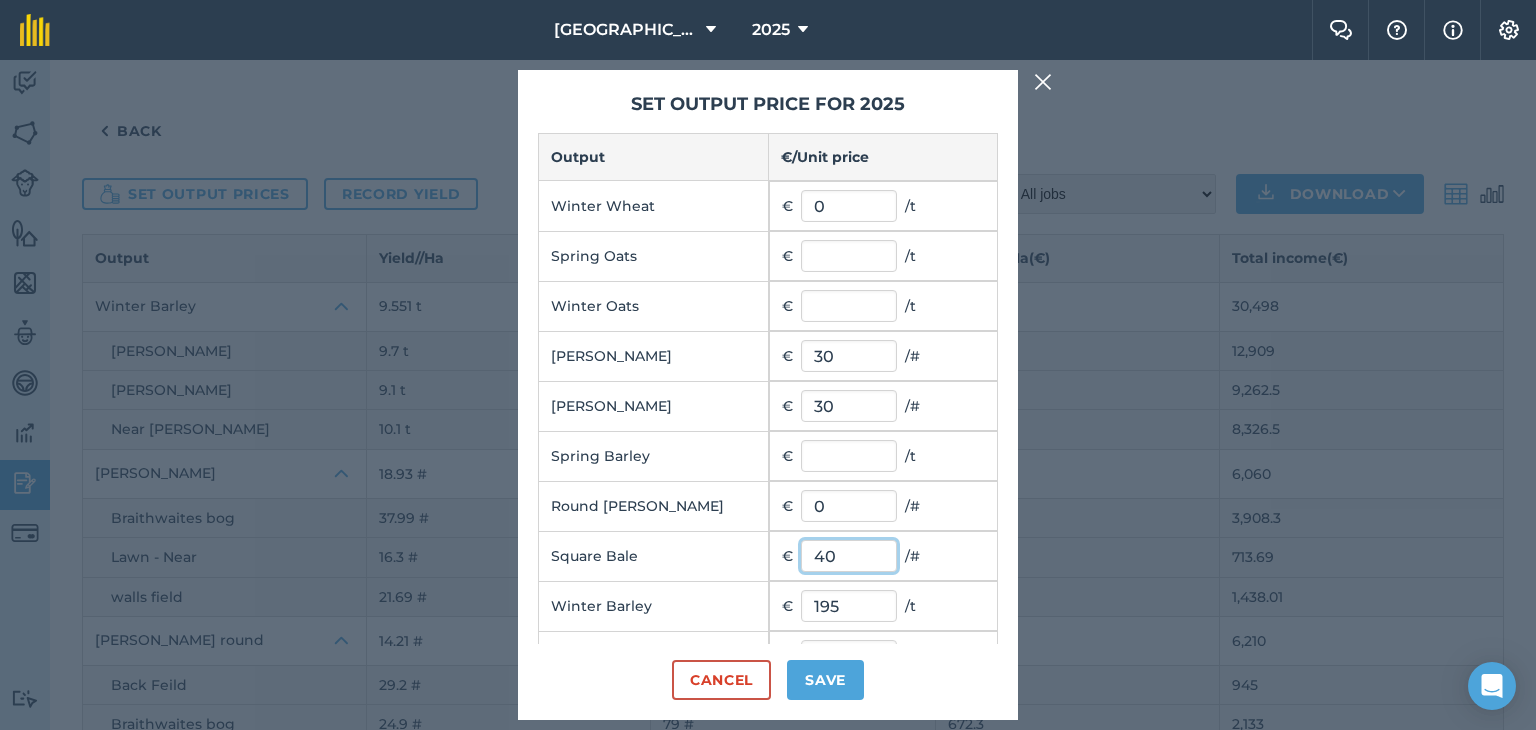 click on "40" at bounding box center [849, 556] 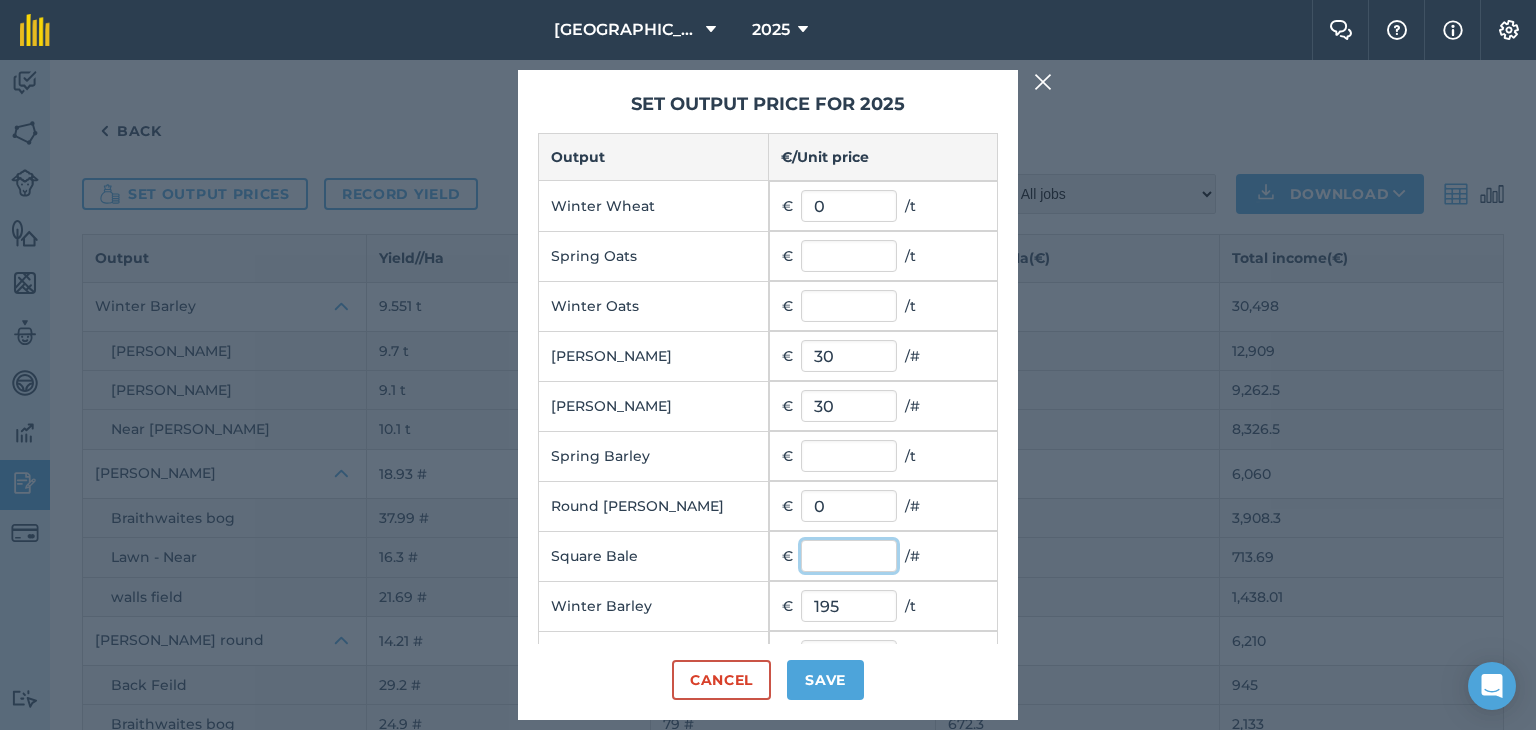type 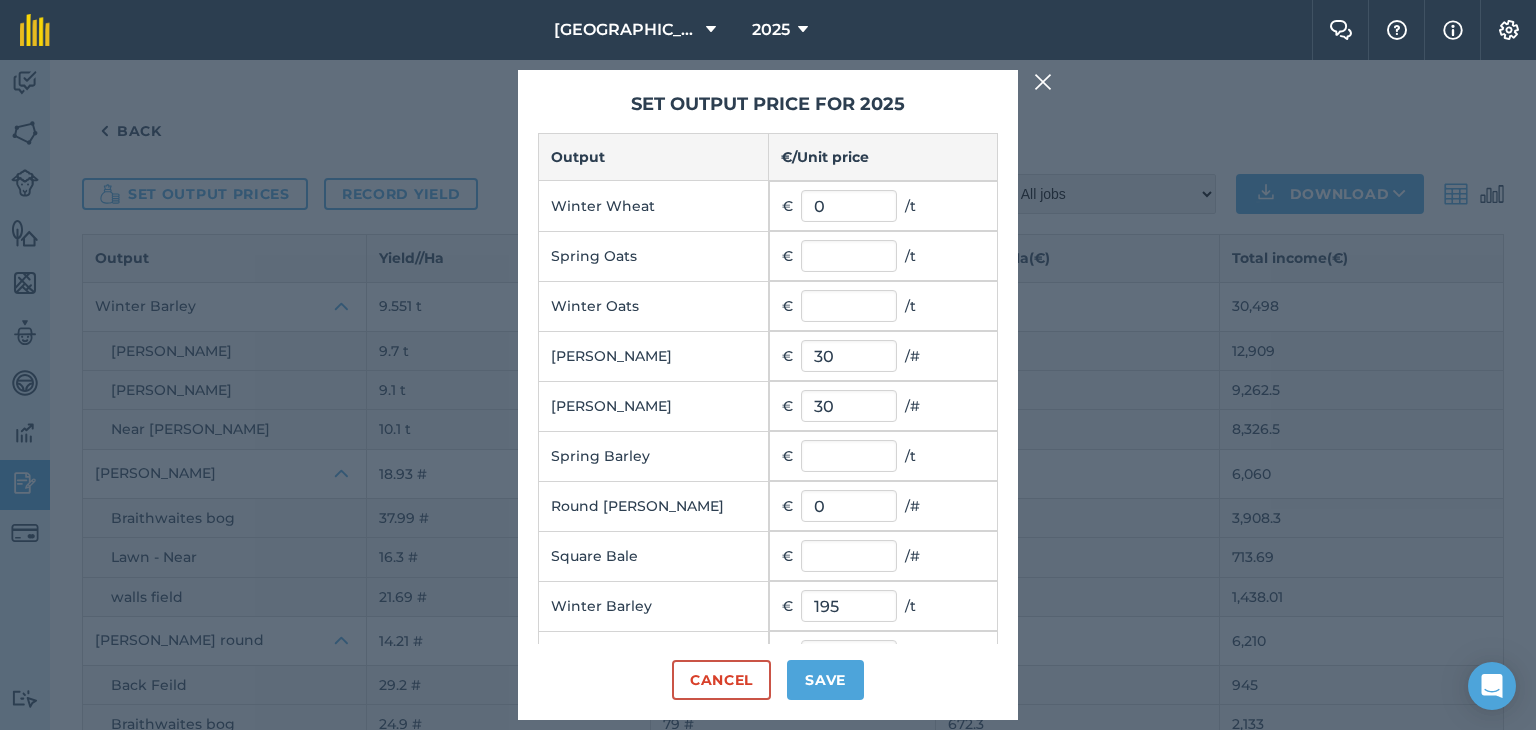 click on "€   195   /  t" at bounding box center [883, 606] 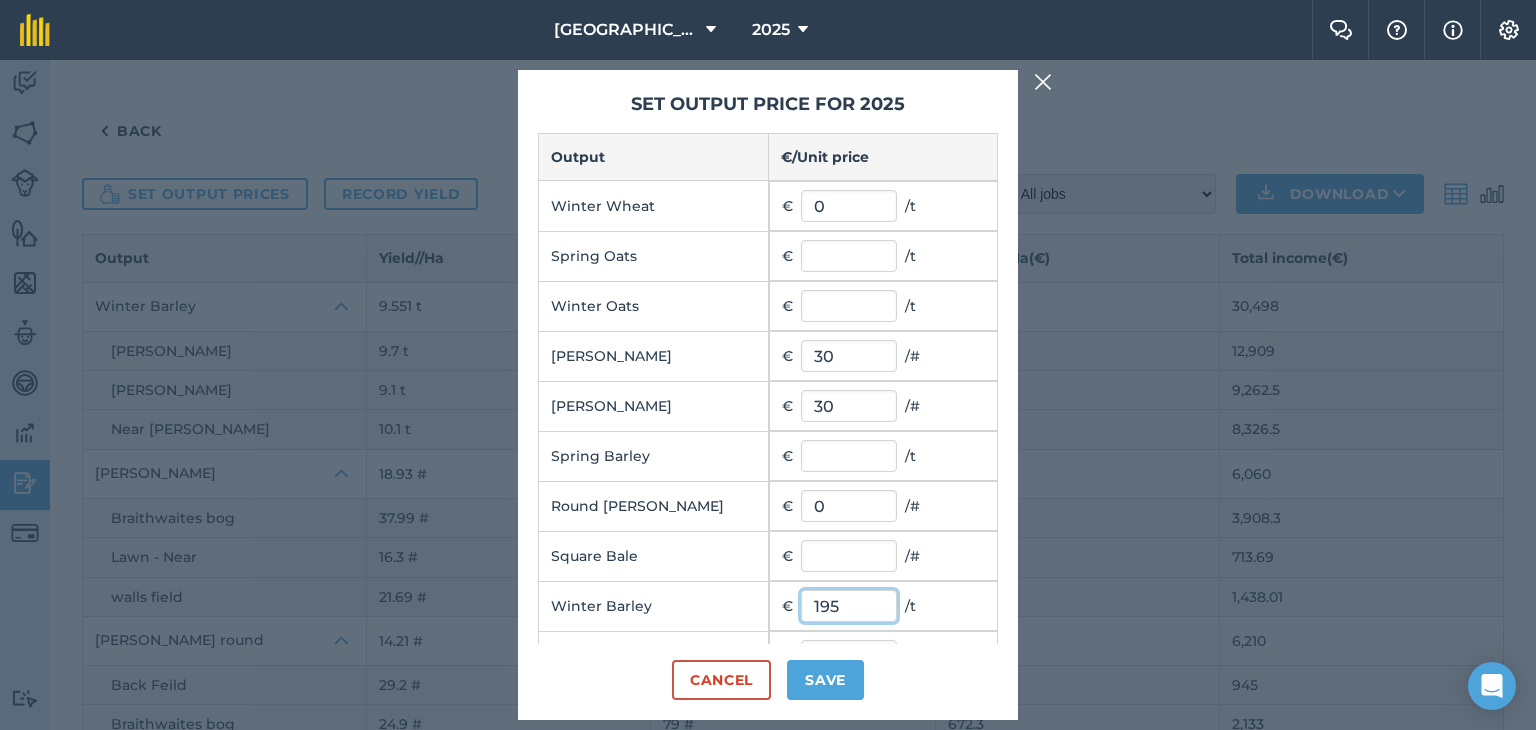 click on "195" at bounding box center (849, 606) 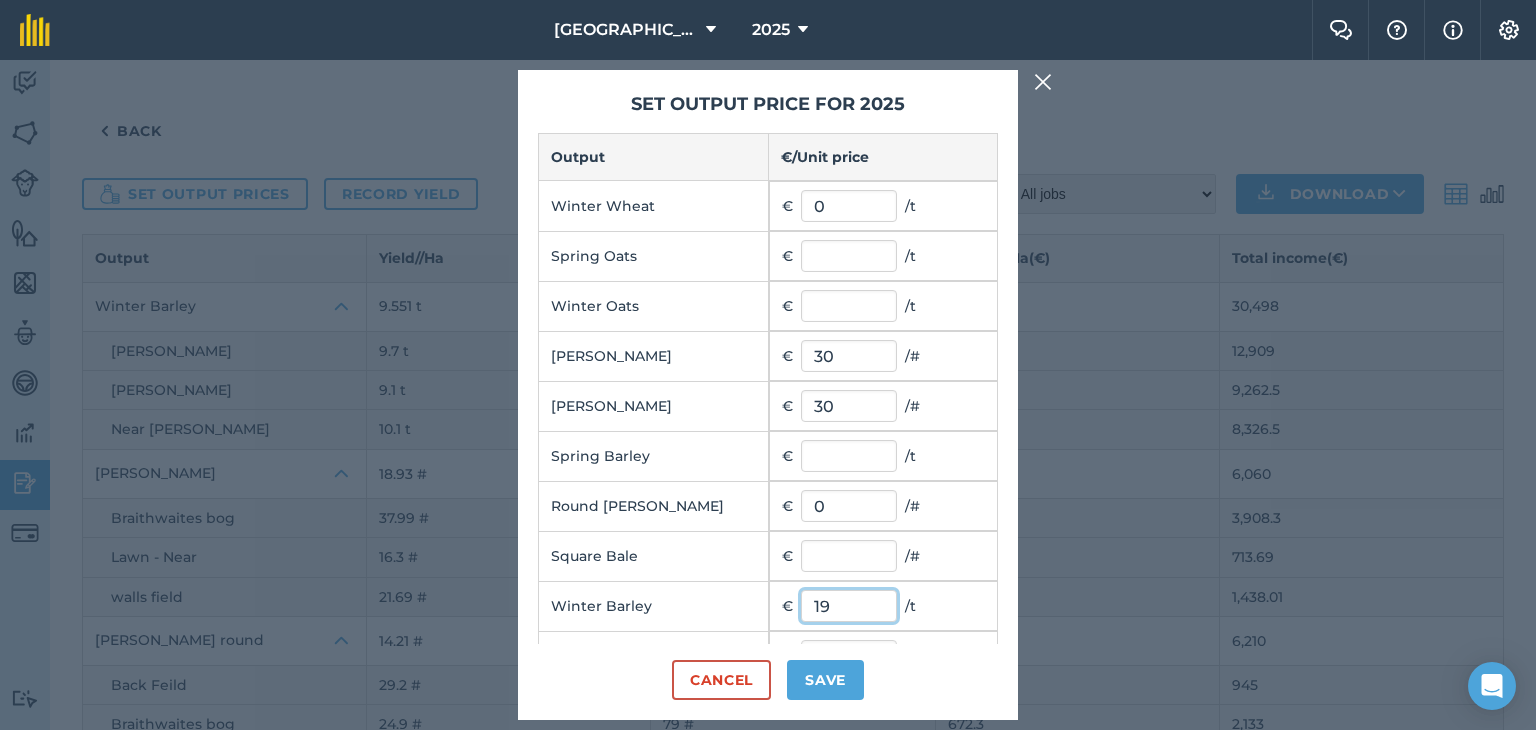 type on "1" 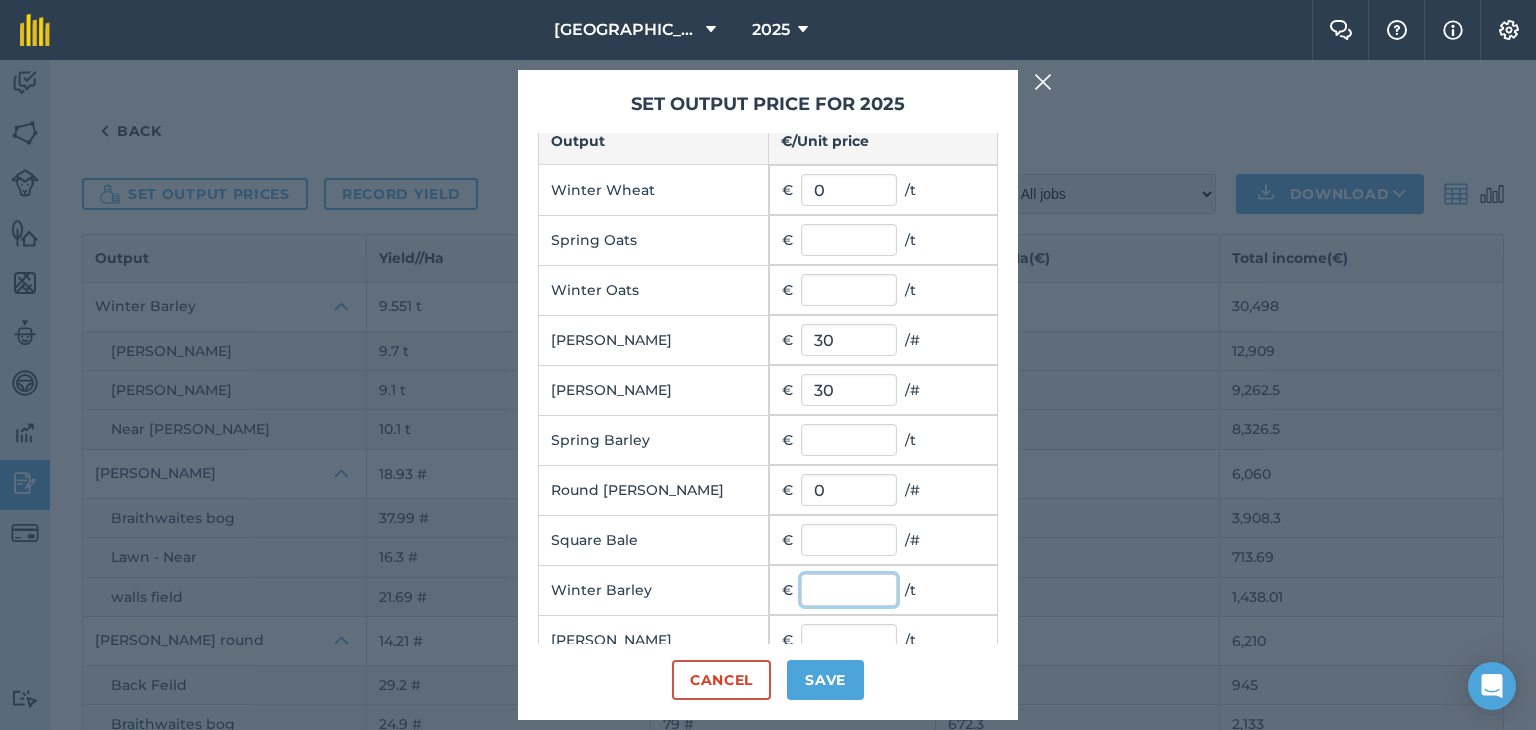 scroll, scrollTop: 0, scrollLeft: 0, axis: both 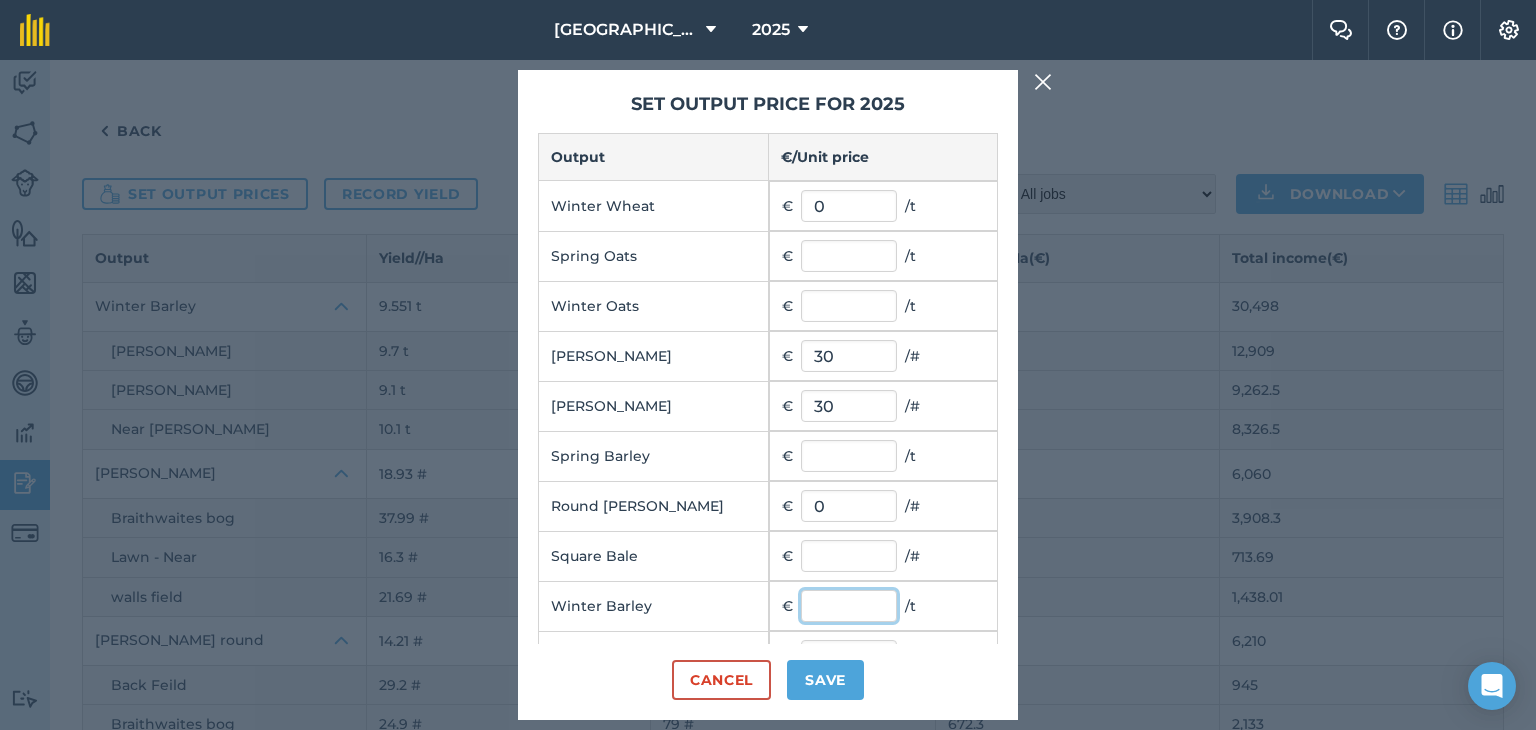 type 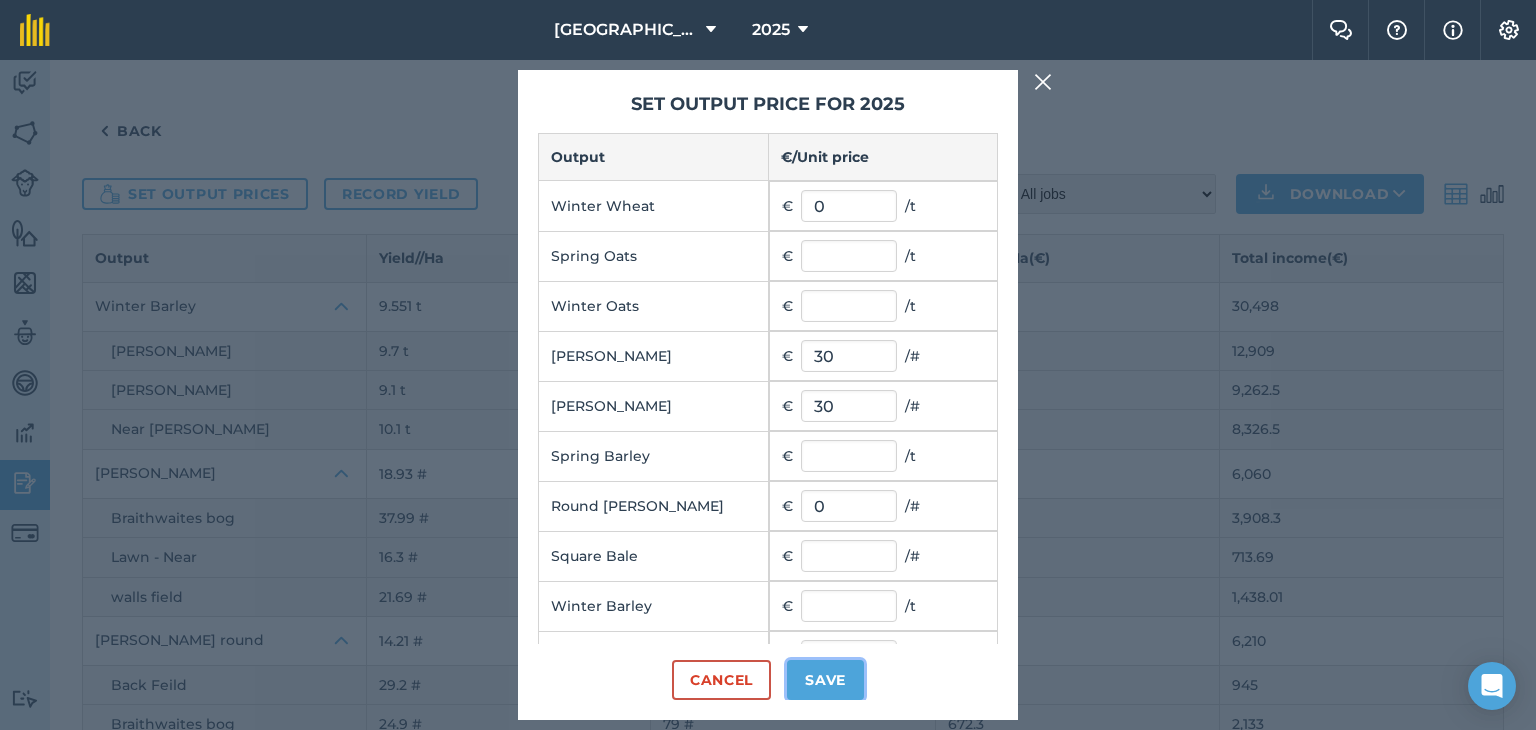 click on "Save" at bounding box center (825, 680) 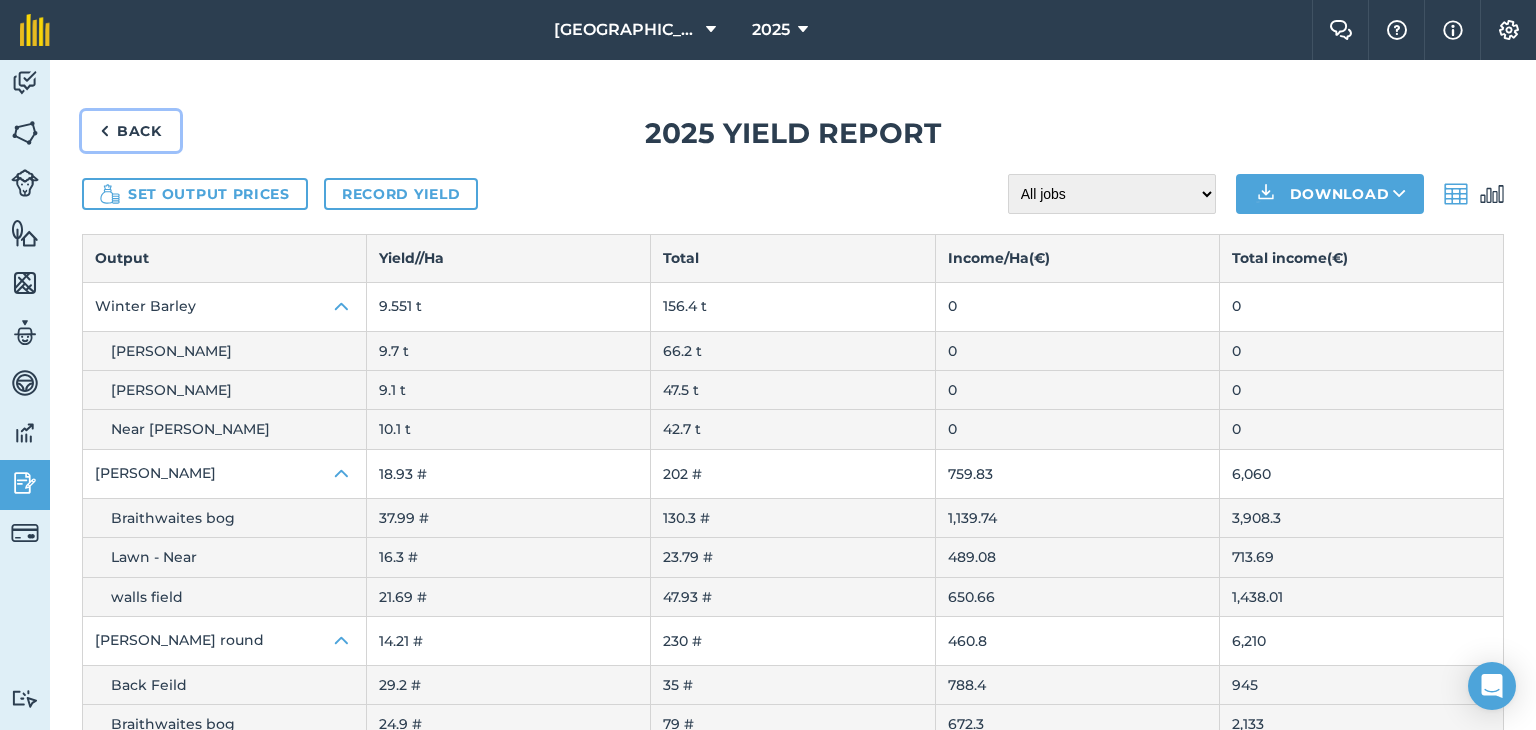 click on "Back" at bounding box center (131, 131) 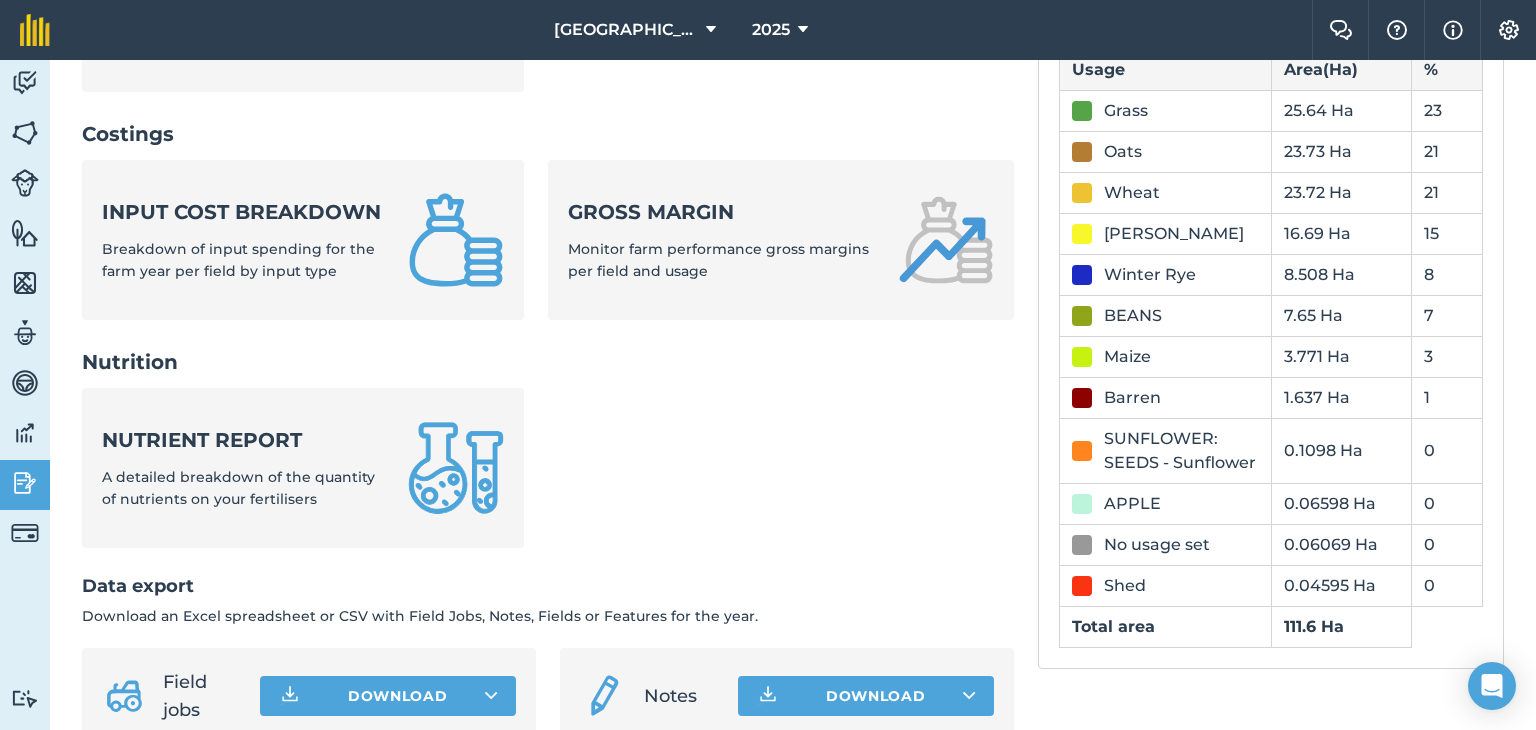 scroll, scrollTop: 700, scrollLeft: 0, axis: vertical 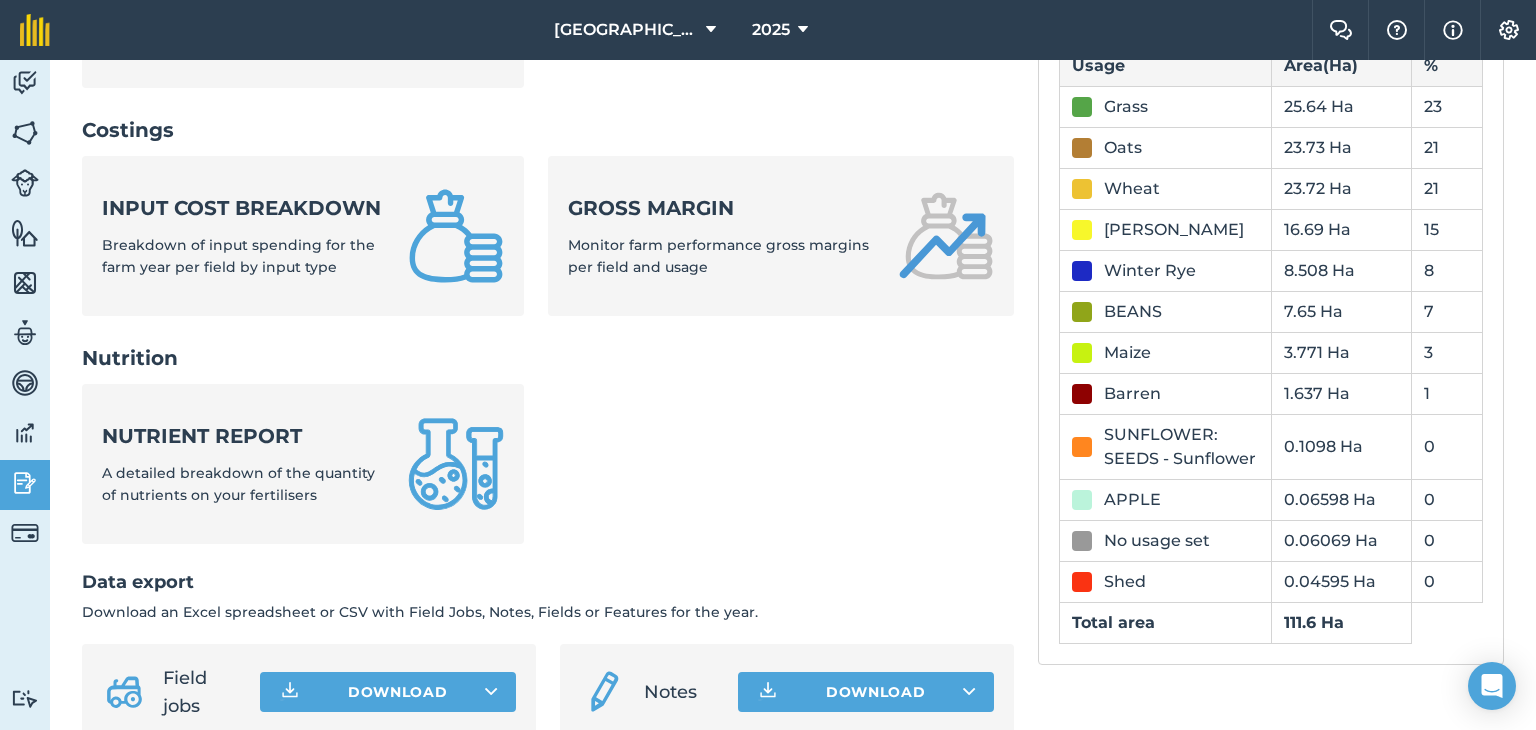 click on "Gross margin Monitor farm performance gross margins per field and usage" at bounding box center (781, 236) 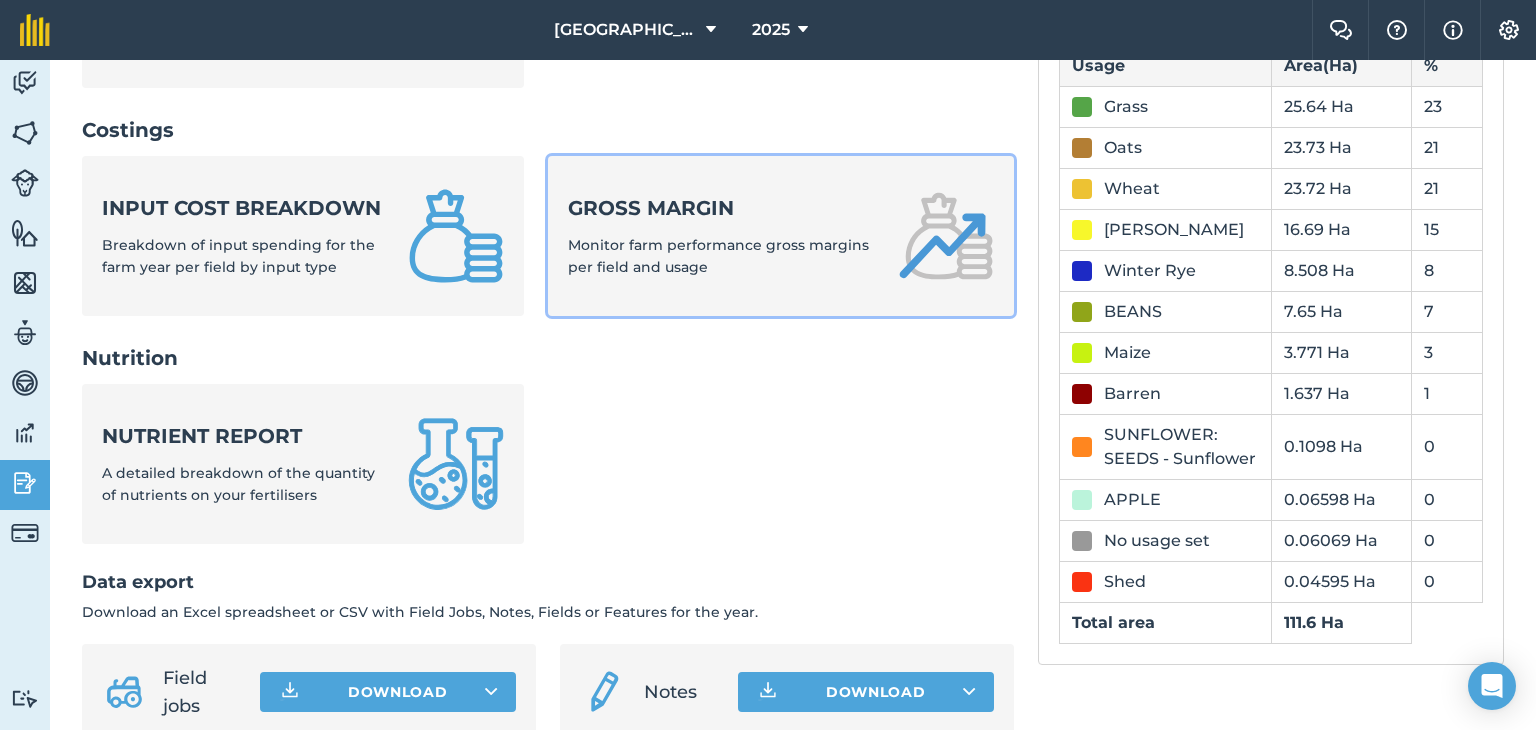click on "Monitor farm performance gross margins per field and usage" at bounding box center [718, 256] 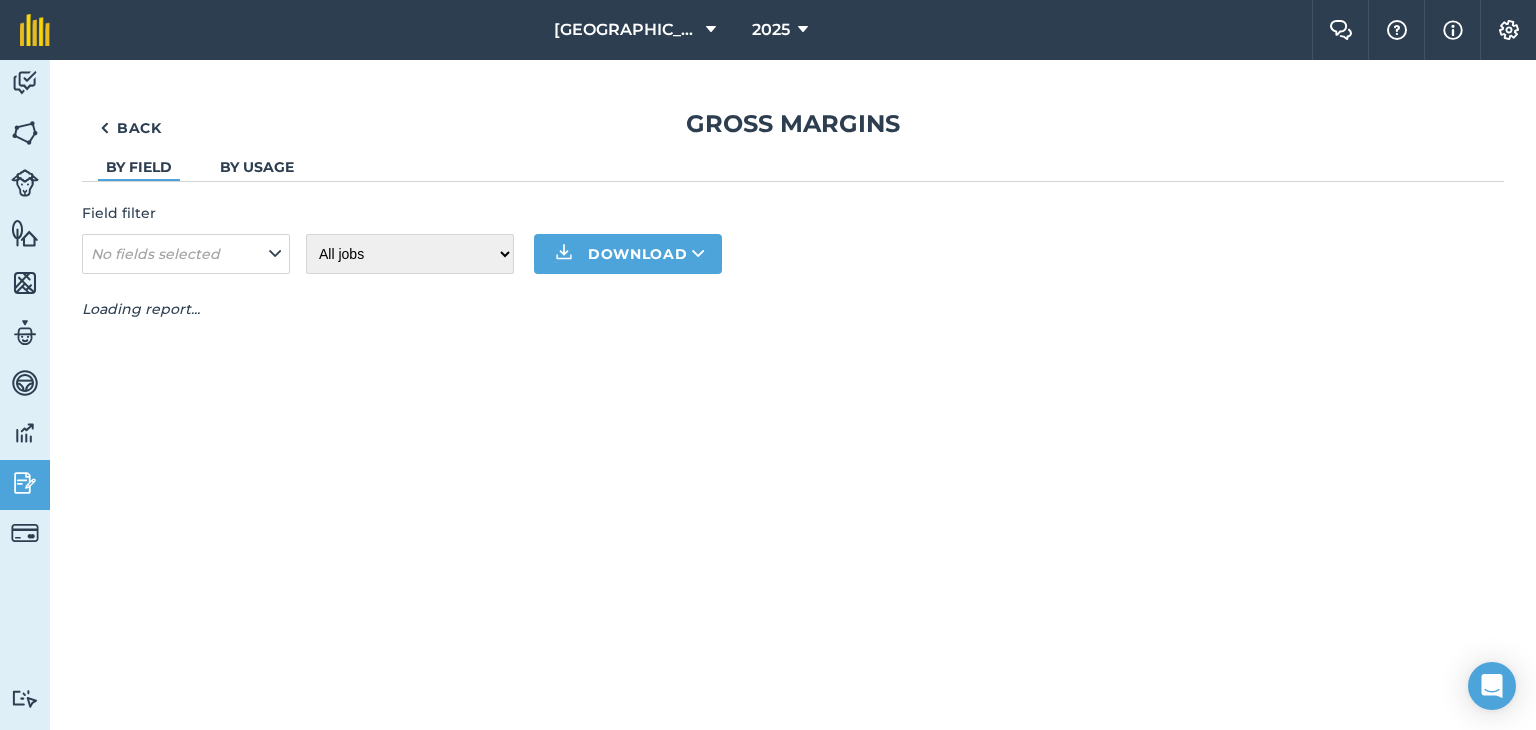 scroll, scrollTop: 0, scrollLeft: 0, axis: both 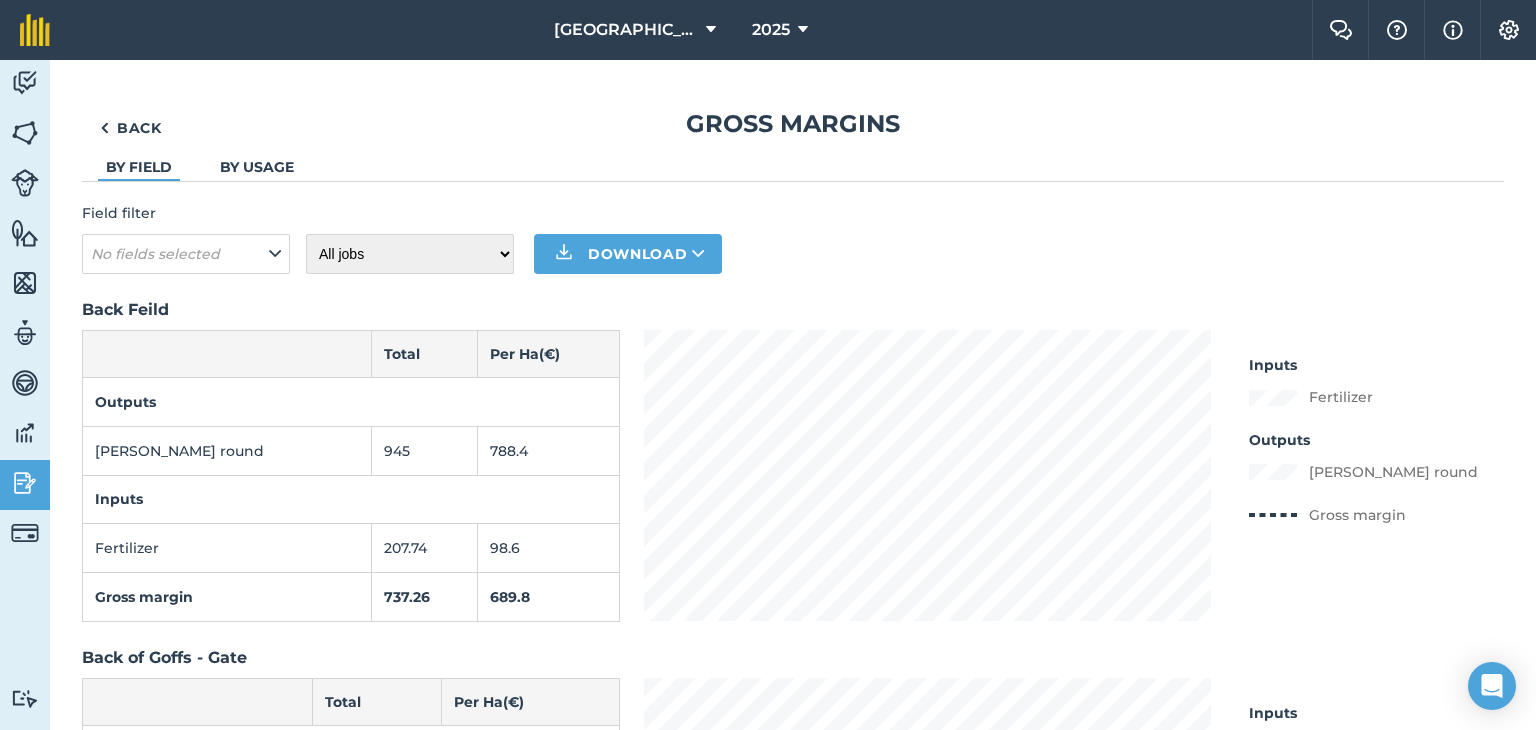 click on "By usage" at bounding box center [257, 167] 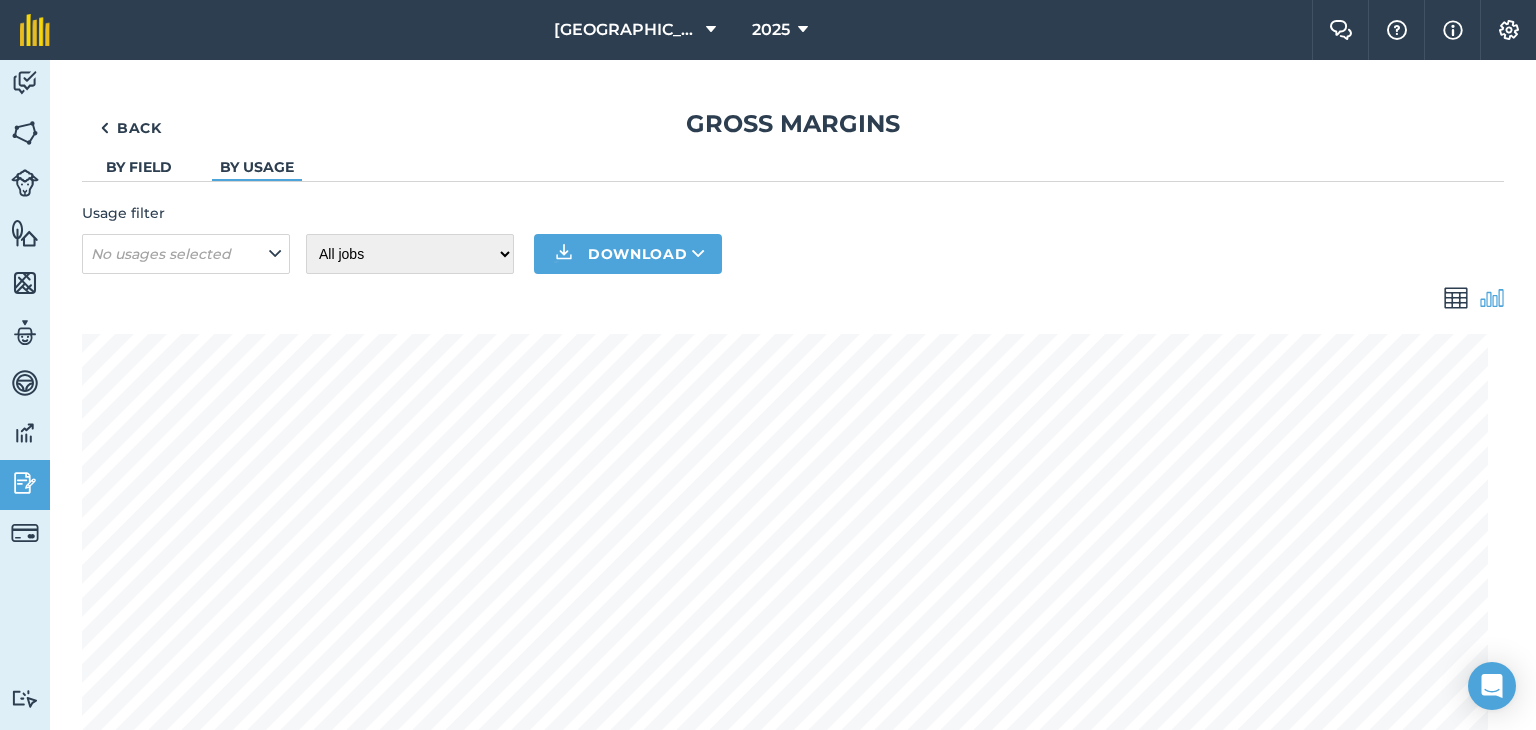 click on "By field" at bounding box center (139, 167) 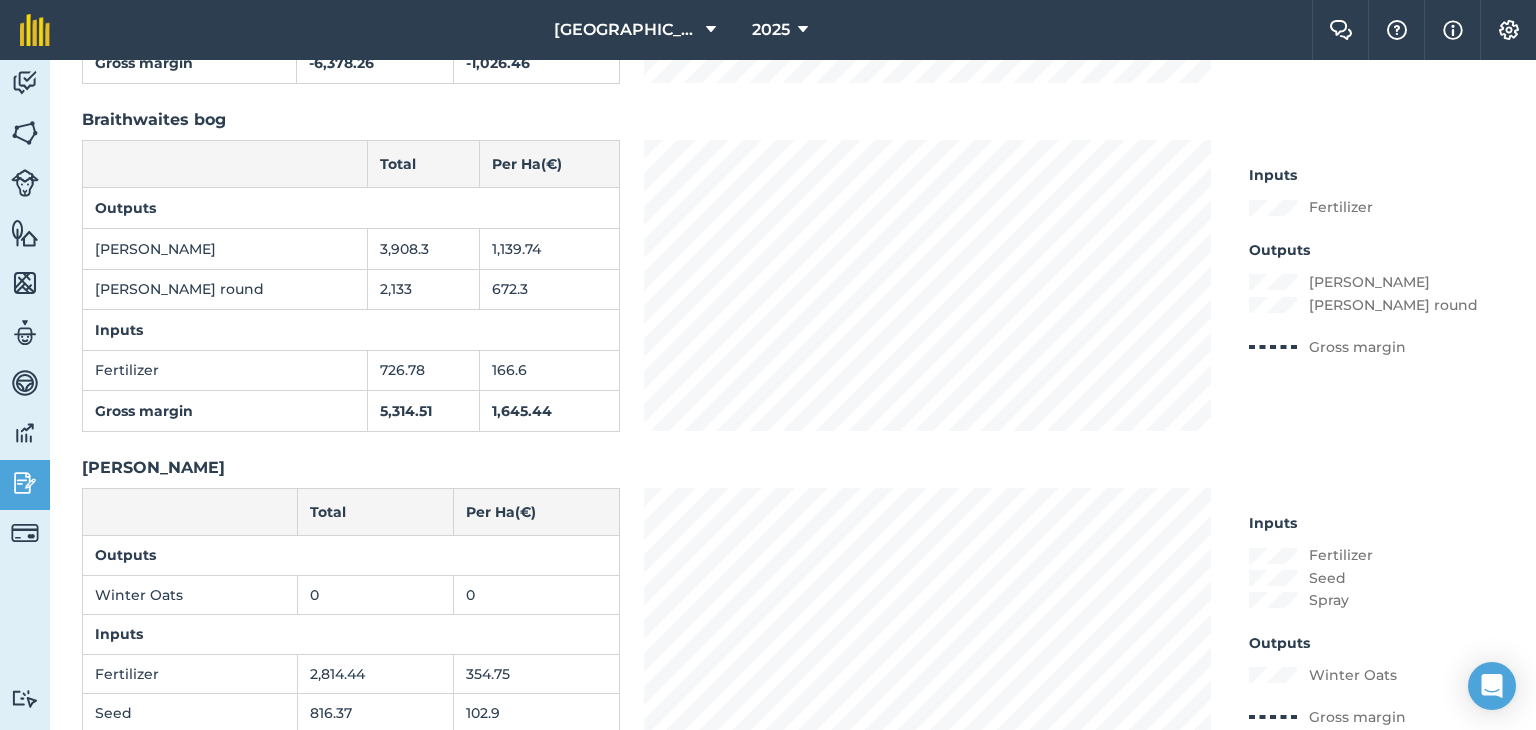 scroll, scrollTop: 2600, scrollLeft: 0, axis: vertical 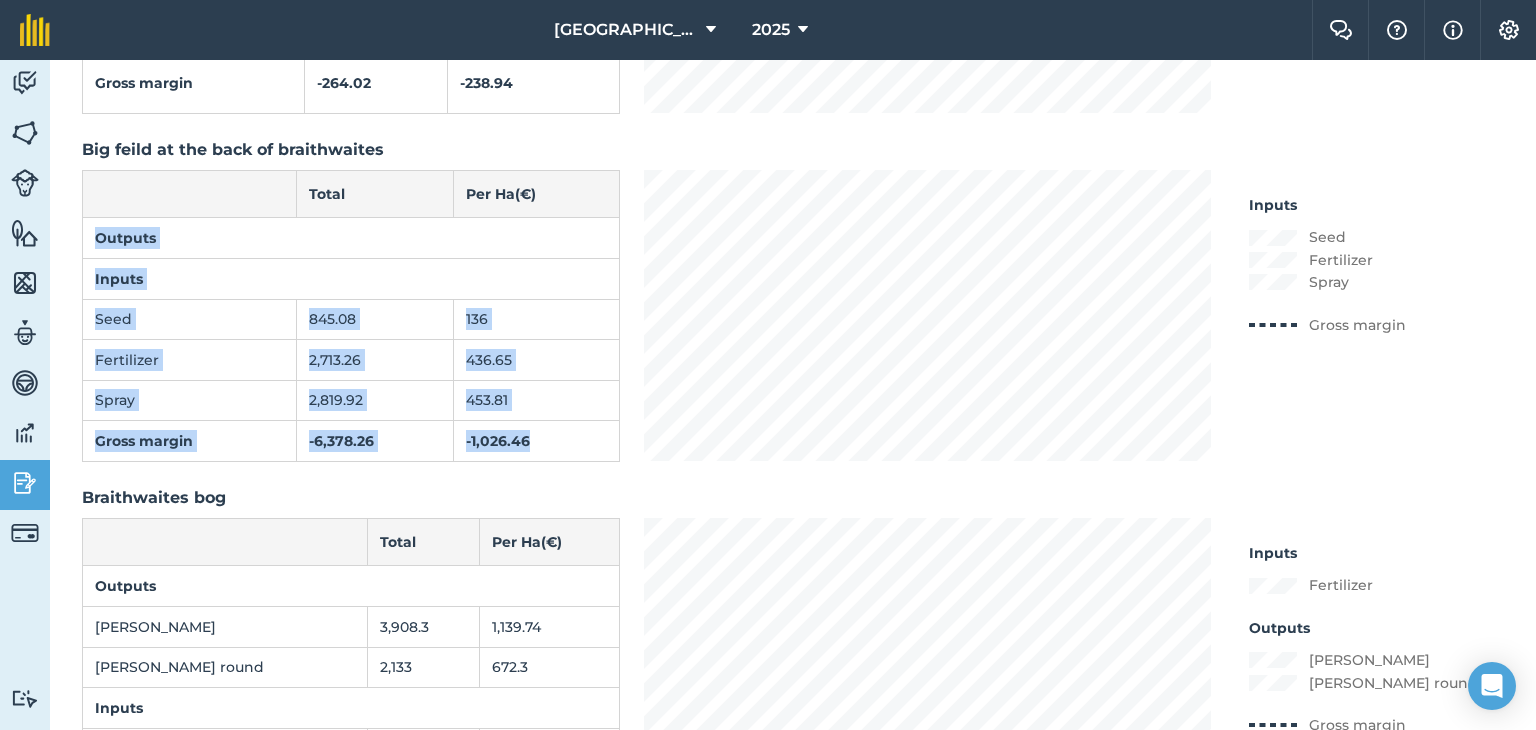 drag, startPoint x: 93, startPoint y: 230, endPoint x: 554, endPoint y: 445, distance: 508.6708 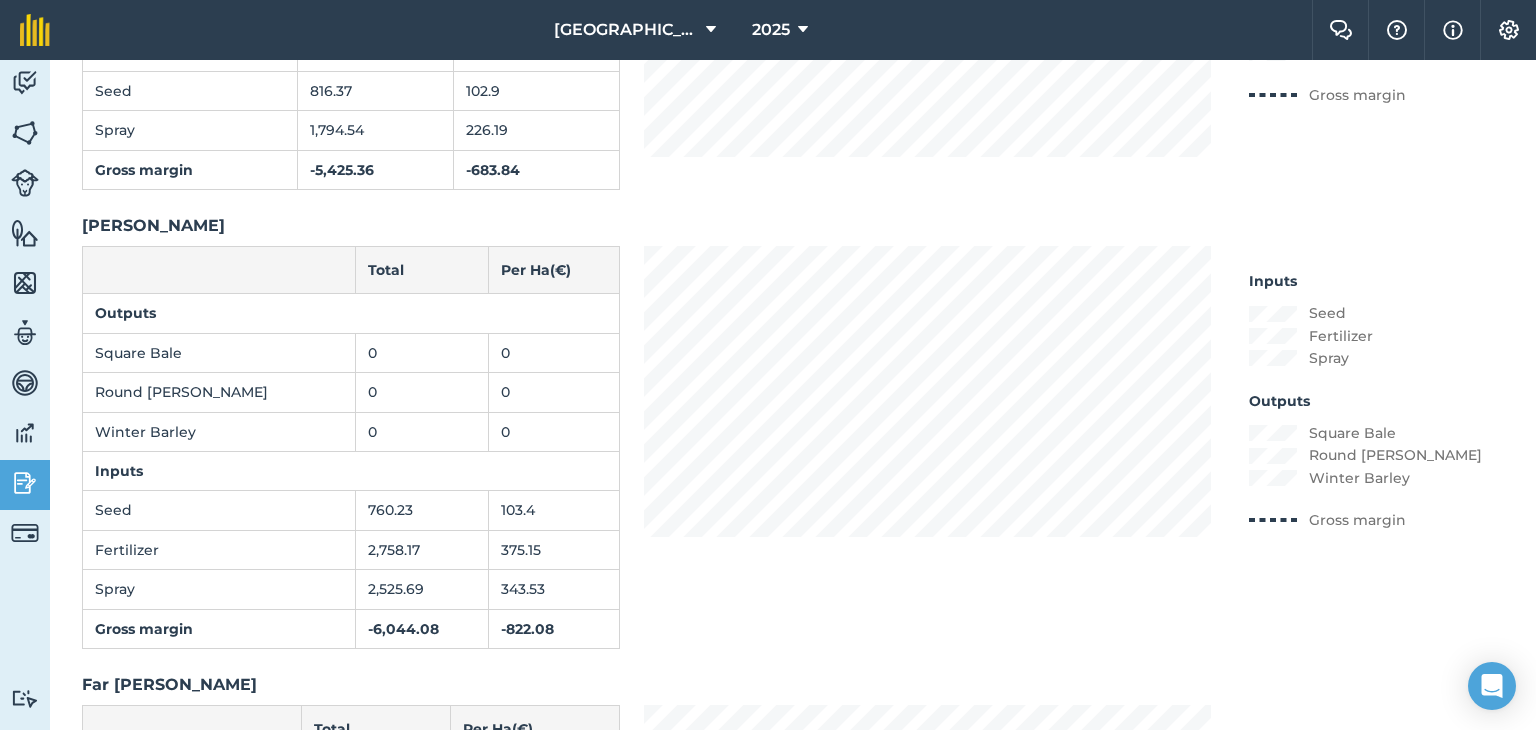 scroll, scrollTop: 3000, scrollLeft: 0, axis: vertical 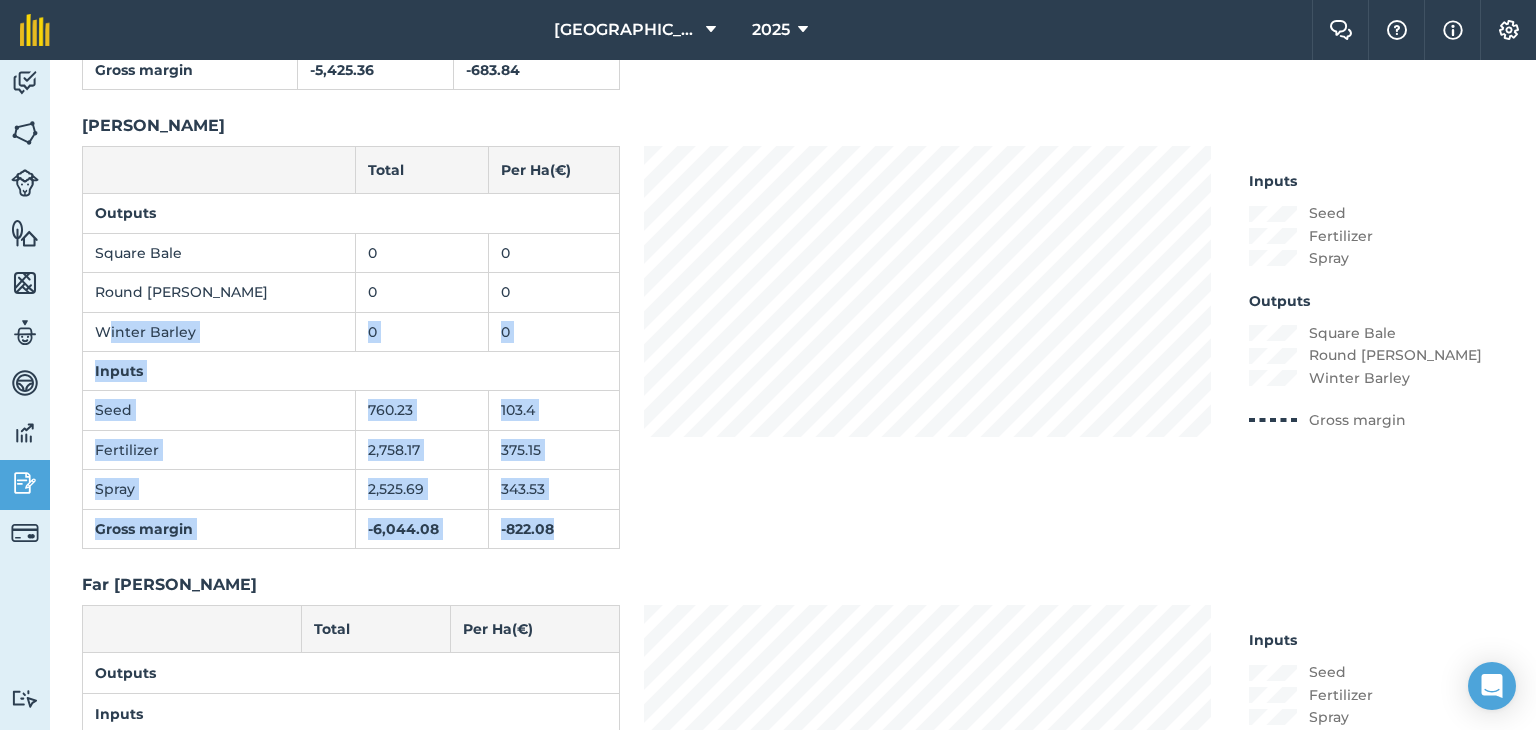 drag, startPoint x: 89, startPoint y: 323, endPoint x: 539, endPoint y: 513, distance: 488.46698 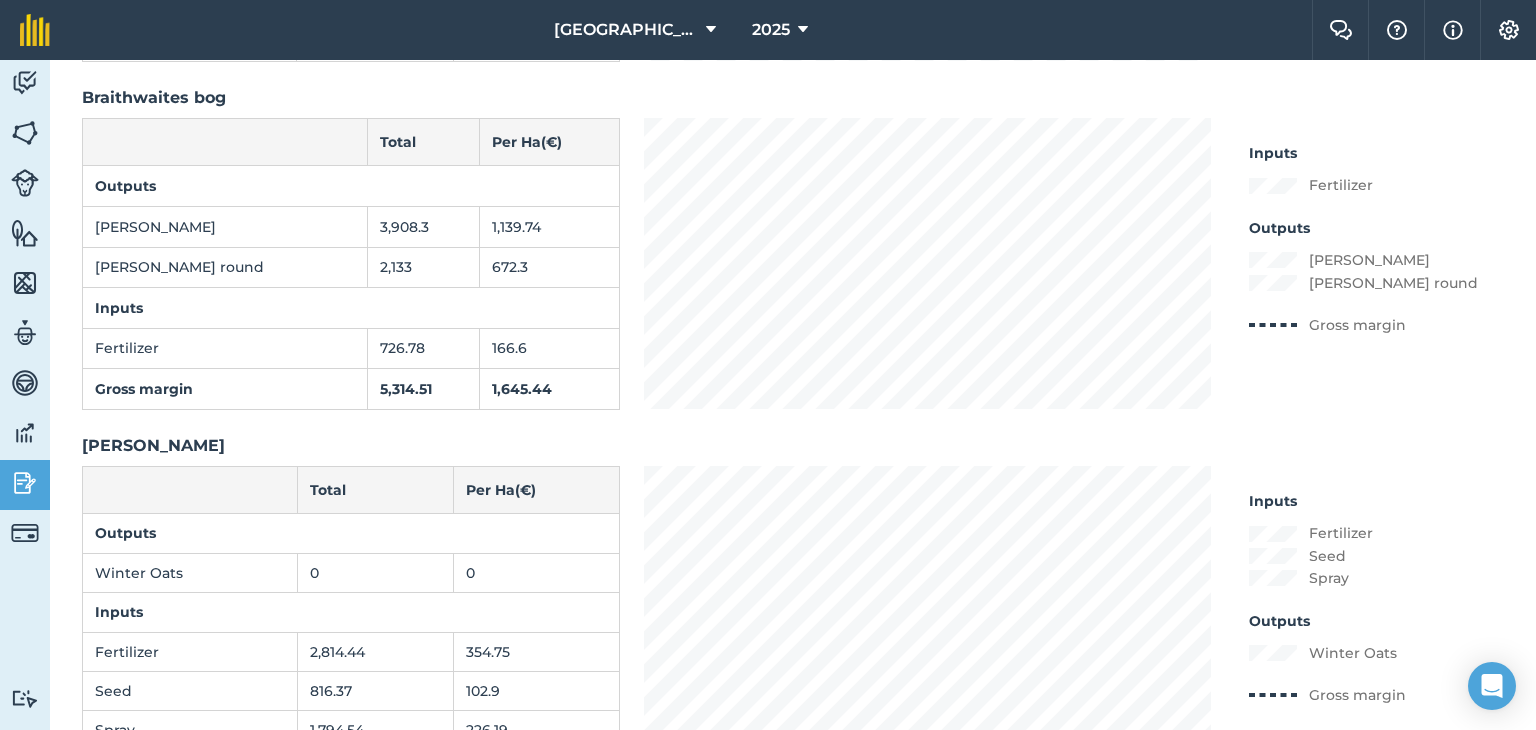 scroll, scrollTop: 1800, scrollLeft: 0, axis: vertical 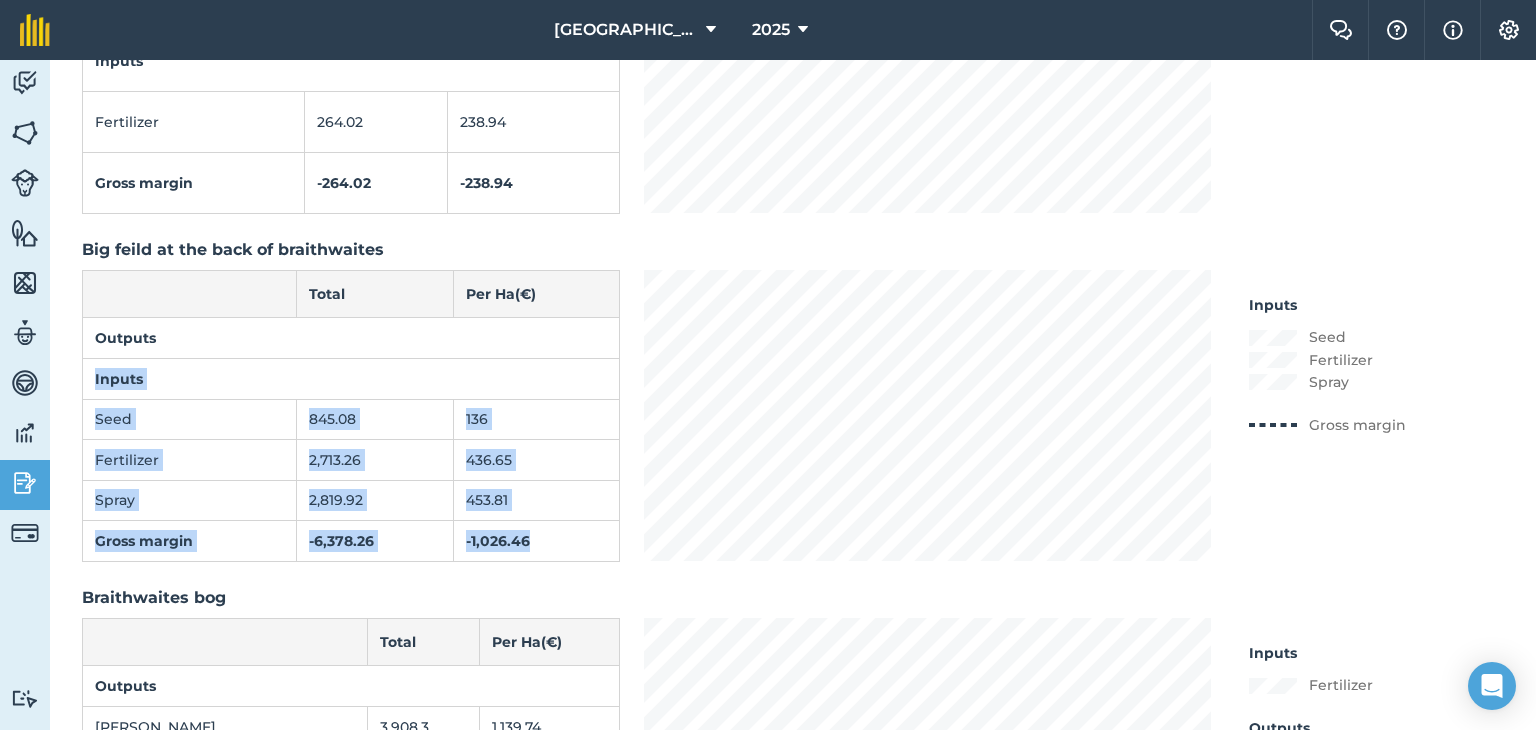 drag, startPoint x: 92, startPoint y: 372, endPoint x: 546, endPoint y: 544, distance: 485.48944 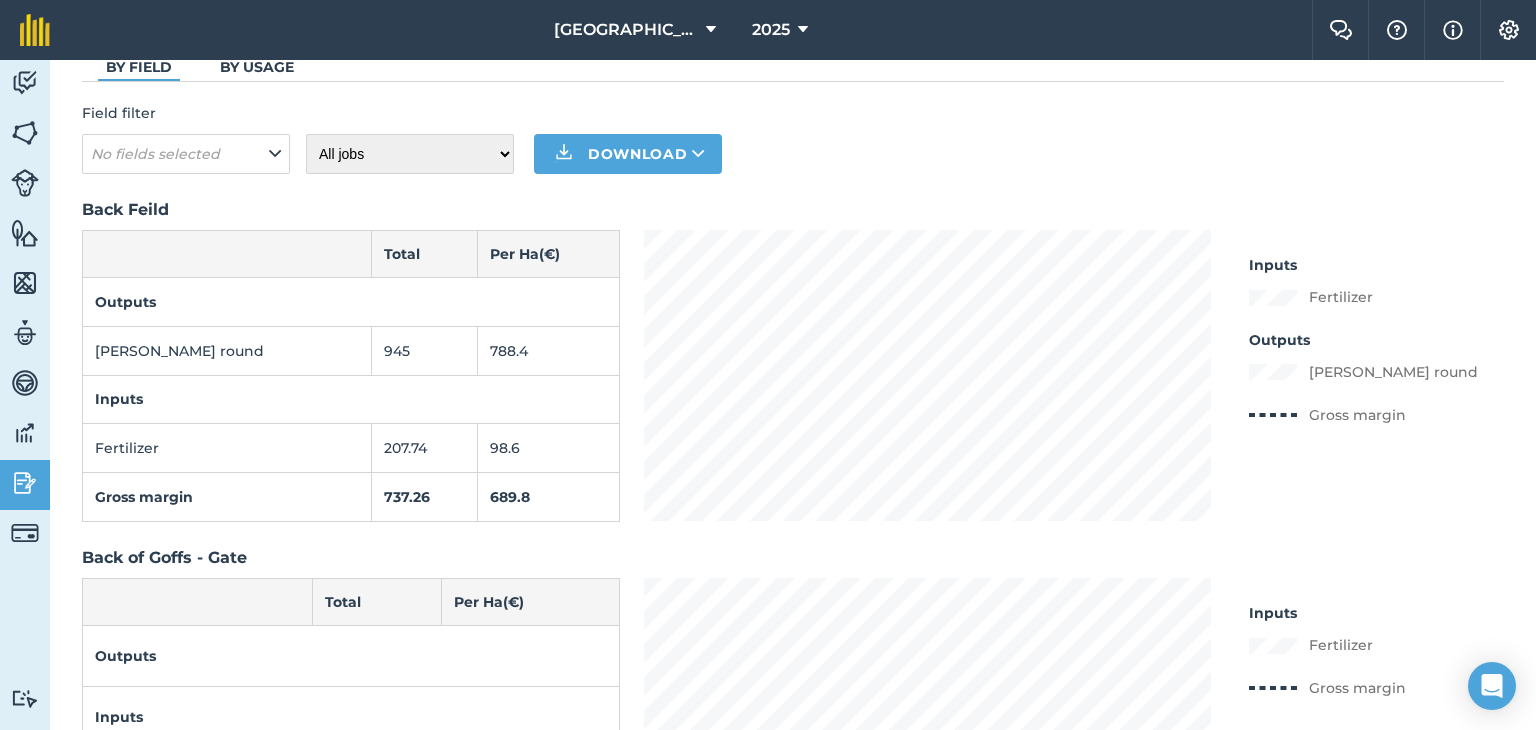 scroll, scrollTop: 0, scrollLeft: 0, axis: both 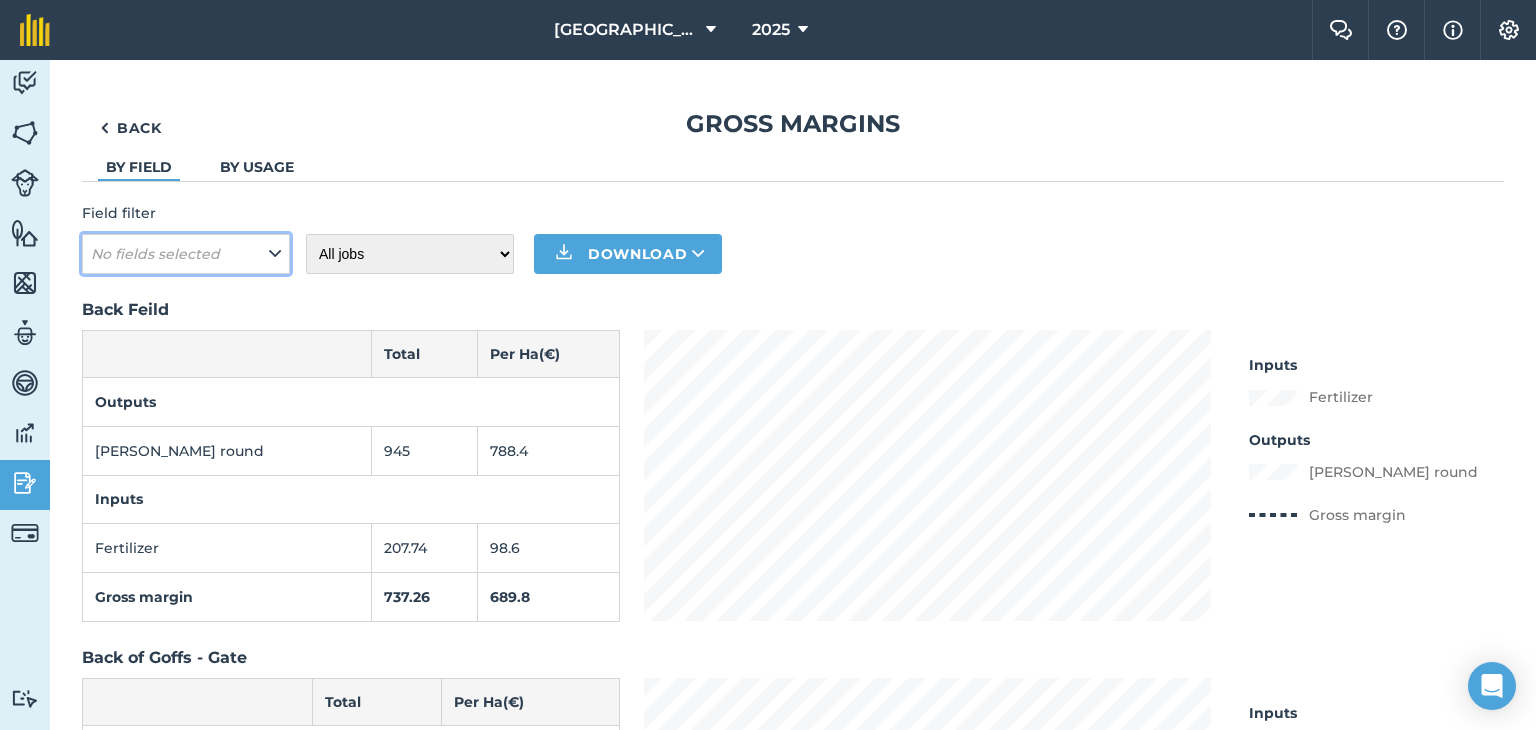 click on "No fields selected" at bounding box center [186, 254] 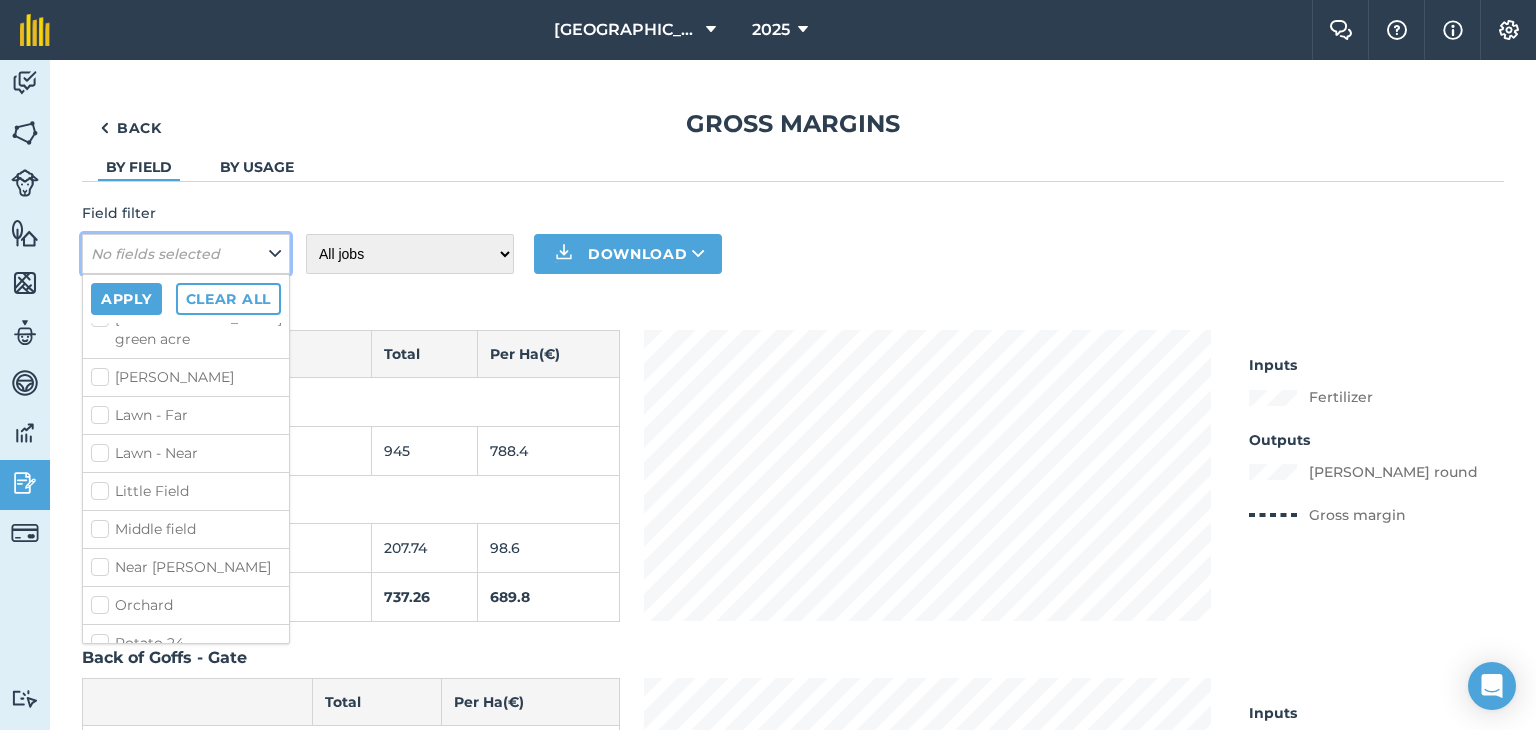 scroll, scrollTop: 800, scrollLeft: 0, axis: vertical 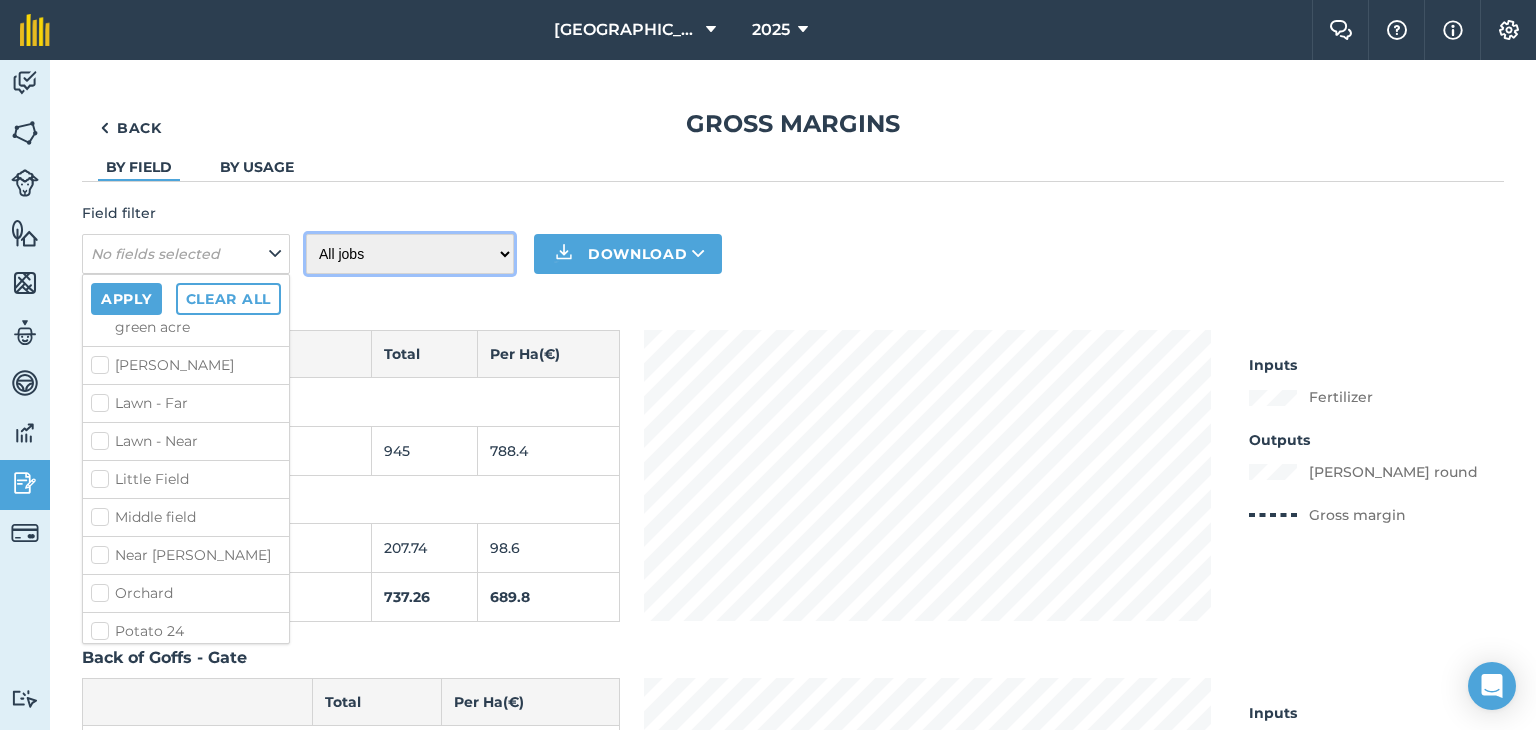 click on "All jobs Incomplete jobs Complete jobs" at bounding box center (410, 254) 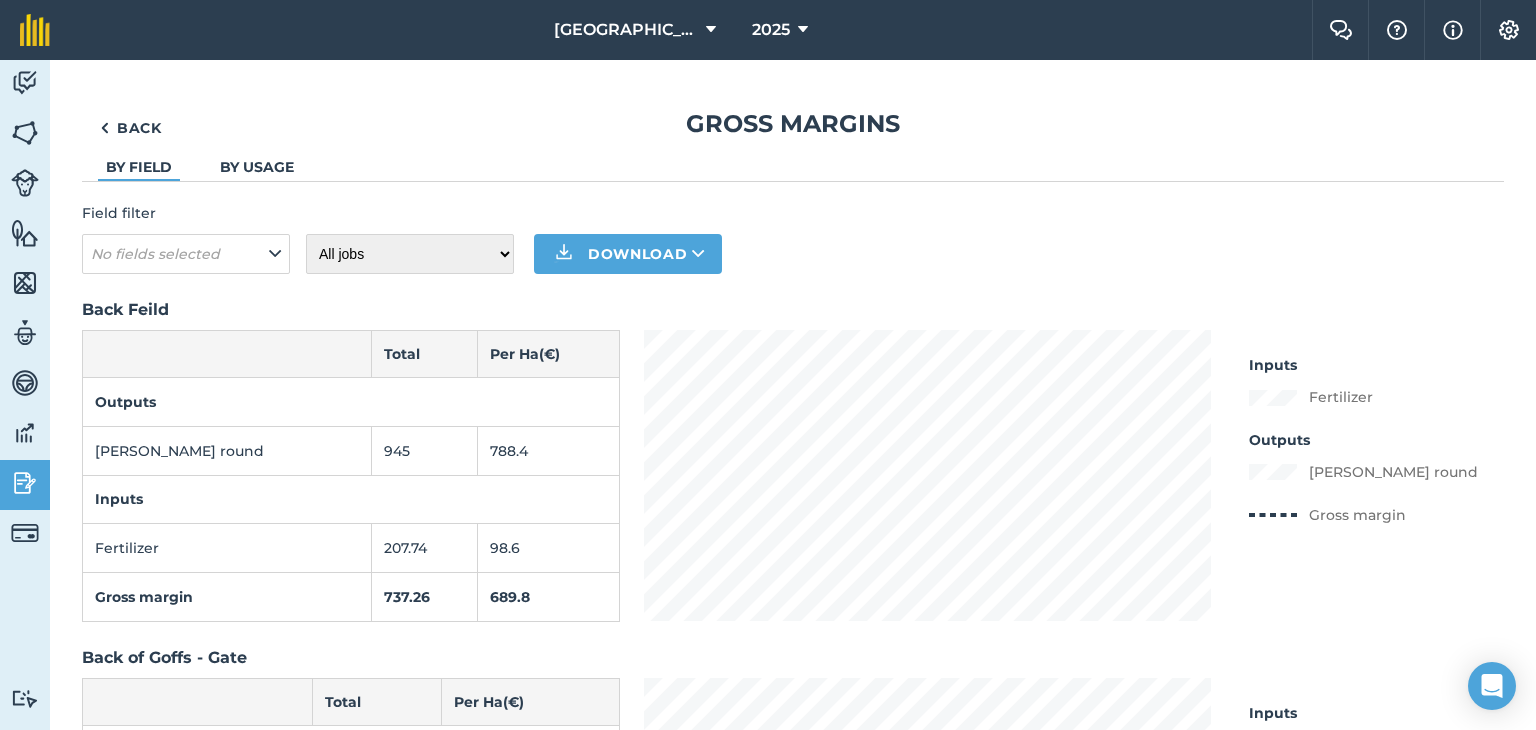 click on "By field By usage" at bounding box center [793, 168] 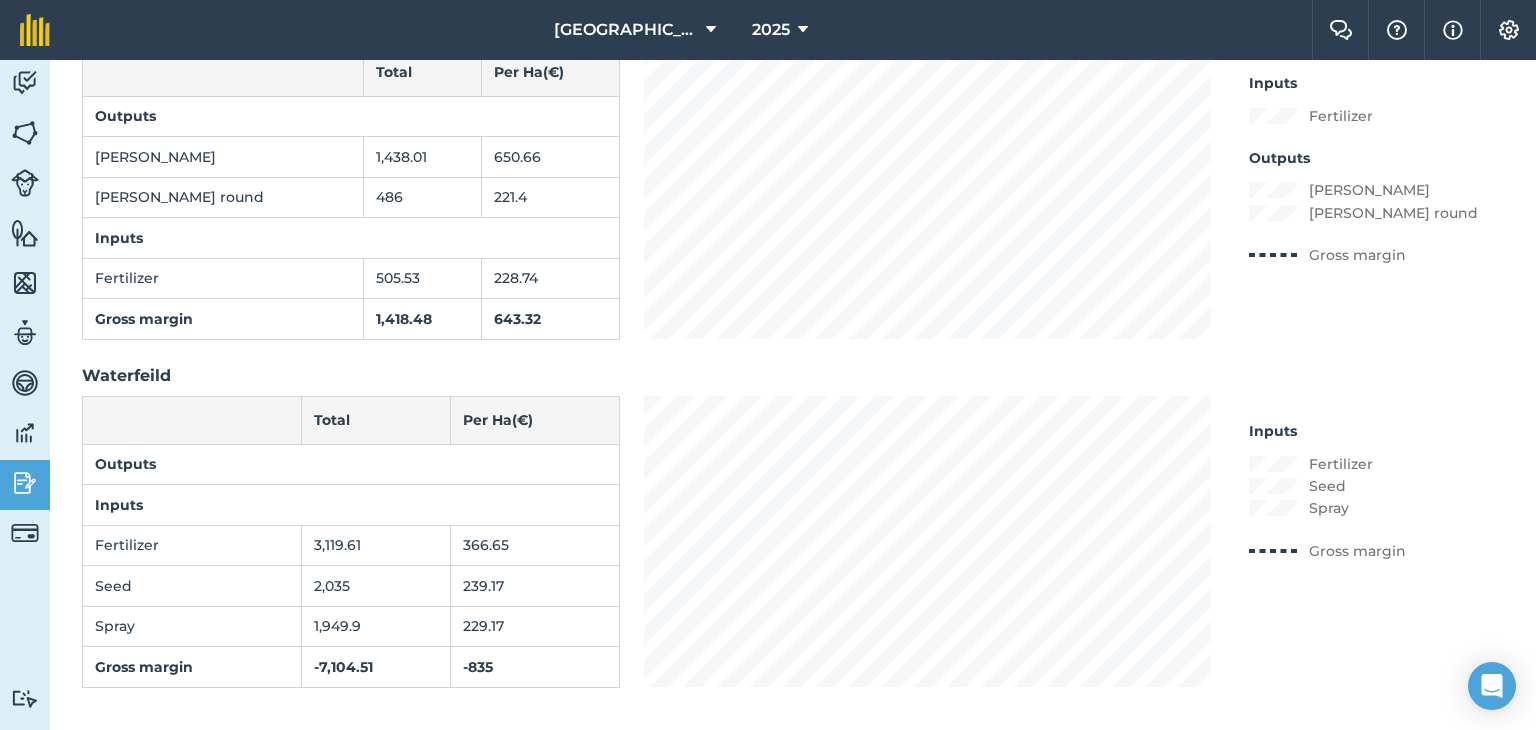 scroll, scrollTop: 8605, scrollLeft: 0, axis: vertical 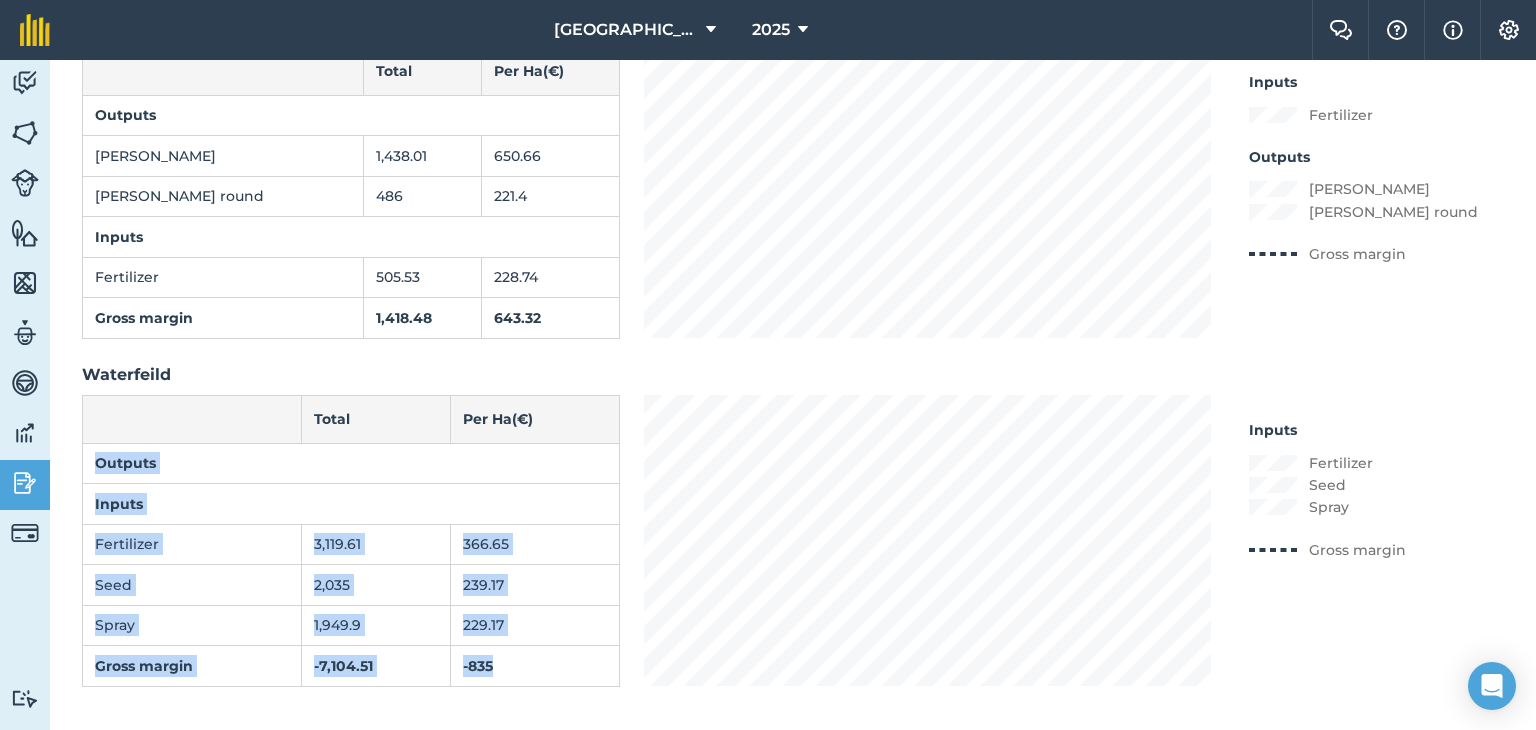 drag, startPoint x: 100, startPoint y: 451, endPoint x: 508, endPoint y: 661, distance: 458.87253 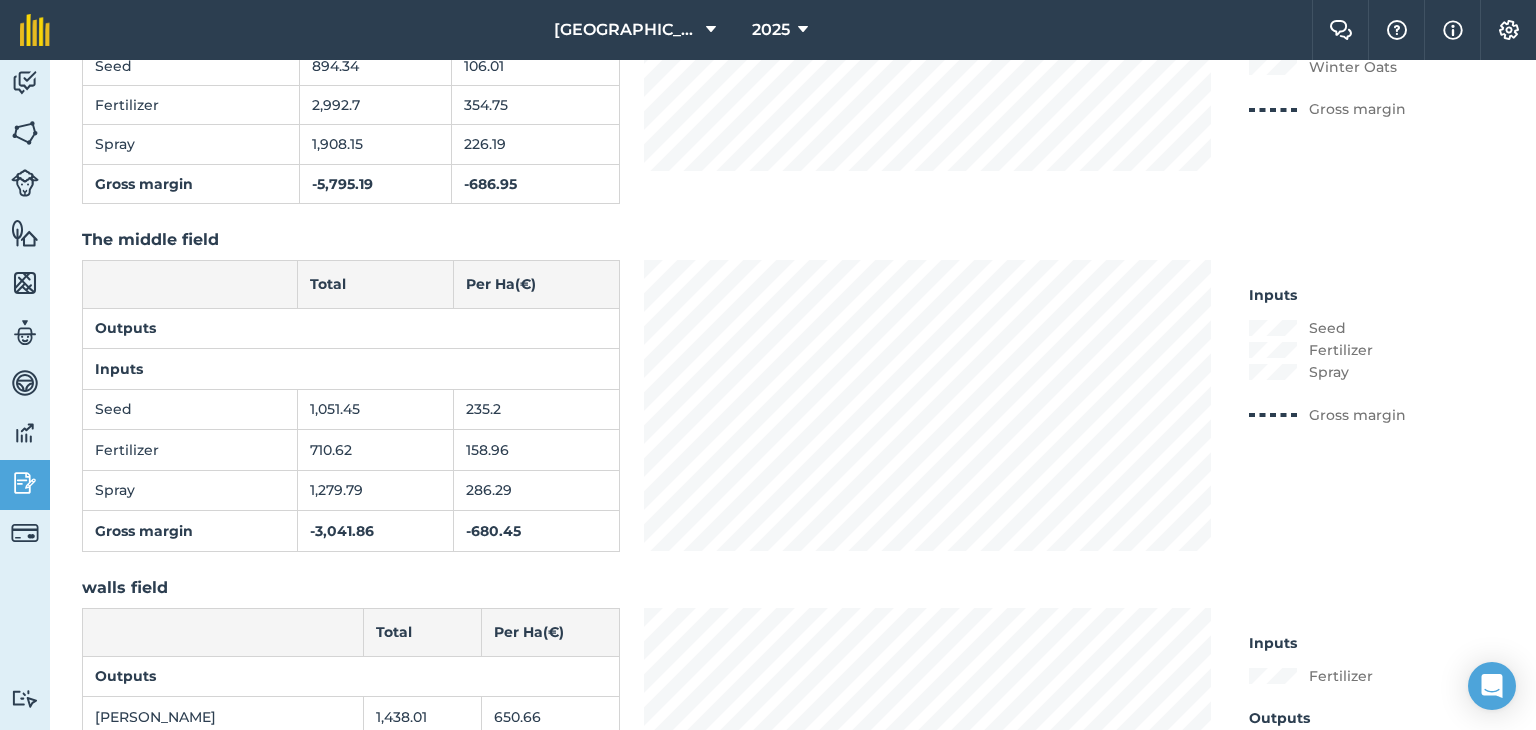 scroll, scrollTop: 8005, scrollLeft: 0, axis: vertical 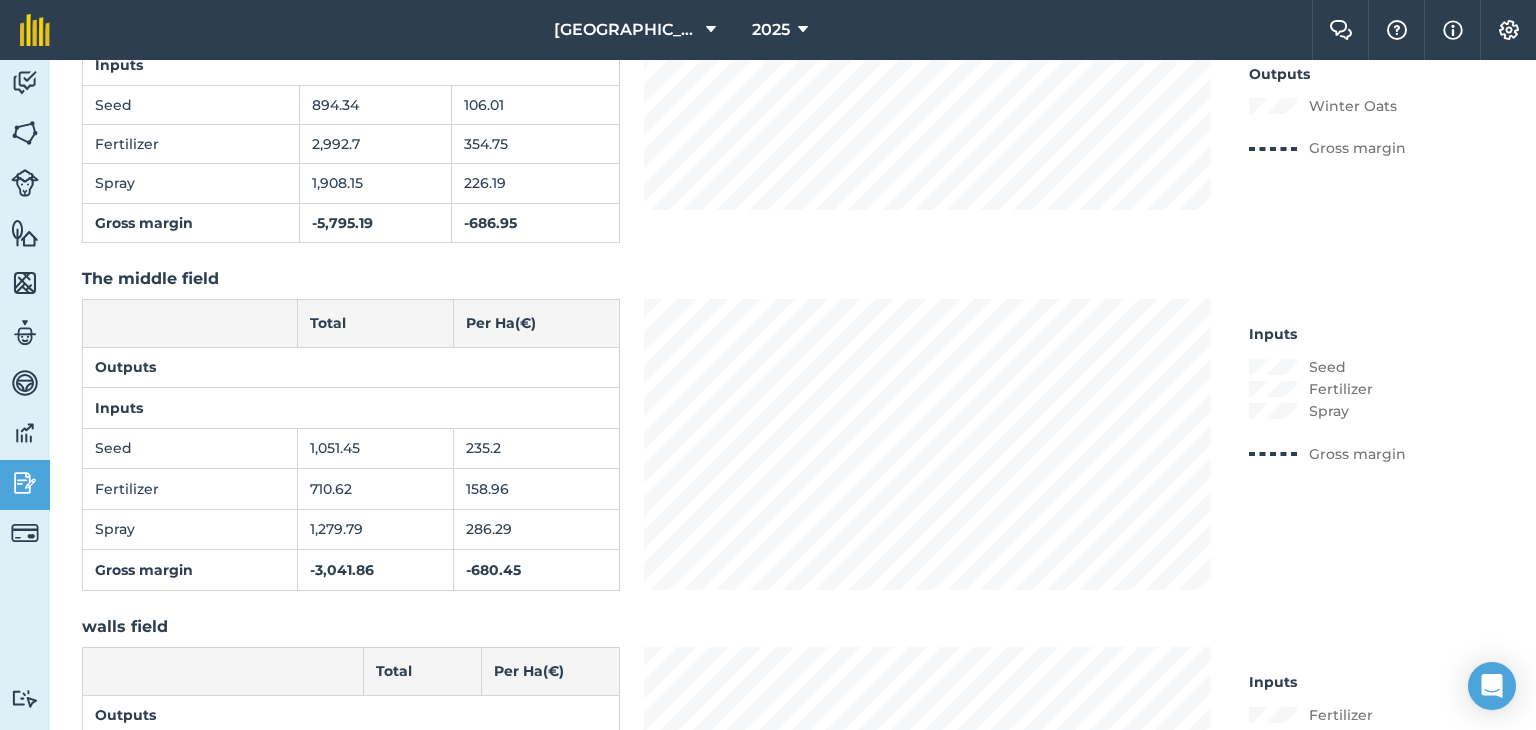 click on "Back Gross margins By field By usage Field filter No fields selected All jobs Incomplete jobs Complete jobs   Download   Back Feild   Total Per   Ha  ( € ) Outputs Hay Bale round  945 788.4 Inputs Fertilizer 207.74 98.6 Gross margin 737.26 689.8 Inputs Fertilizer Outputs Hay Bale round  Gross margin Back of Goffs - Gate   Total Per   Ha  ( € ) Outputs Inputs Fertilizer 271.15 238.94 Gross margin -271.15 -238.94 Inputs Fertilizer Gross margin Back of Goffs - Middle   Total Per   Ha  ( € ) Outputs Inputs Fertilizer 184.82 170.94 Gross margin -184.82 -170.94 Inputs Fertilizer Gross margin Back of Goffs - Road   Total Per   Ha  ( € ) Outputs Silage bale 1,650 909 Inputs Fertilizer 310.4 170.94 Gross margin 1,339.6 738.06 Inputs Fertilizer Outputs Silage bale Gross margin Back of Goffs - Top   Total Per   Ha  ( € ) Outputs Inputs Fertilizer 264.02 238.94 Gross margin -264.02 -238.94 Inputs Fertilizer Gross margin Big feild at the back of braithwaites   Total Per   Ha  ( € ) Outputs Inputs Seed" at bounding box center (793, -3301) 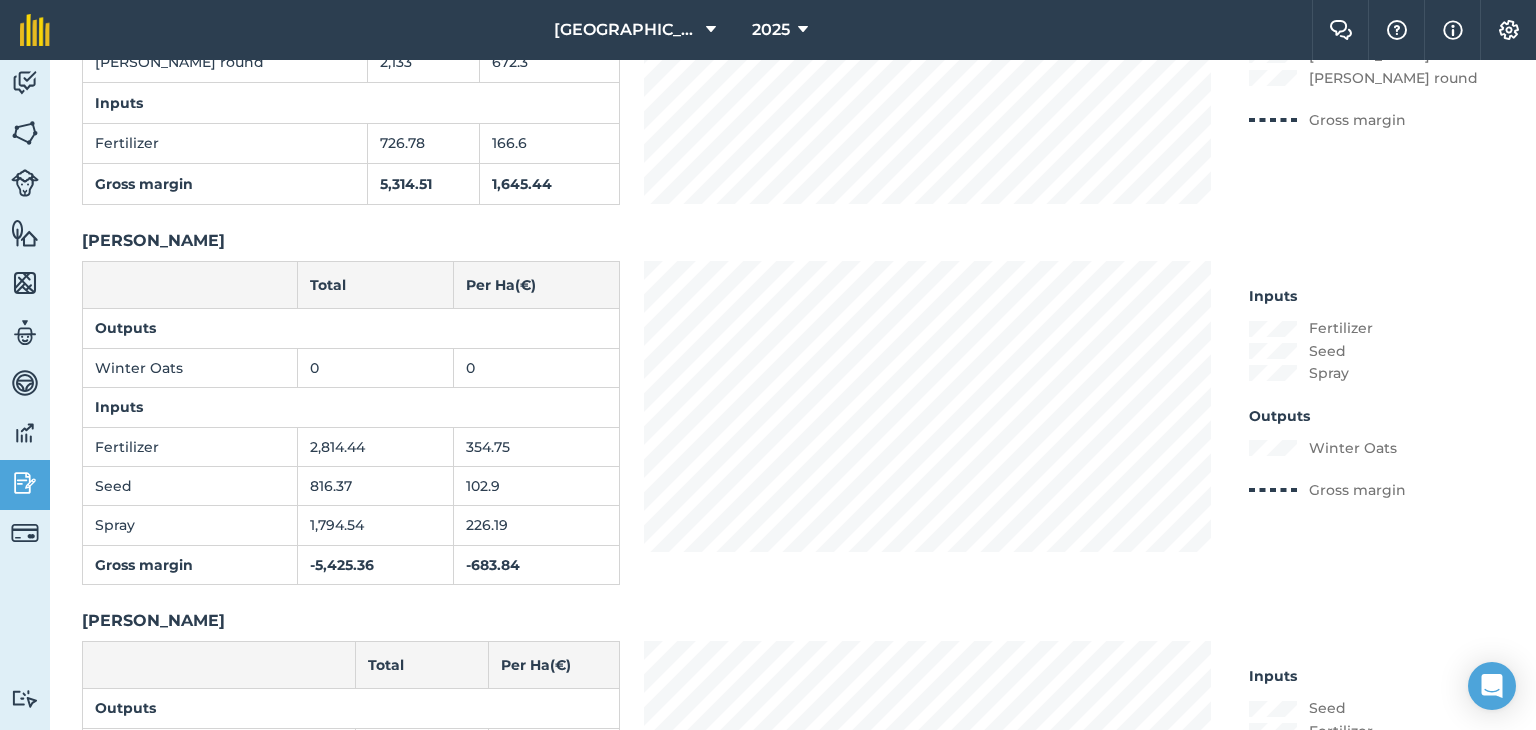 scroll, scrollTop: 2405, scrollLeft: 0, axis: vertical 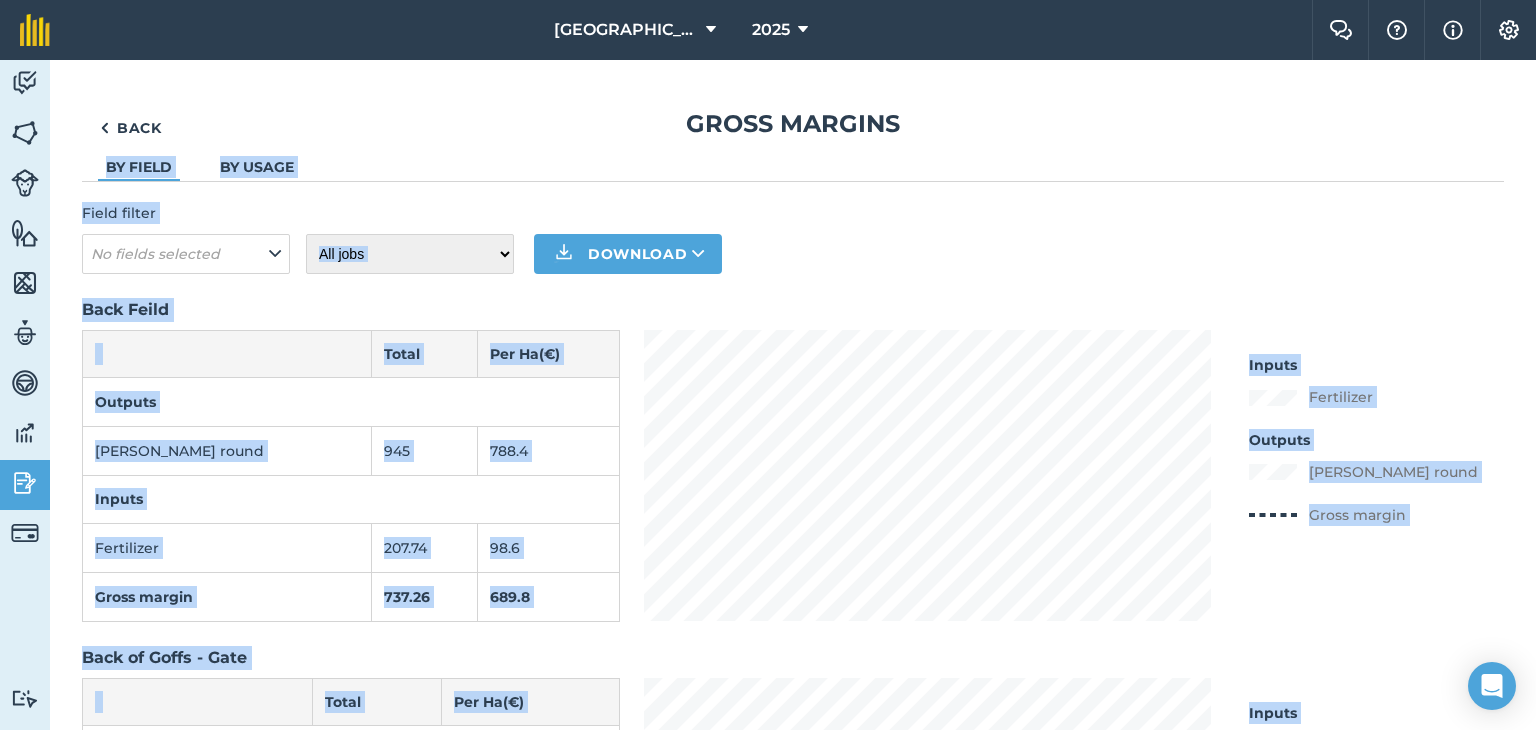 drag, startPoint x: 1535, startPoint y: 249, endPoint x: 1521, endPoint y: 78, distance: 171.57214 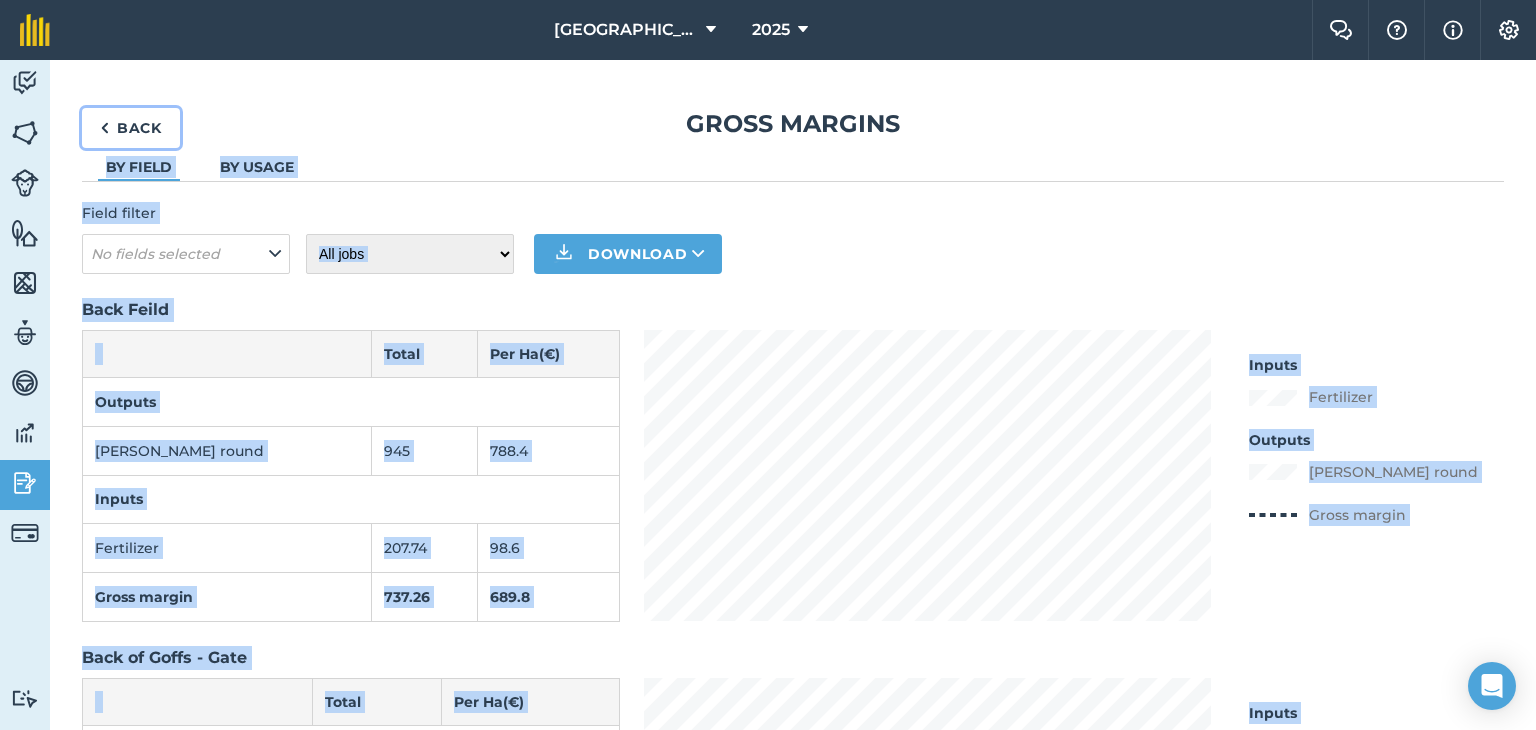 click on "Back" at bounding box center [131, 128] 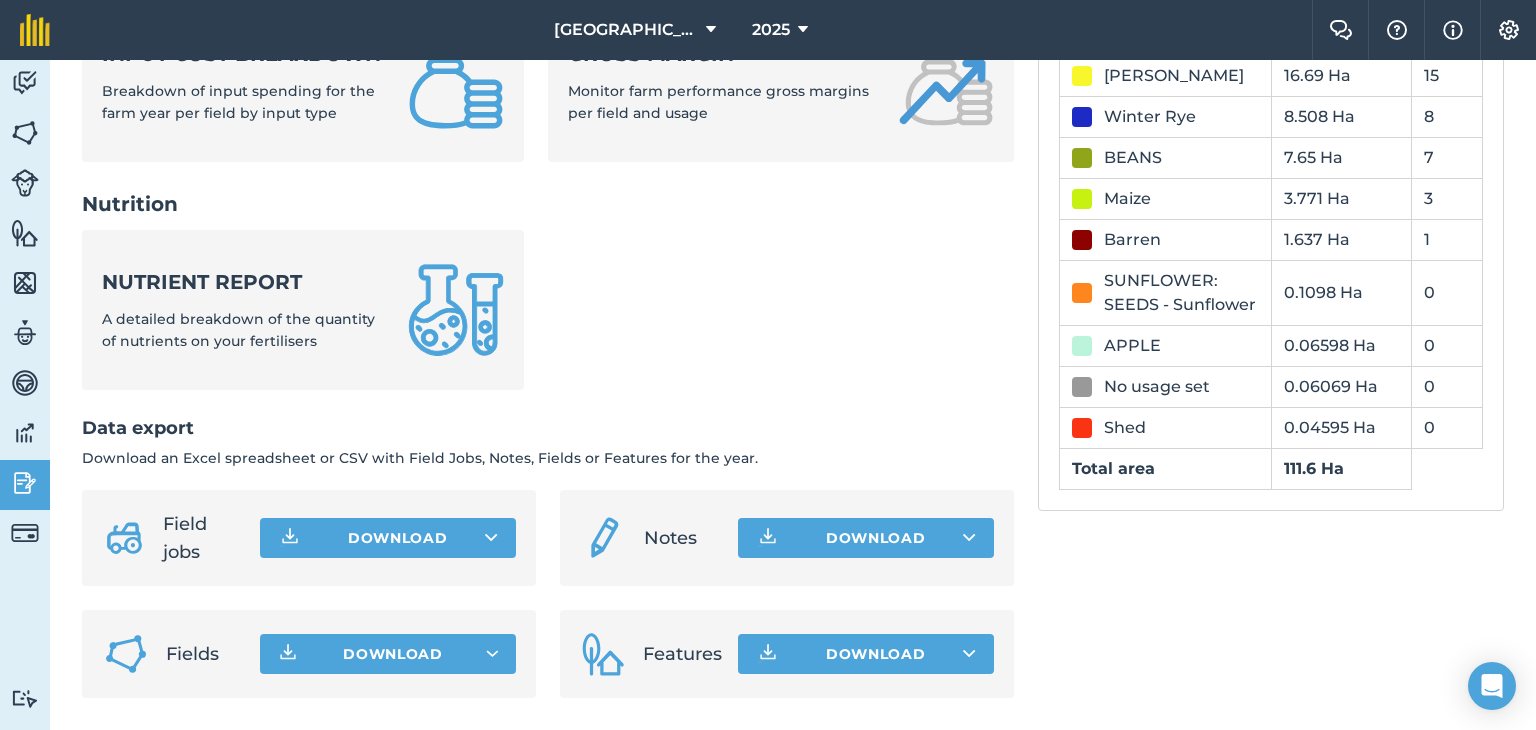scroll, scrollTop: 870, scrollLeft: 0, axis: vertical 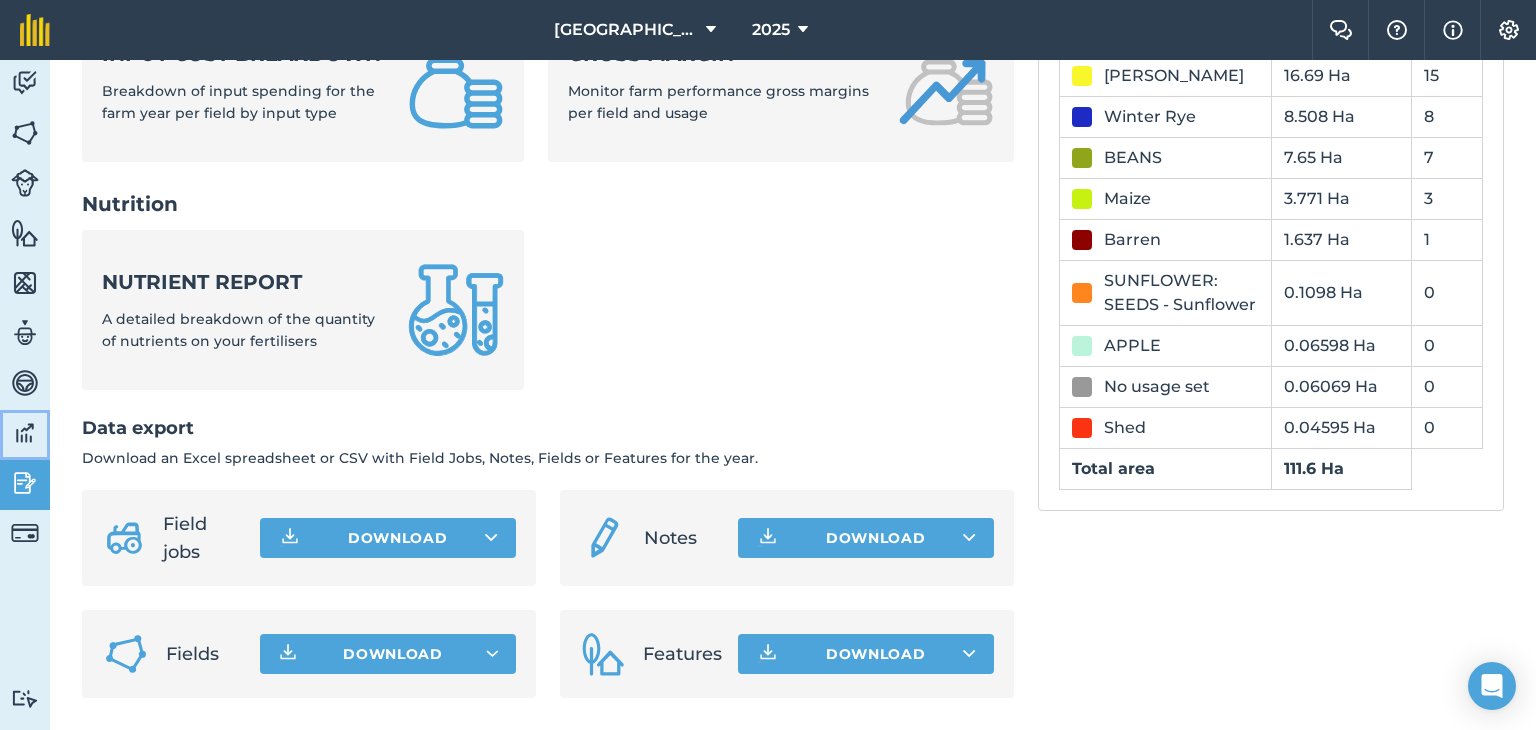 click at bounding box center (25, 433) 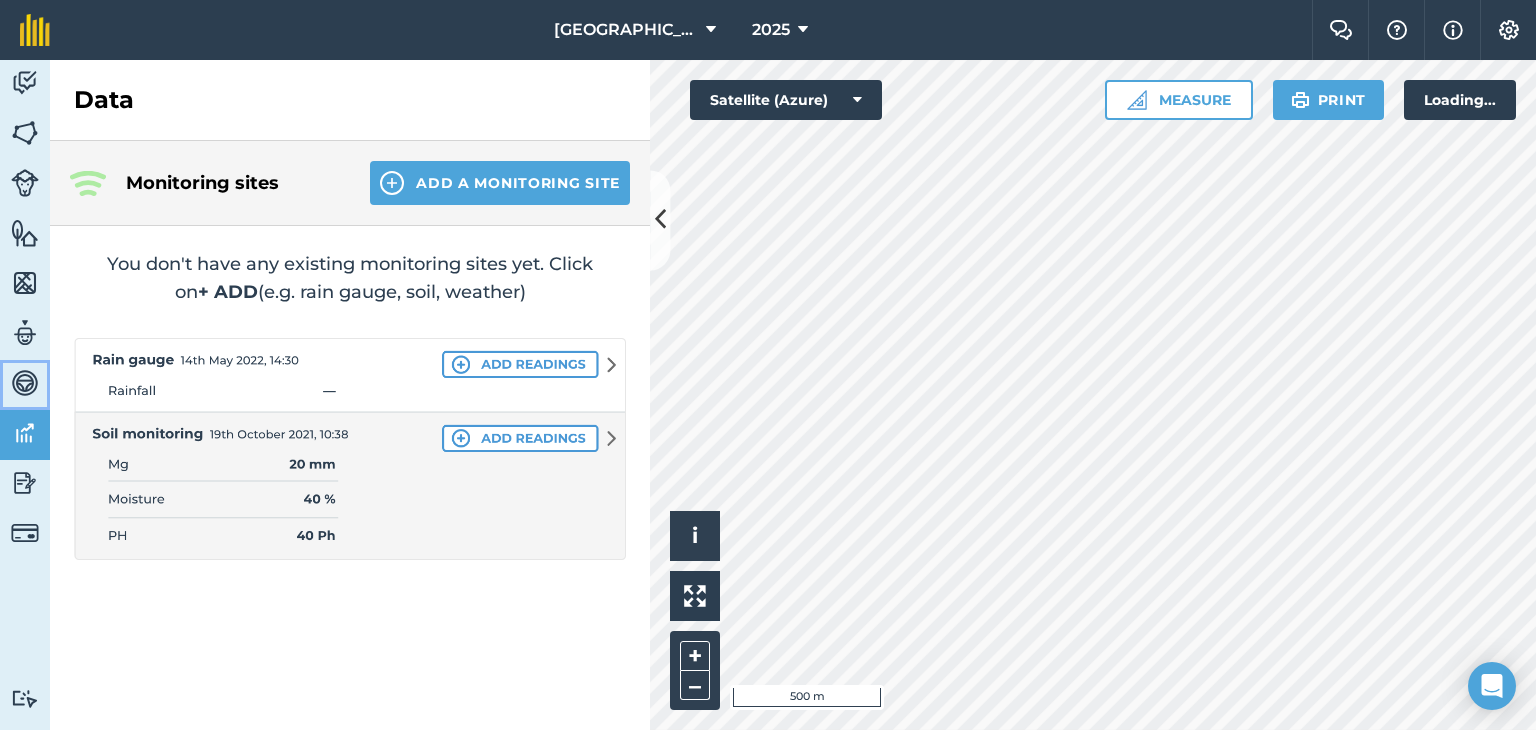 click at bounding box center (25, 383) 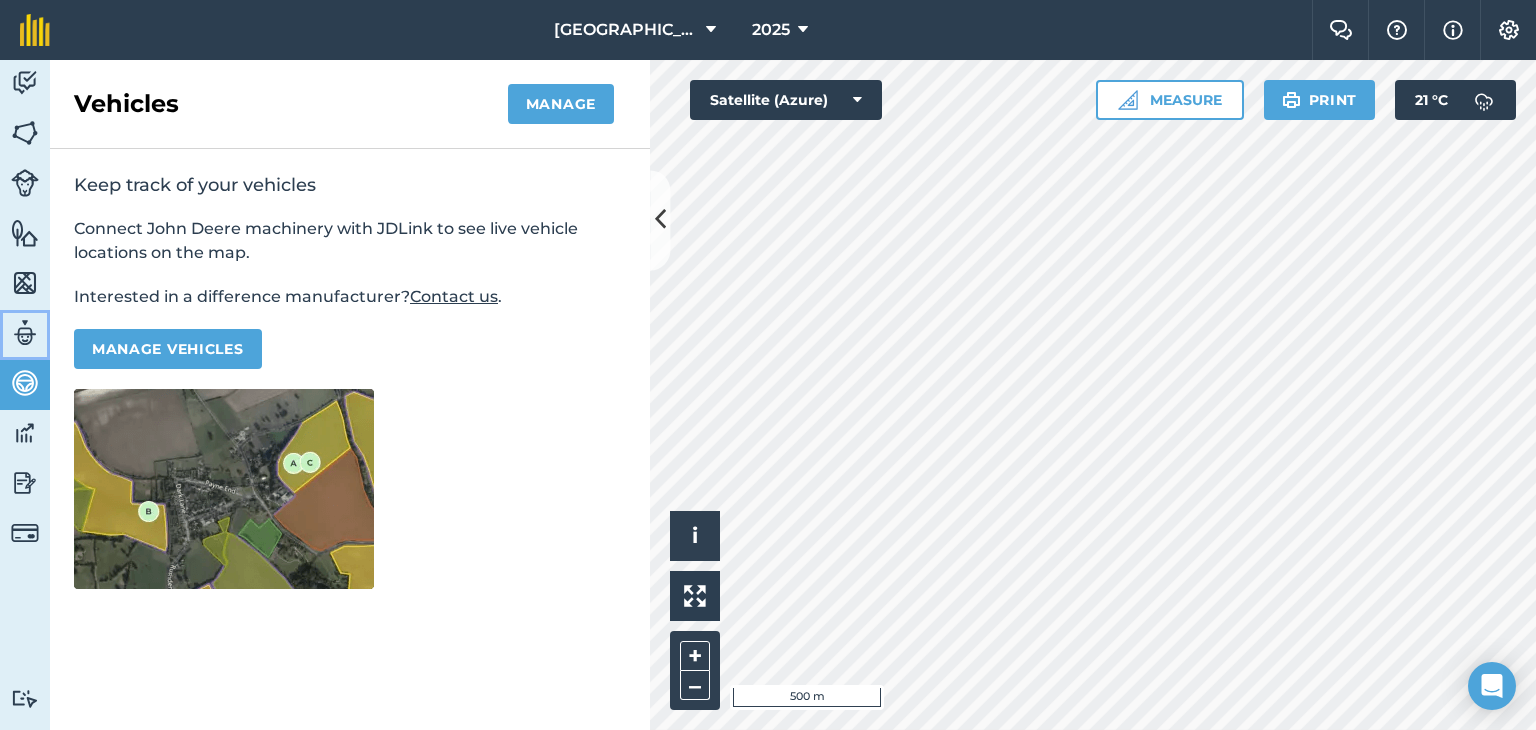 click at bounding box center (25, 333) 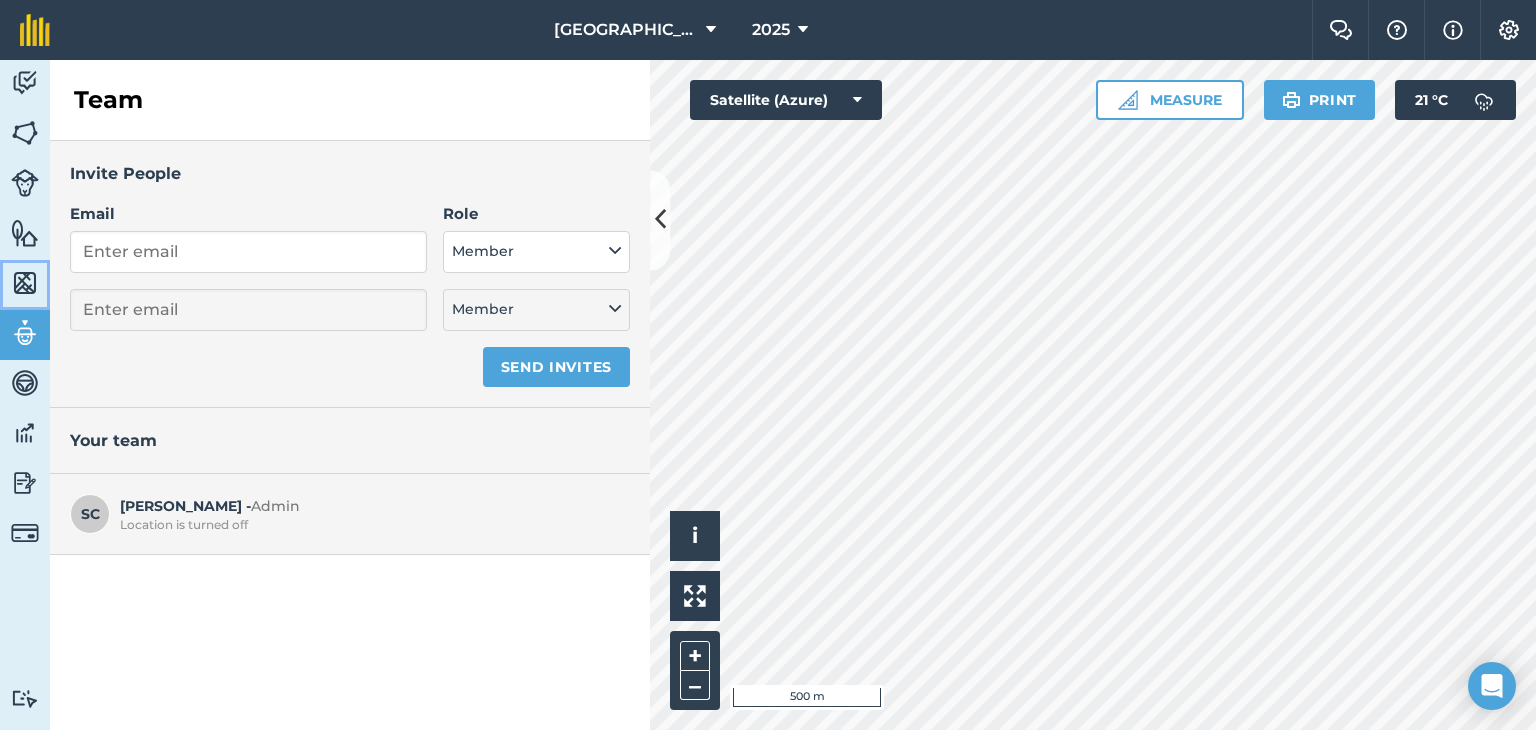 click at bounding box center (25, 283) 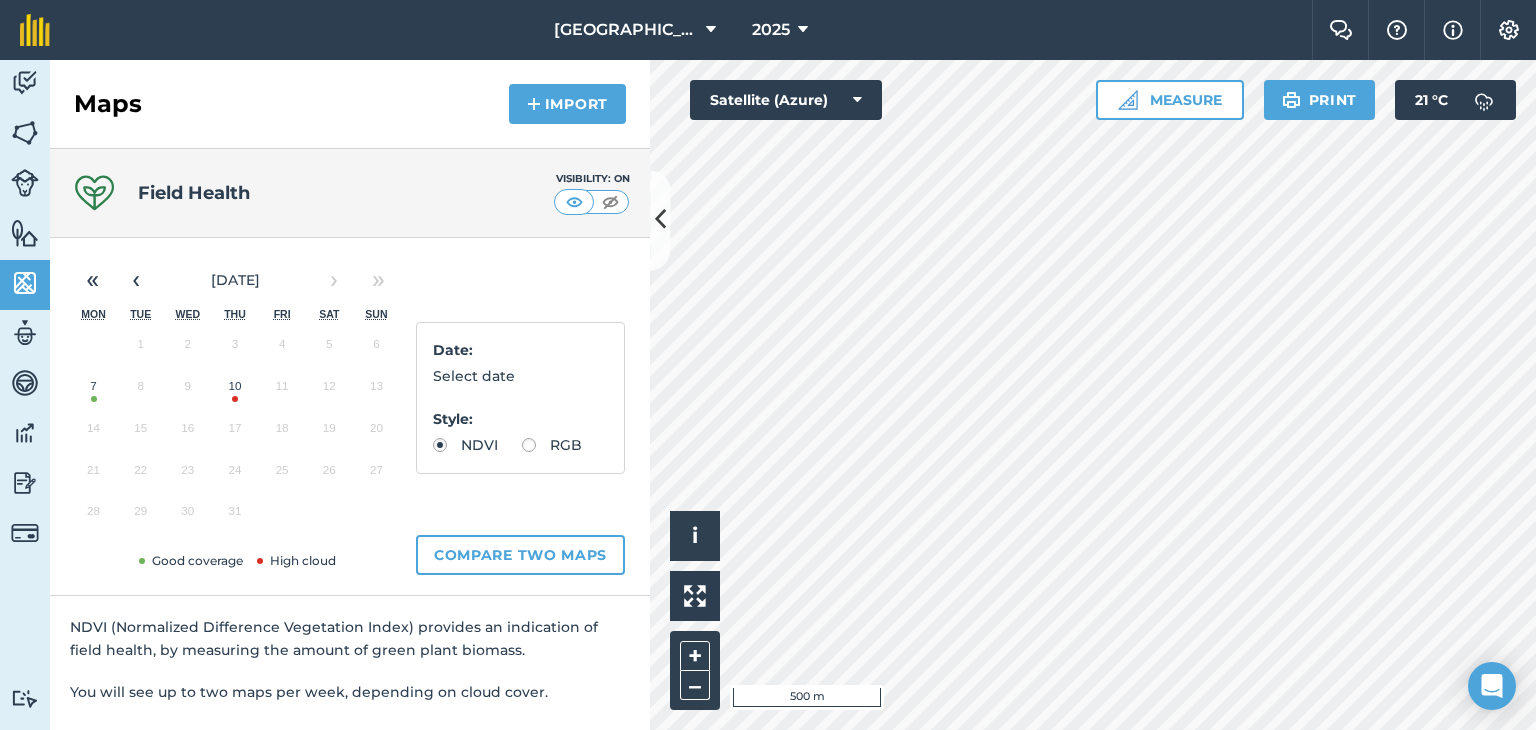 click on "7" at bounding box center (93, 391) 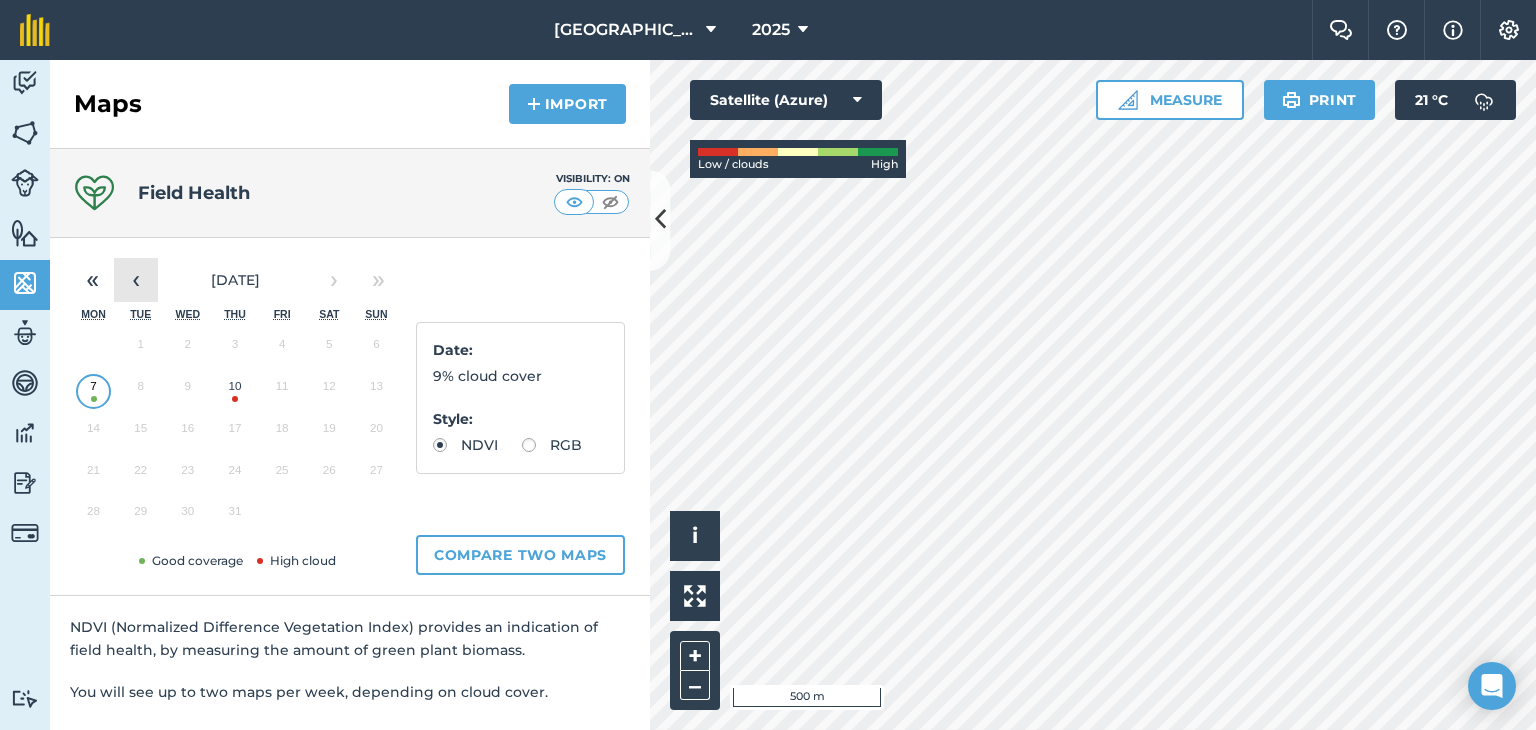 click on "‹" at bounding box center (136, 280) 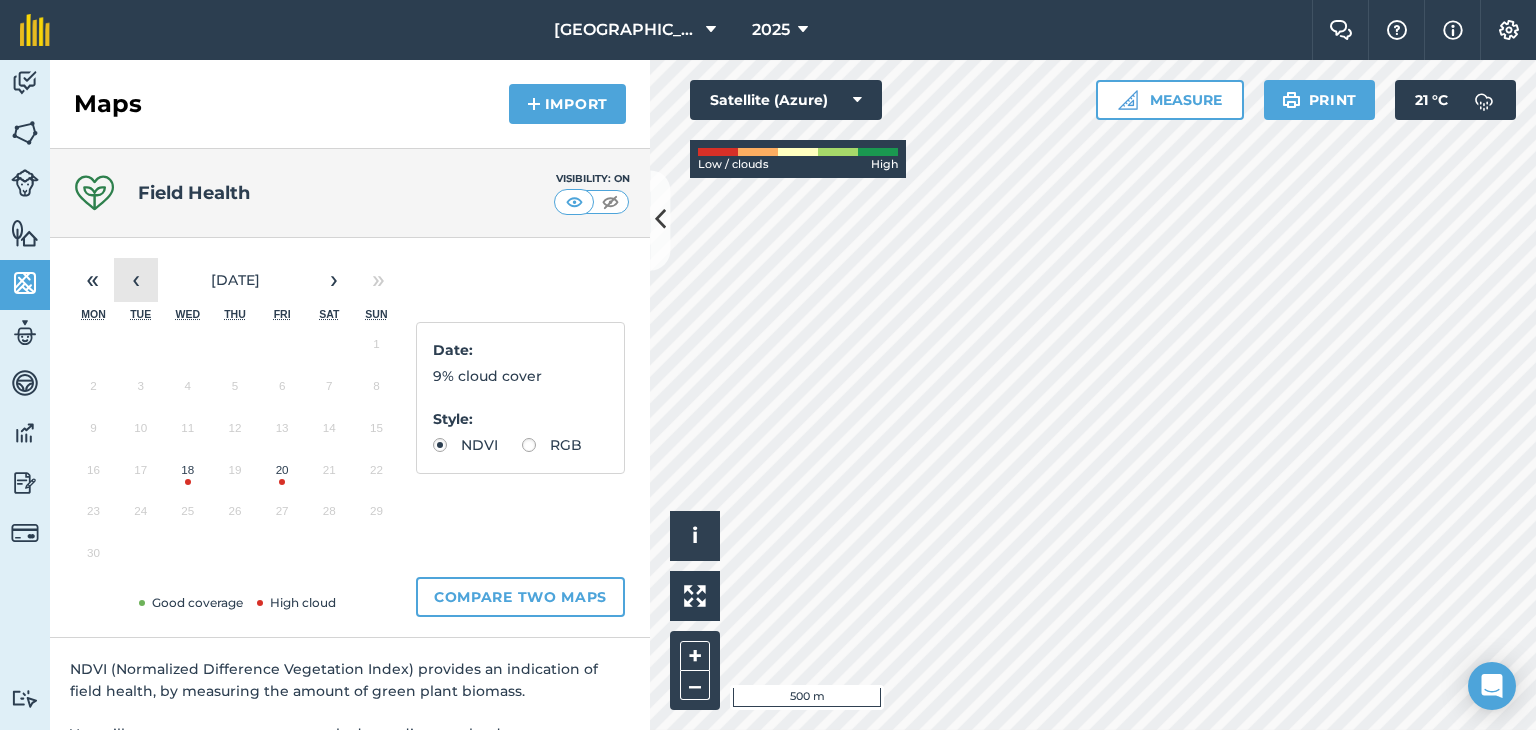 click on "‹" at bounding box center [136, 280] 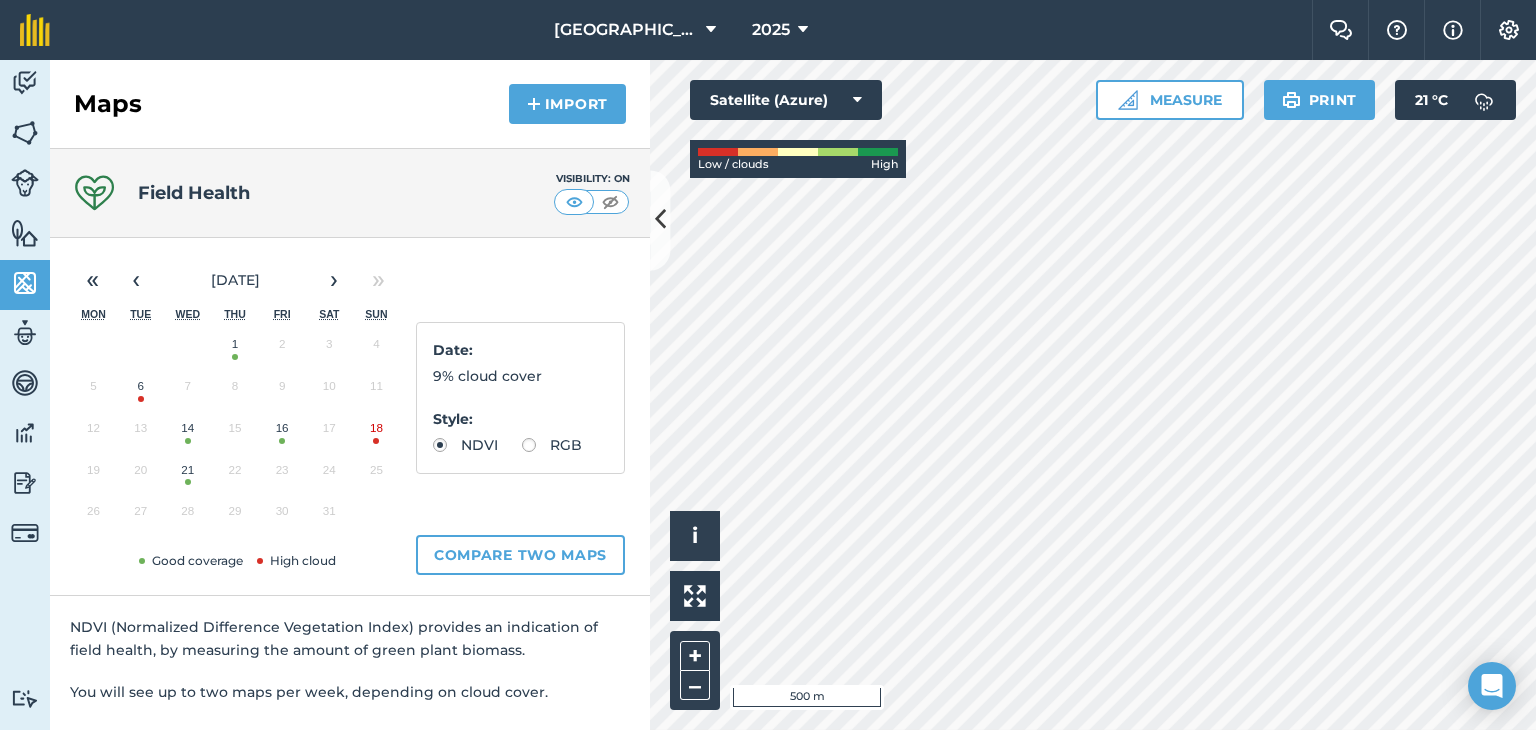 click on "1" at bounding box center [234, 349] 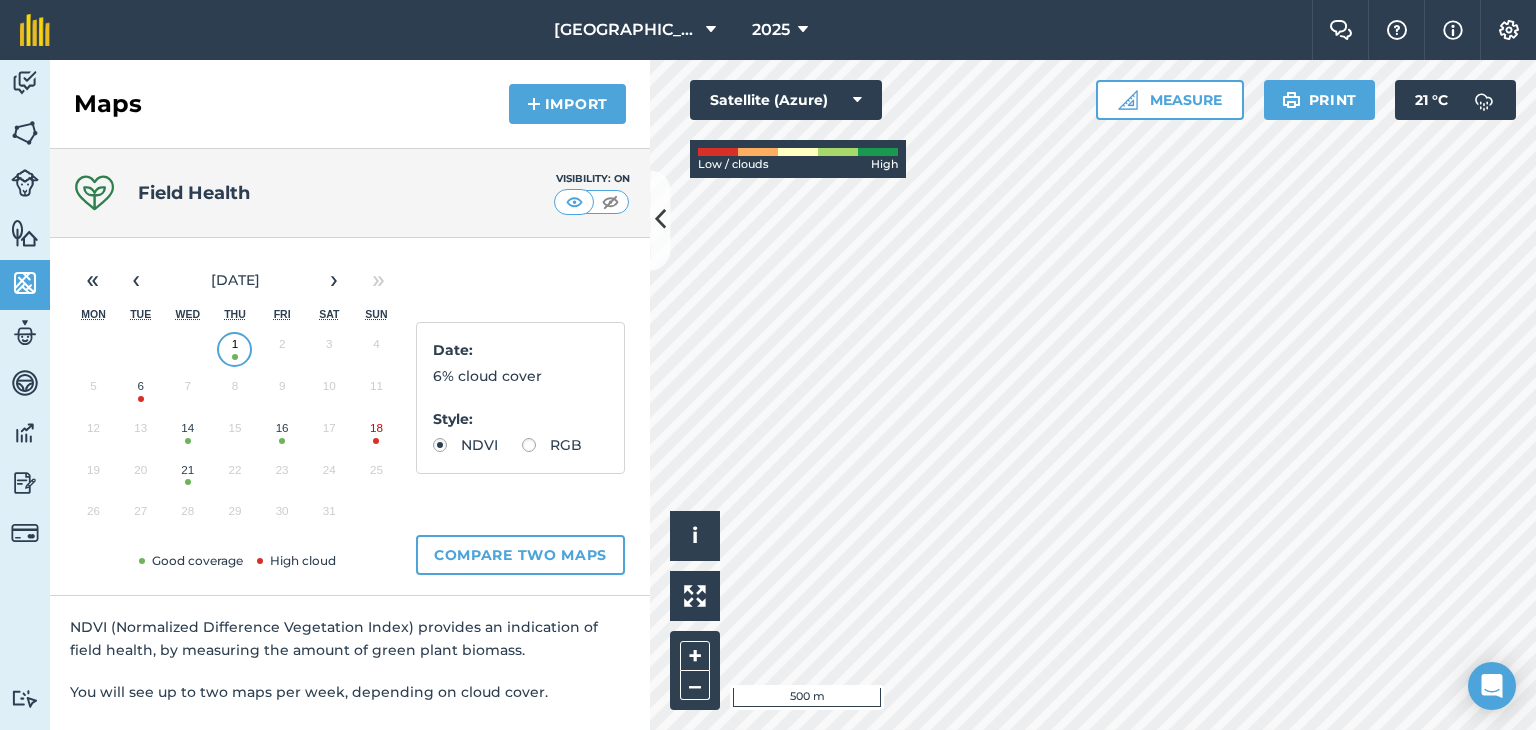 click on "14" at bounding box center (187, 433) 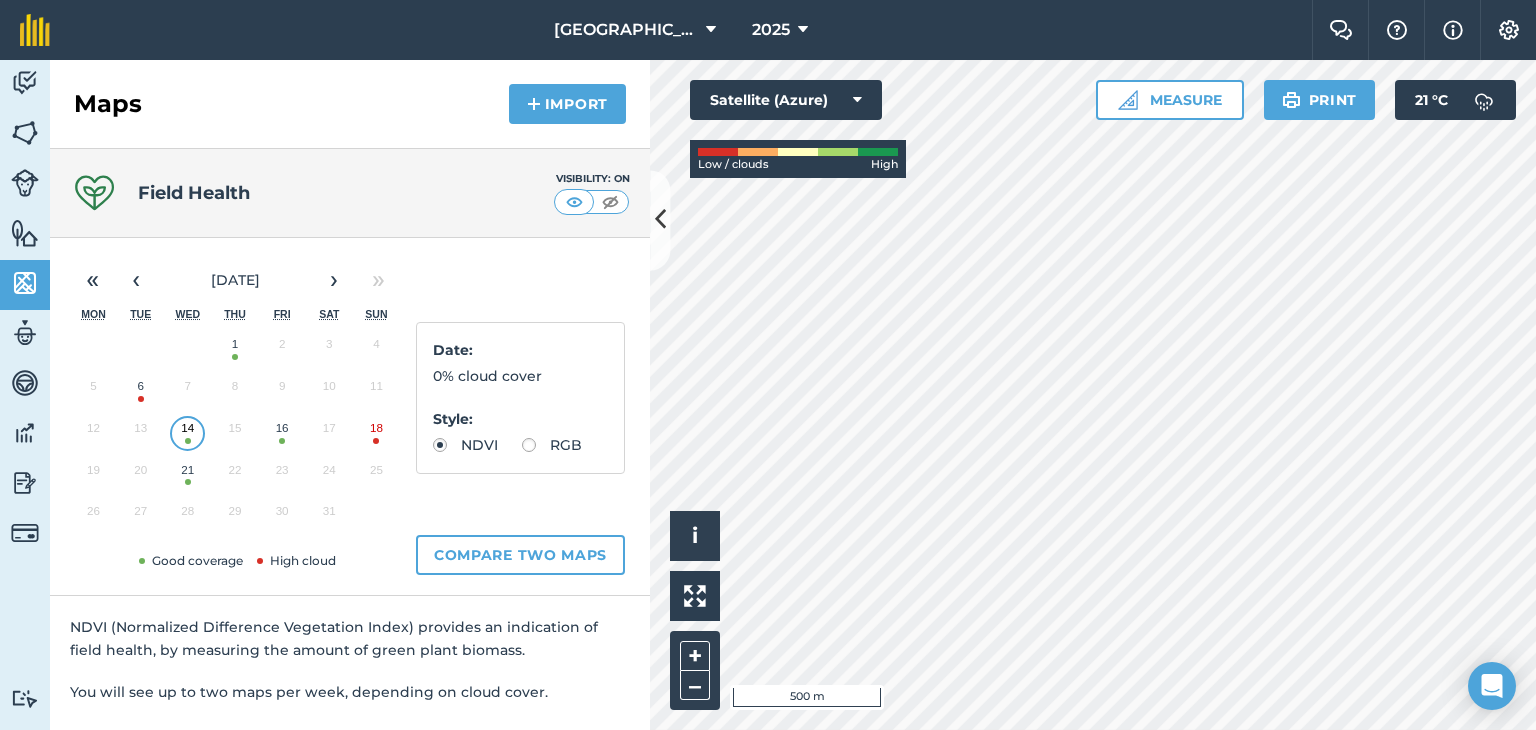 click on "21" at bounding box center [187, 475] 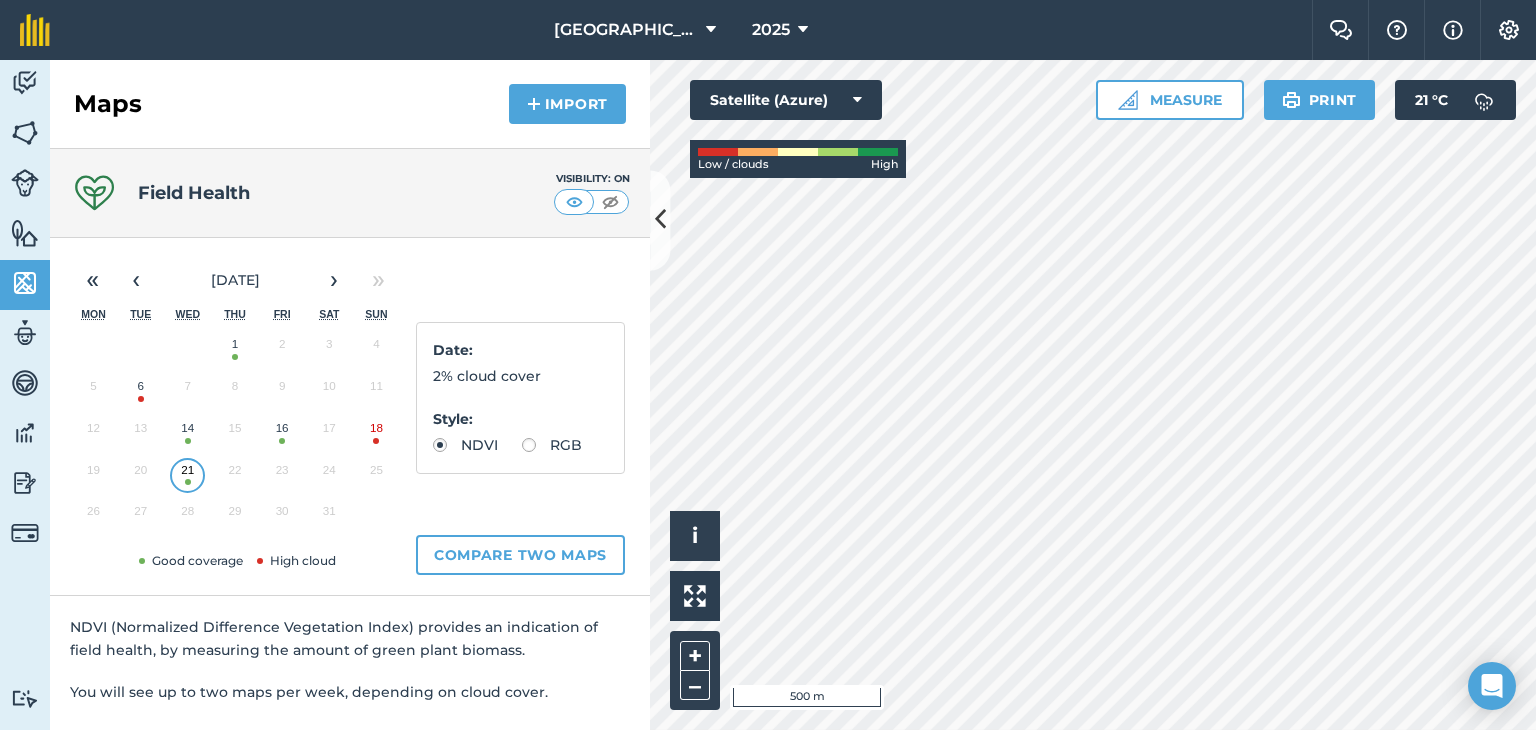 click on "16" at bounding box center (282, 433) 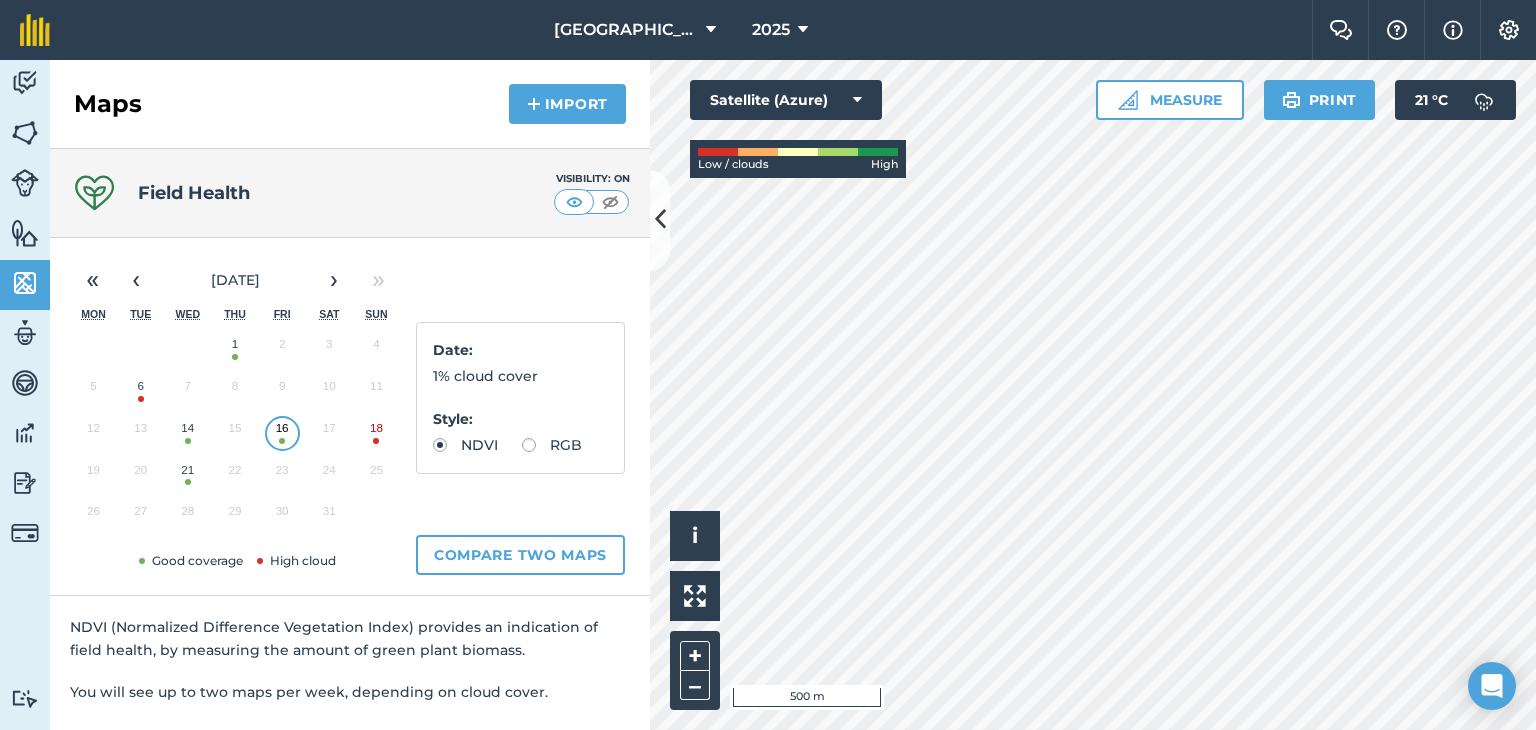 click on "14" at bounding box center [187, 433] 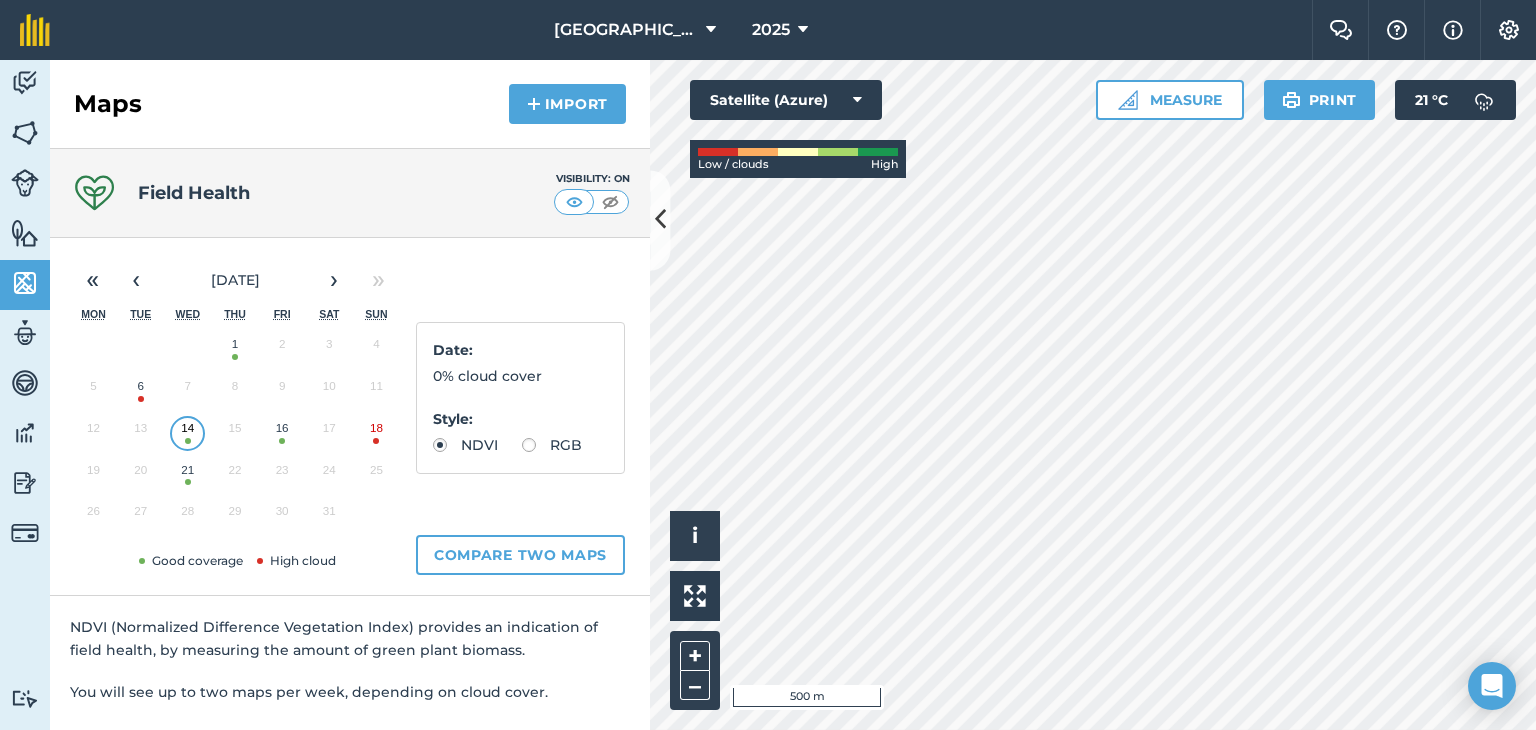 click on "1" at bounding box center (234, 349) 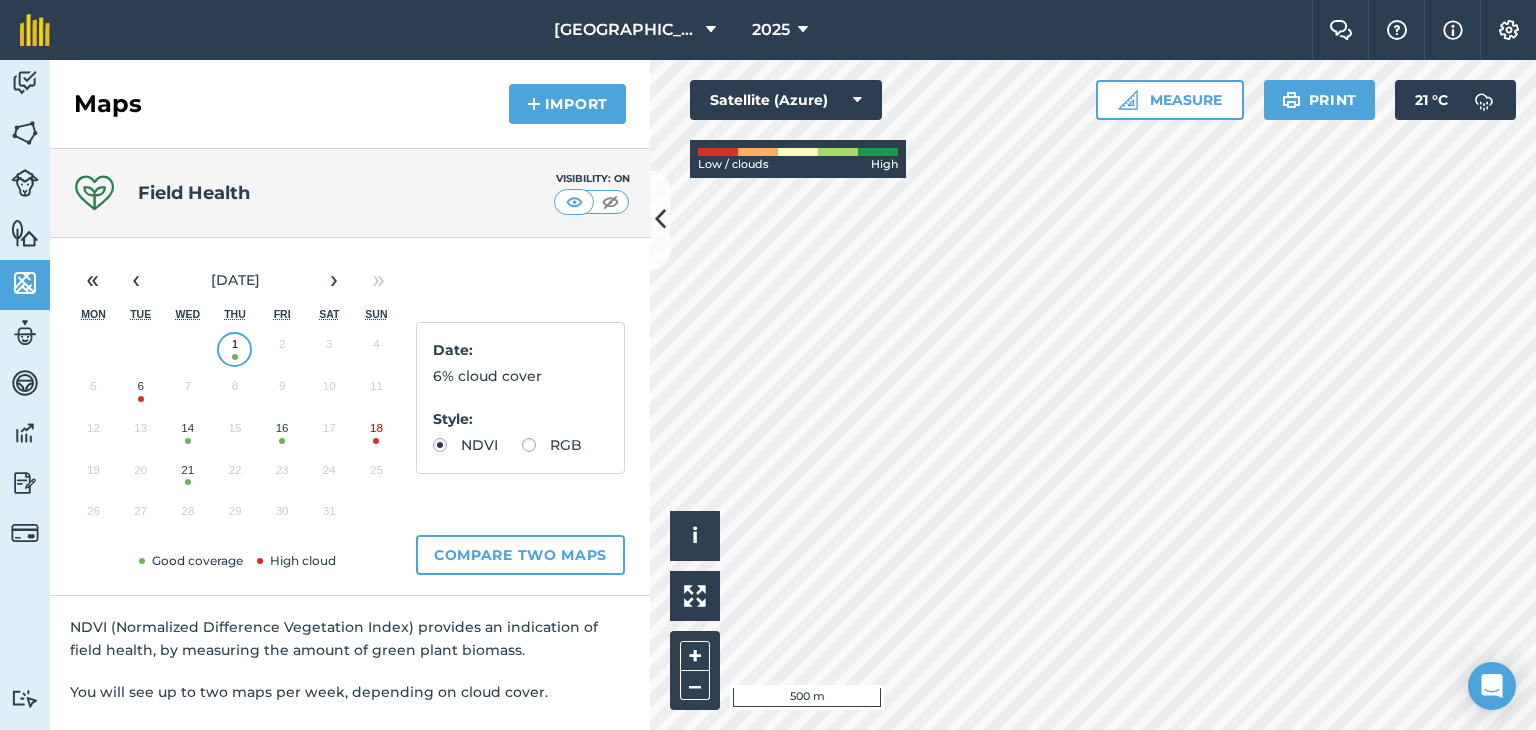 click on "6" at bounding box center (140, 391) 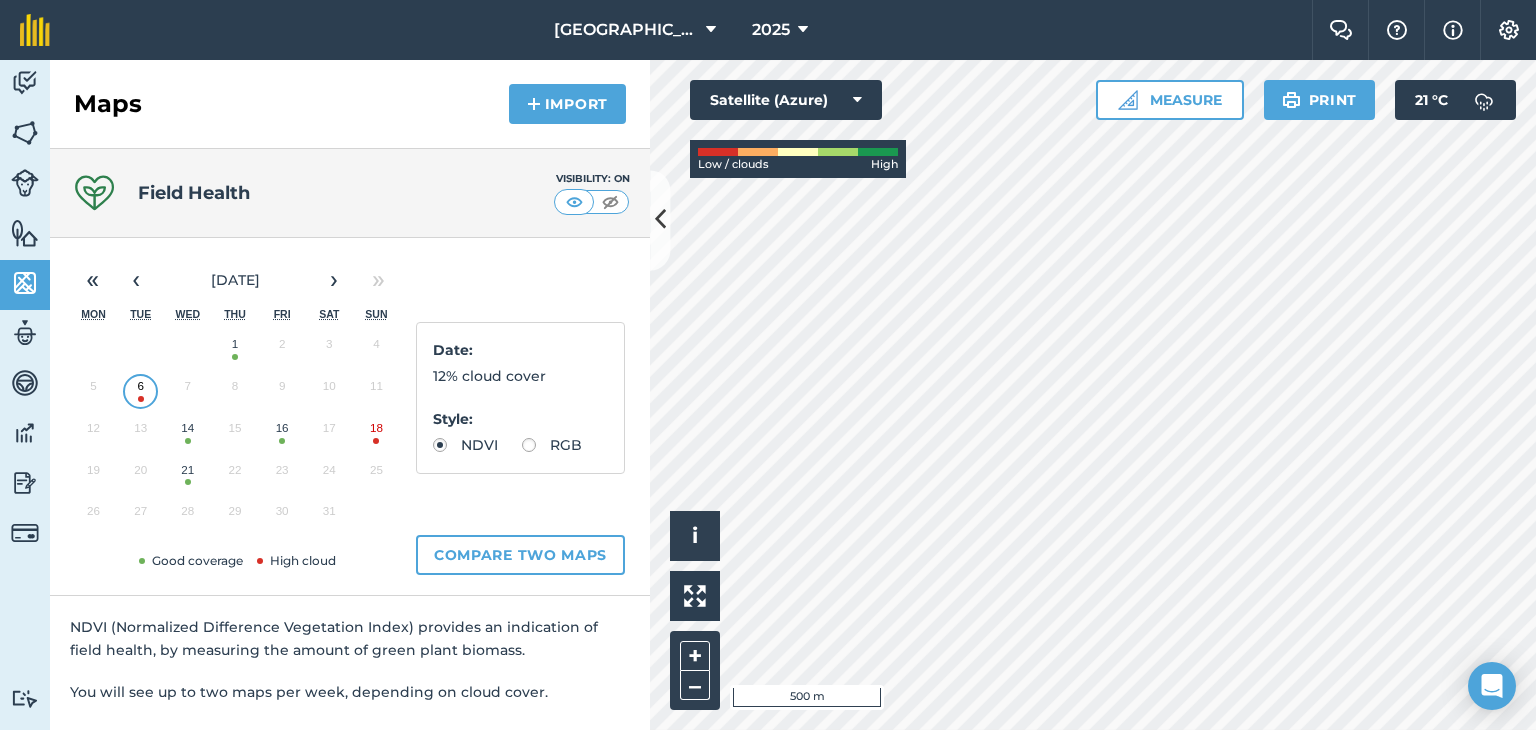 click on "14" at bounding box center [187, 433] 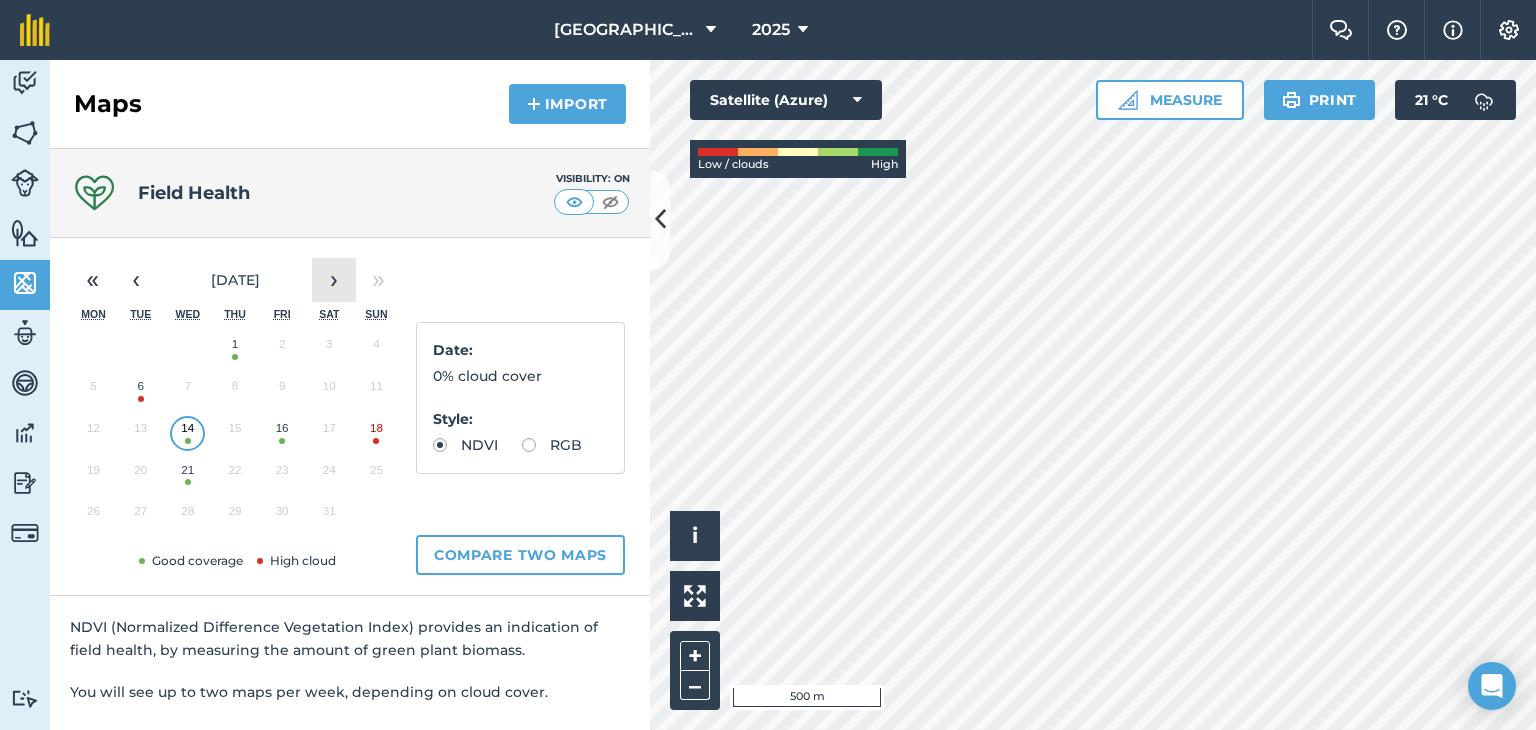 click on "›" at bounding box center (334, 280) 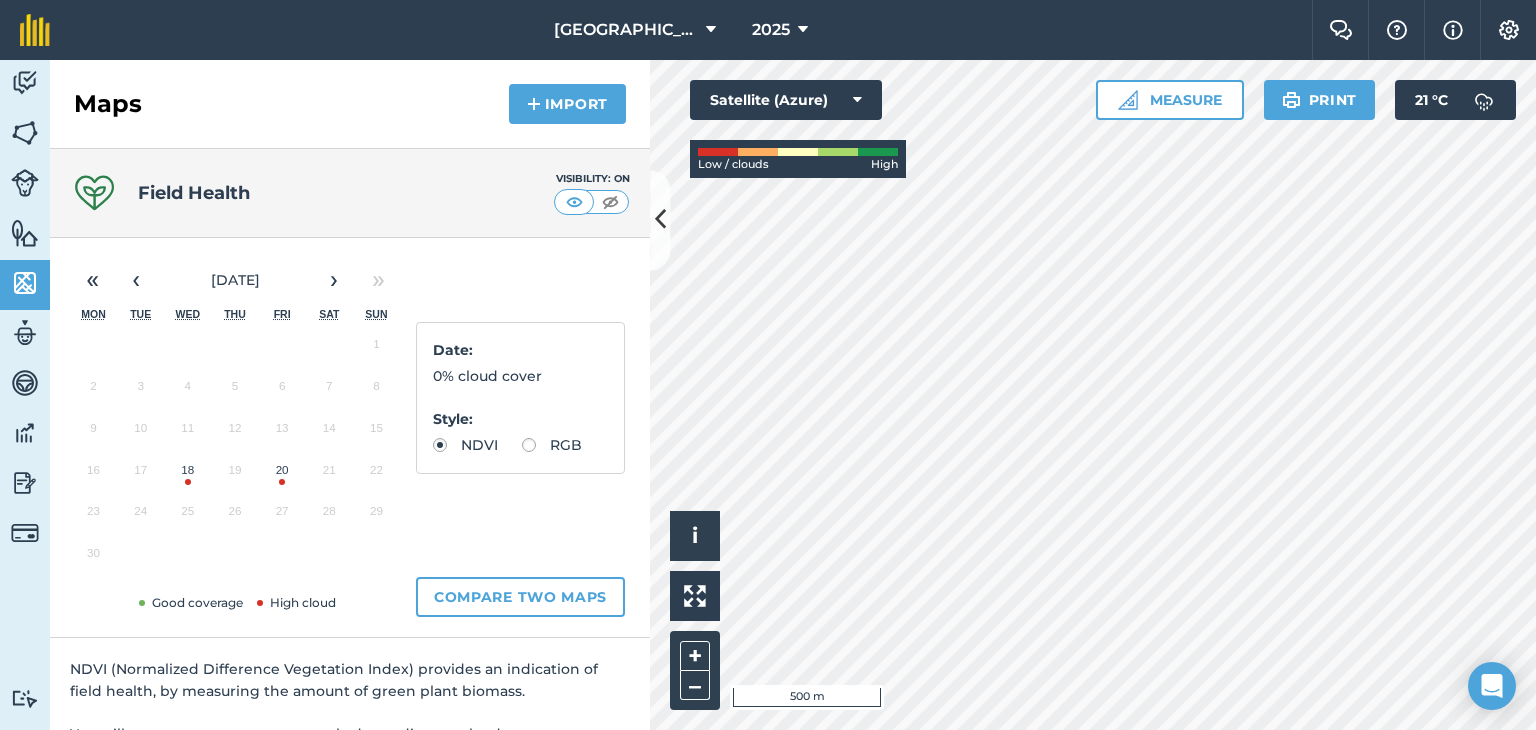 click on "20" at bounding box center [282, 475] 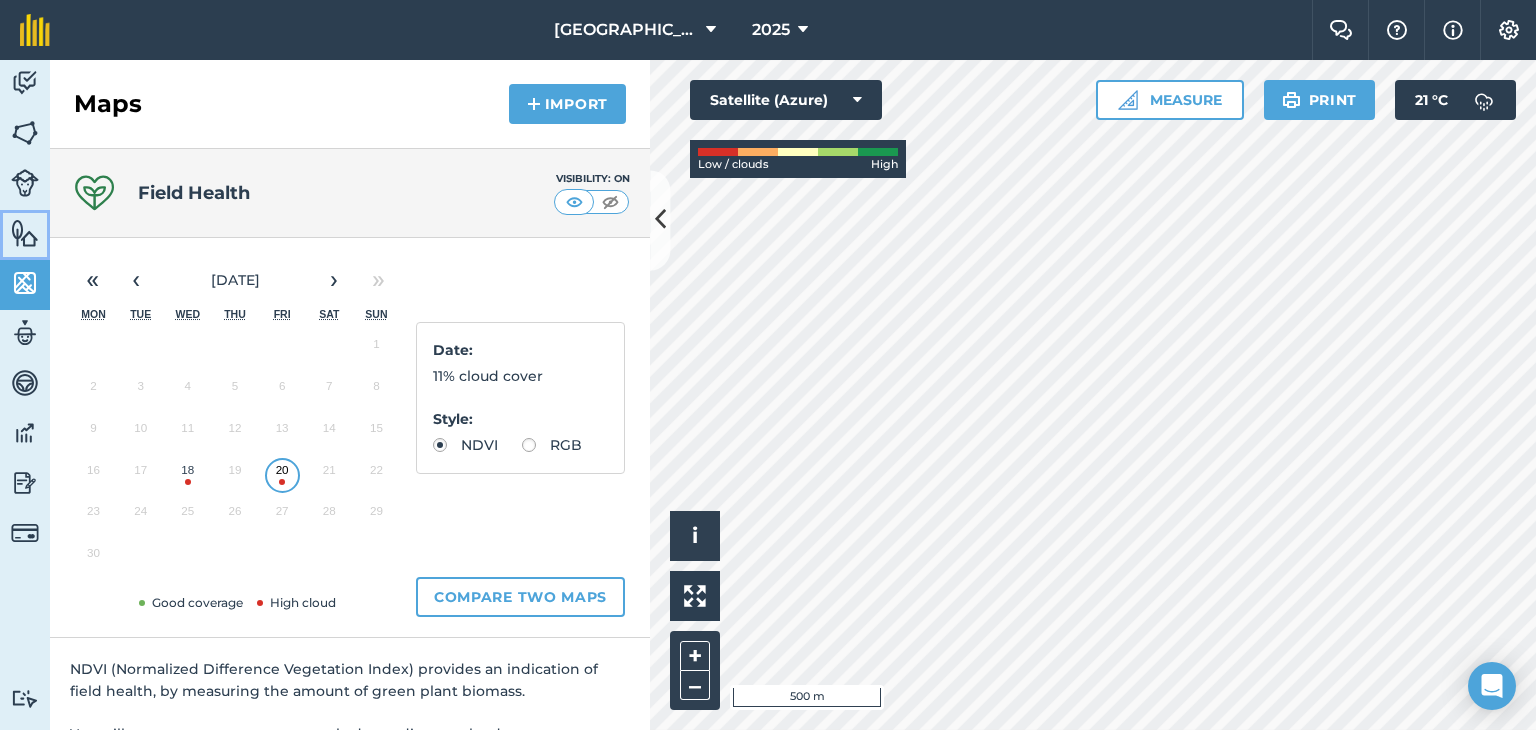 click at bounding box center (25, 233) 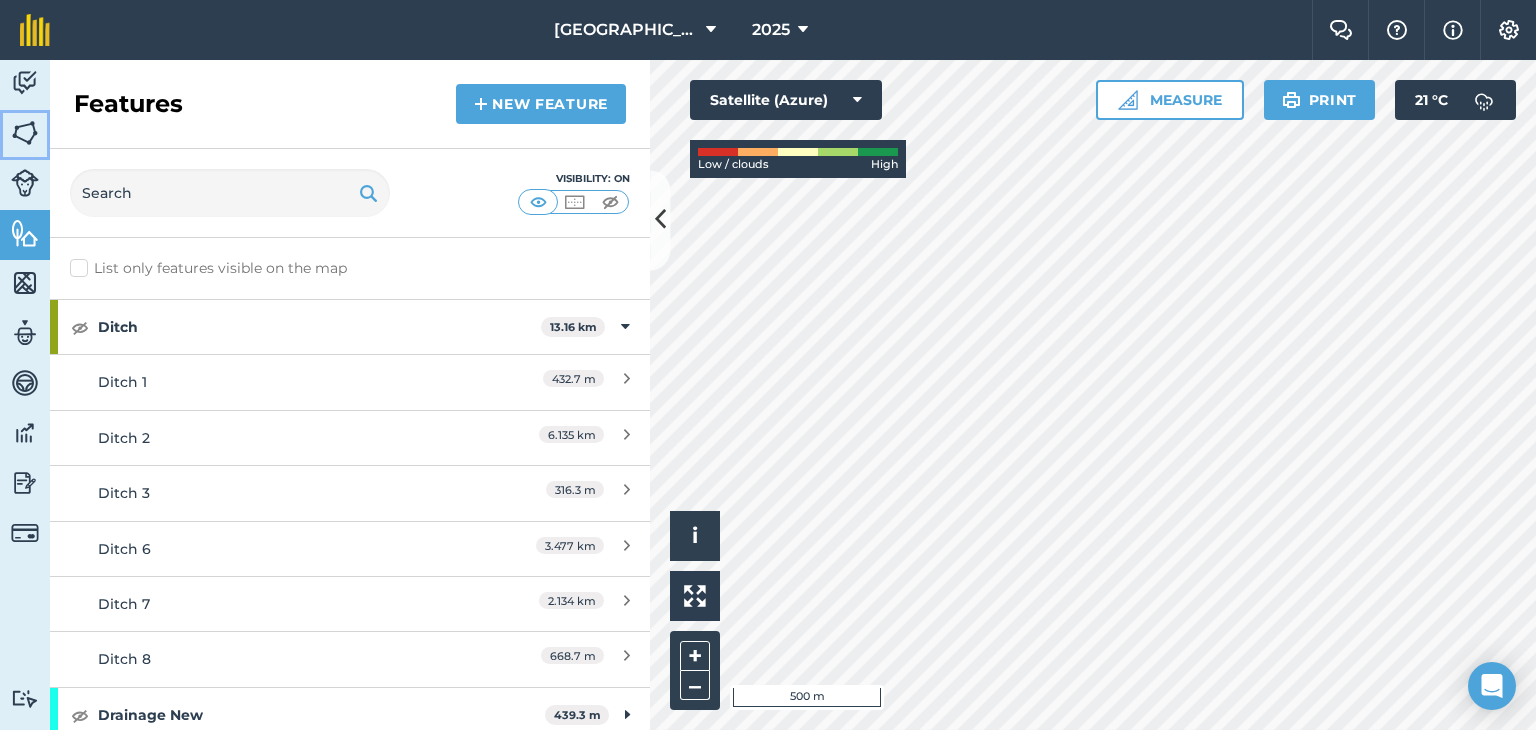 click on "Fields" at bounding box center [25, 135] 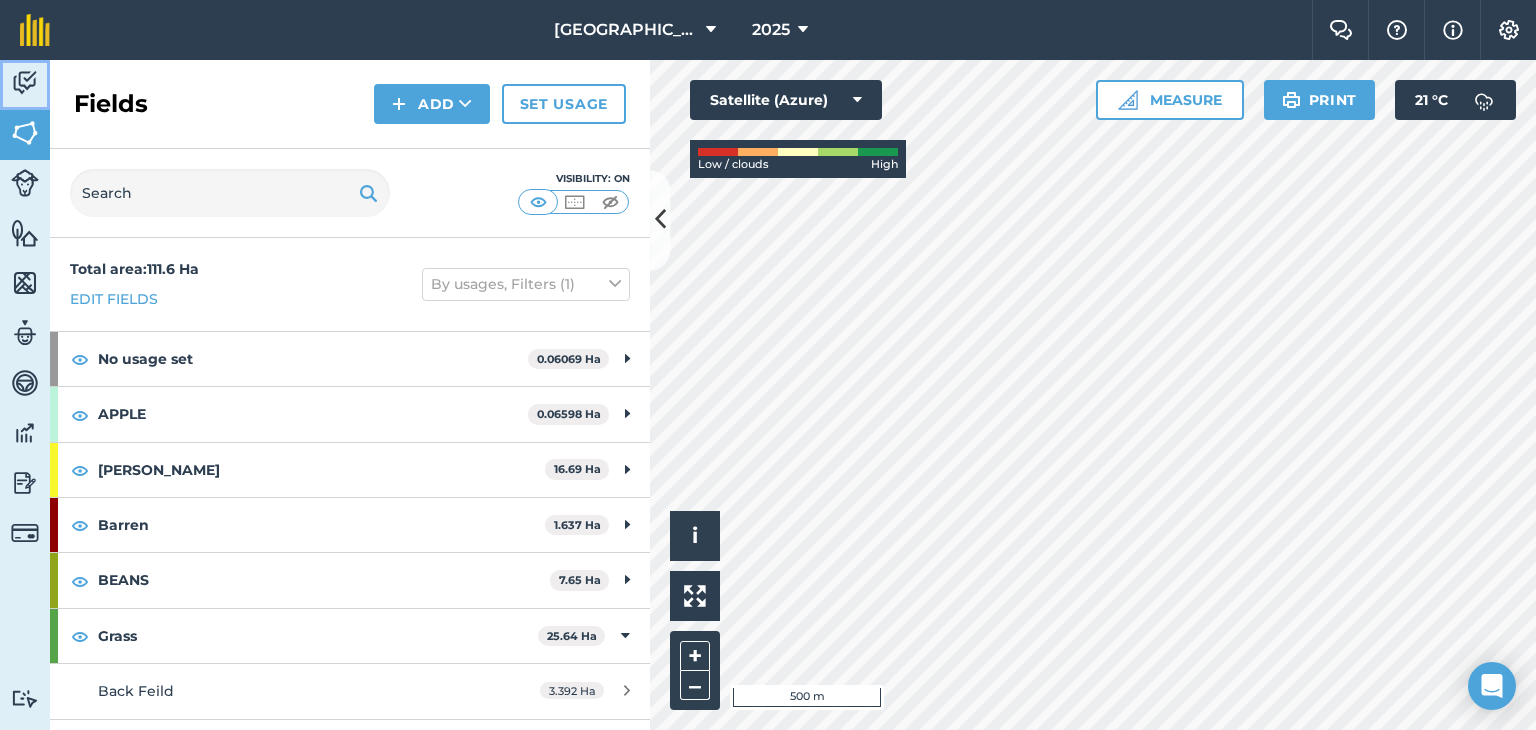 click on "Activity" at bounding box center (25, 85) 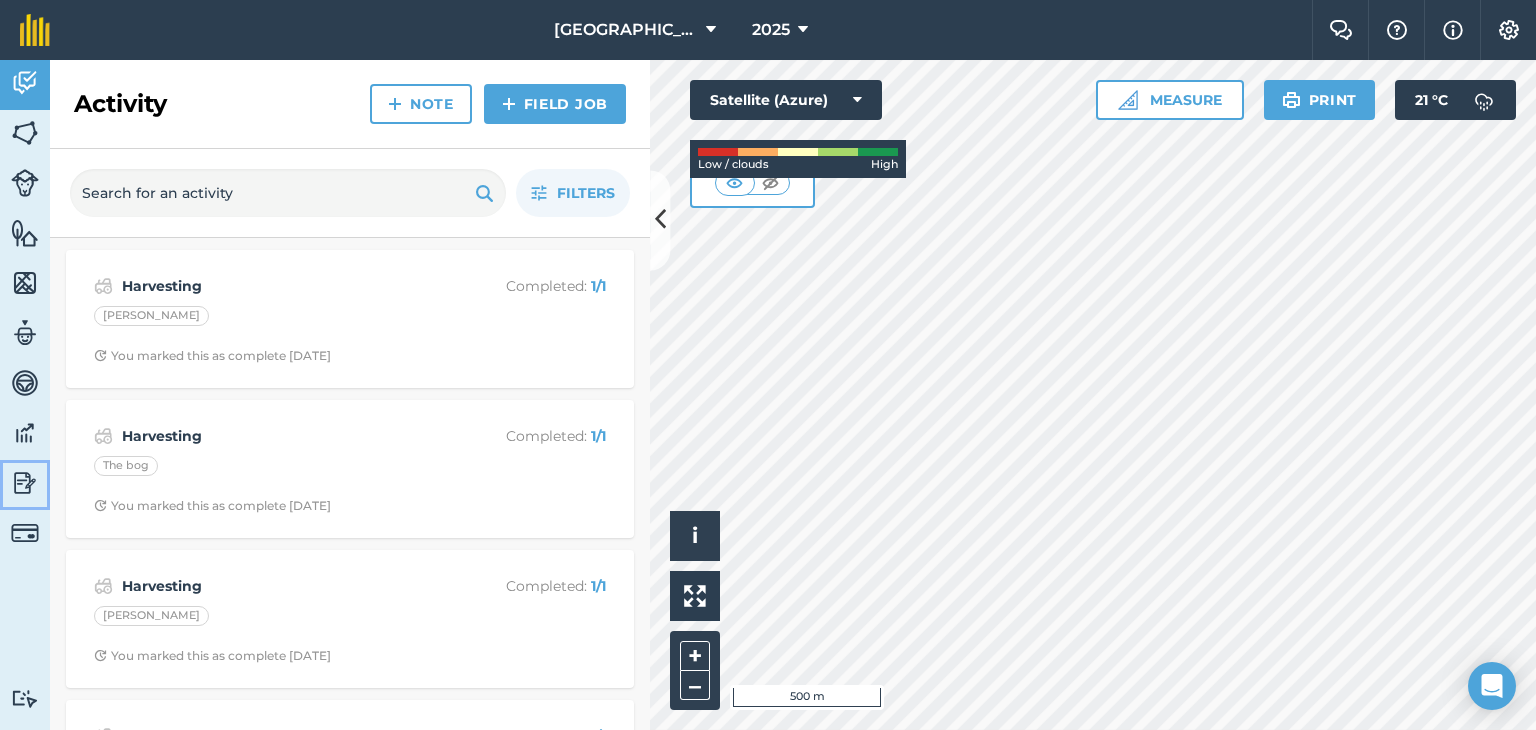 click at bounding box center (25, 483) 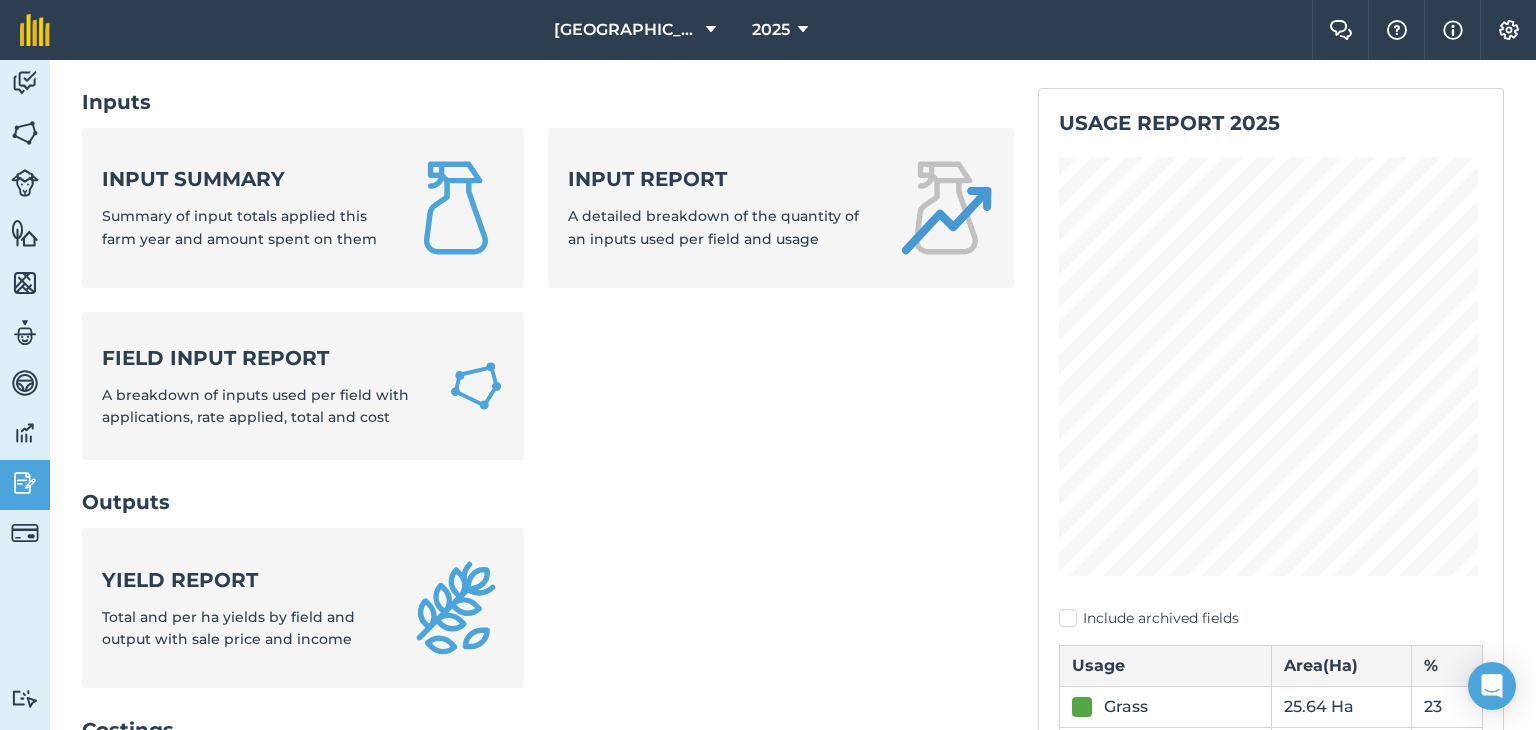 scroll, scrollTop: 0, scrollLeft: 0, axis: both 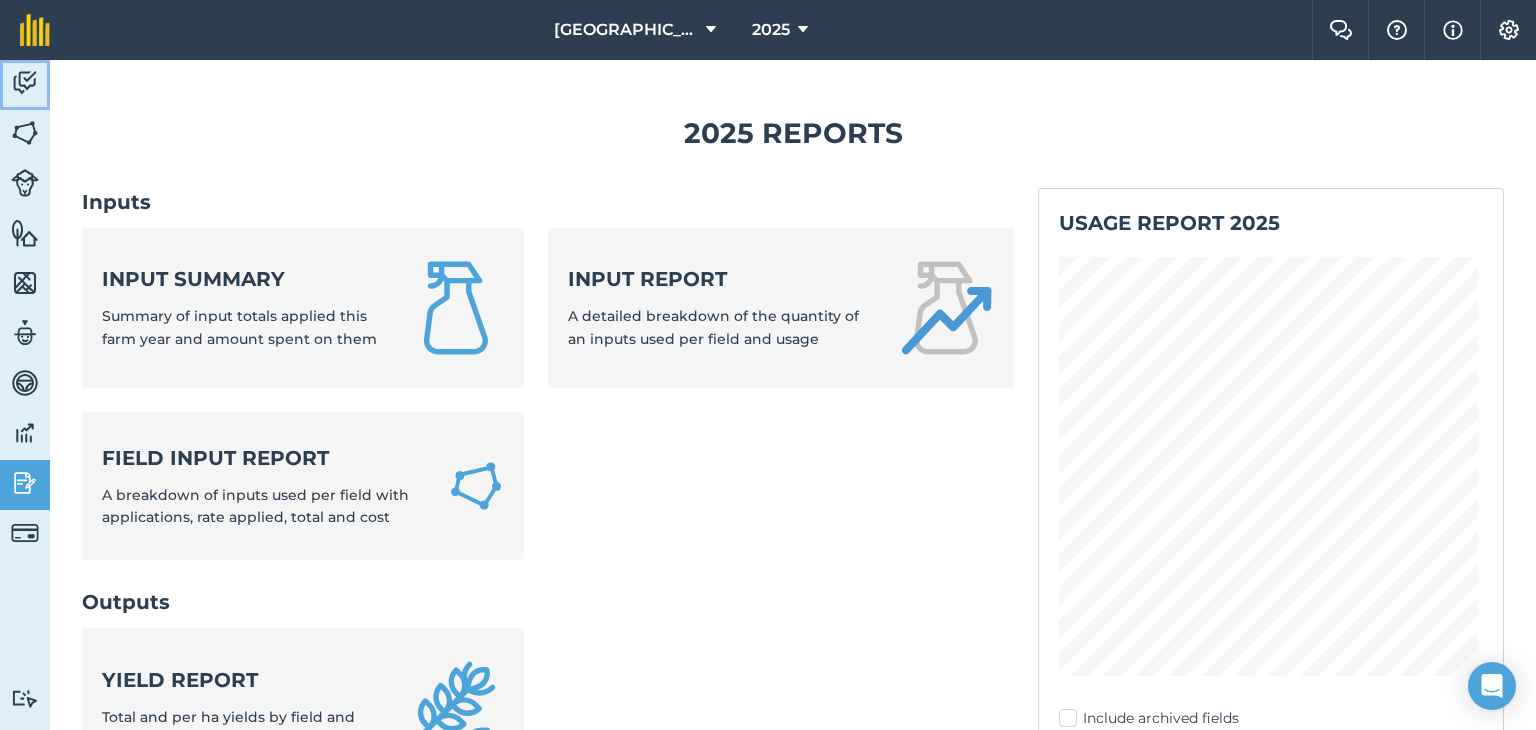 click at bounding box center (25, 83) 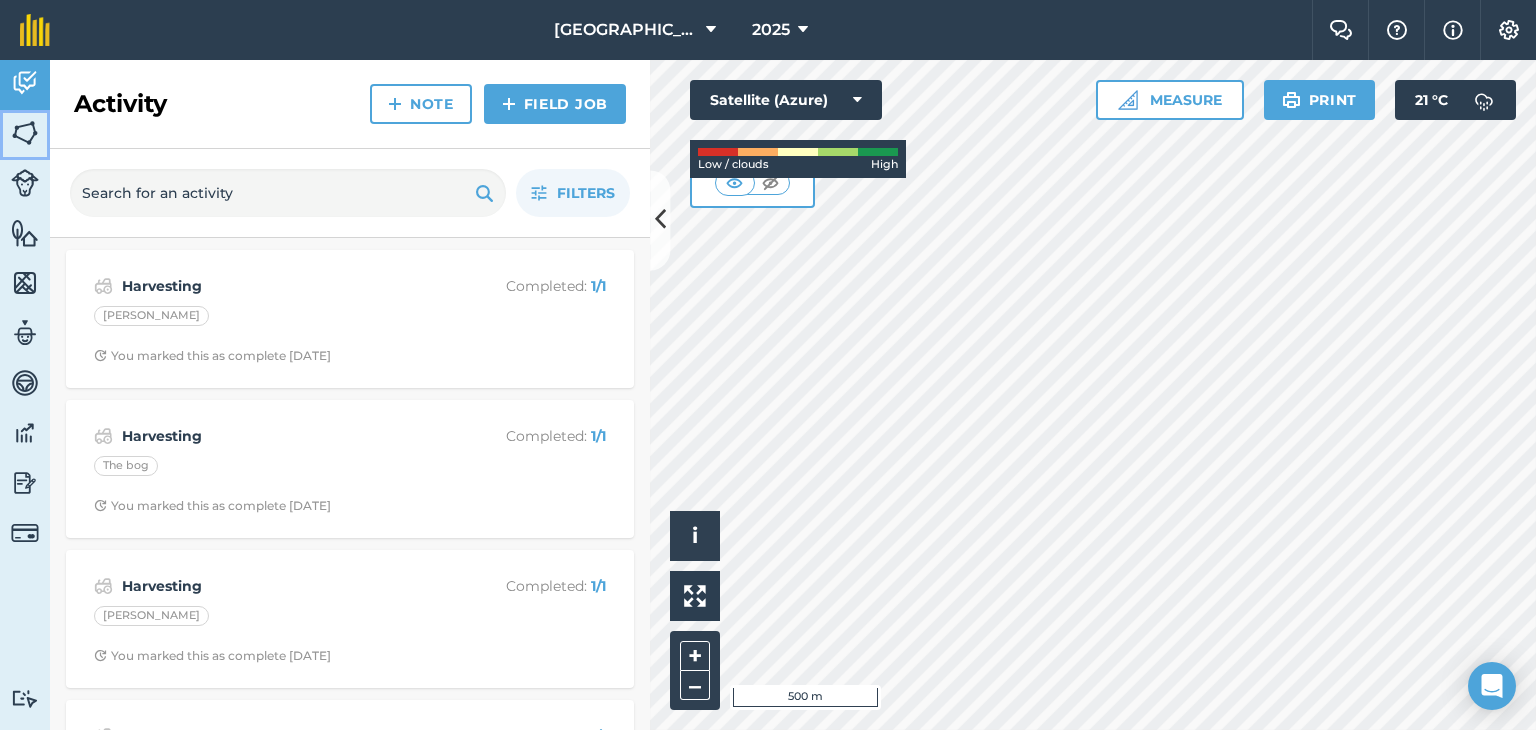 click at bounding box center [25, 133] 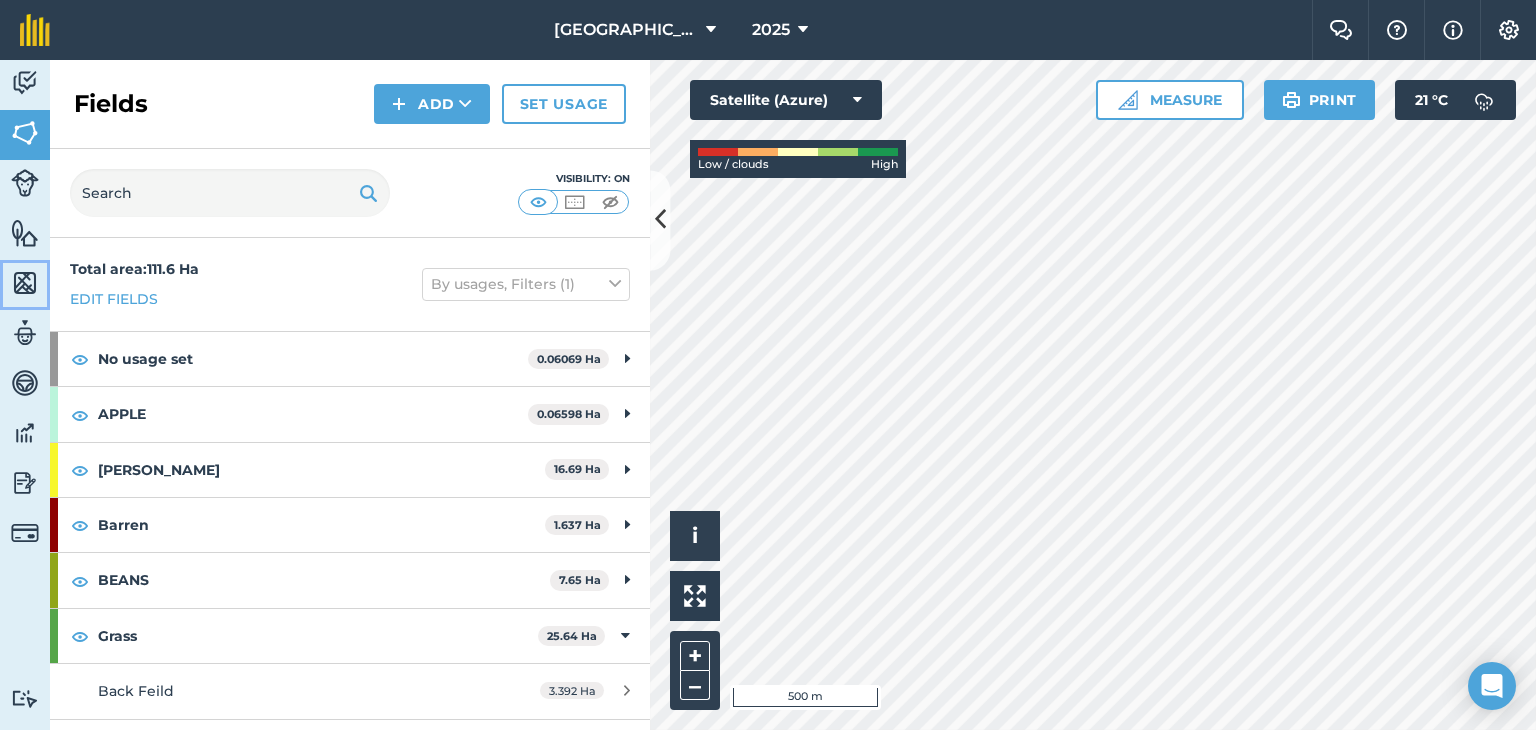 click at bounding box center [25, 283] 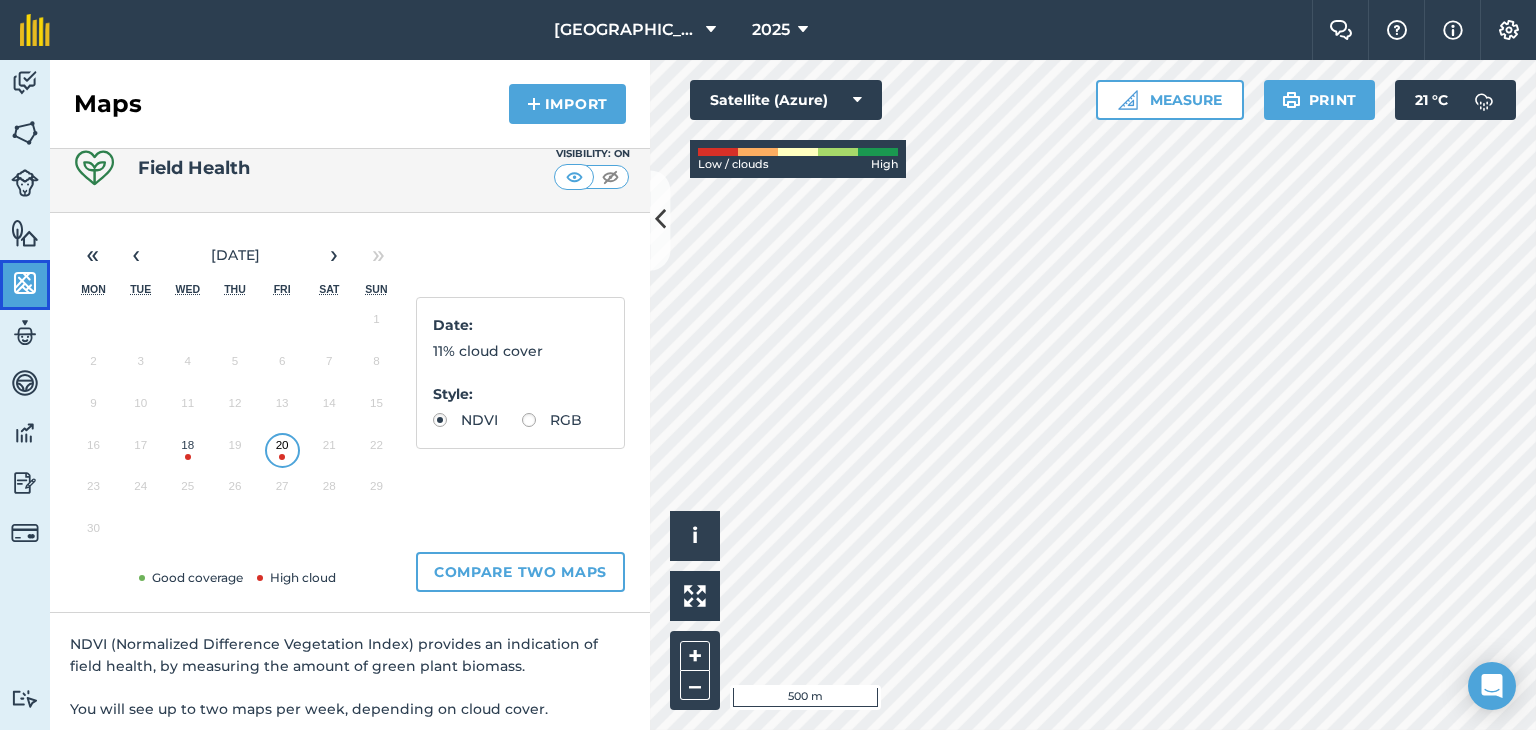 scroll, scrollTop: 35, scrollLeft: 0, axis: vertical 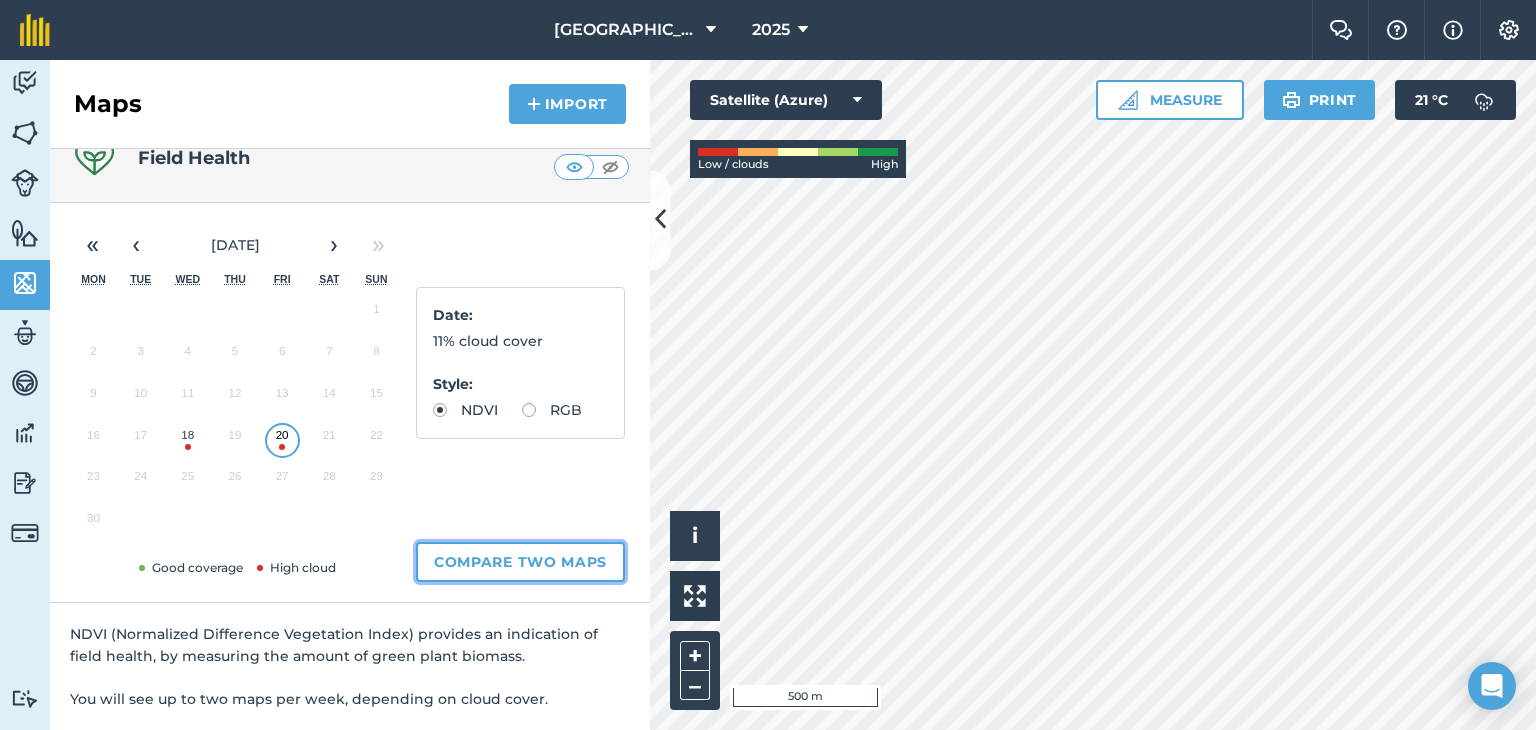 click on "Compare two maps" at bounding box center [520, 562] 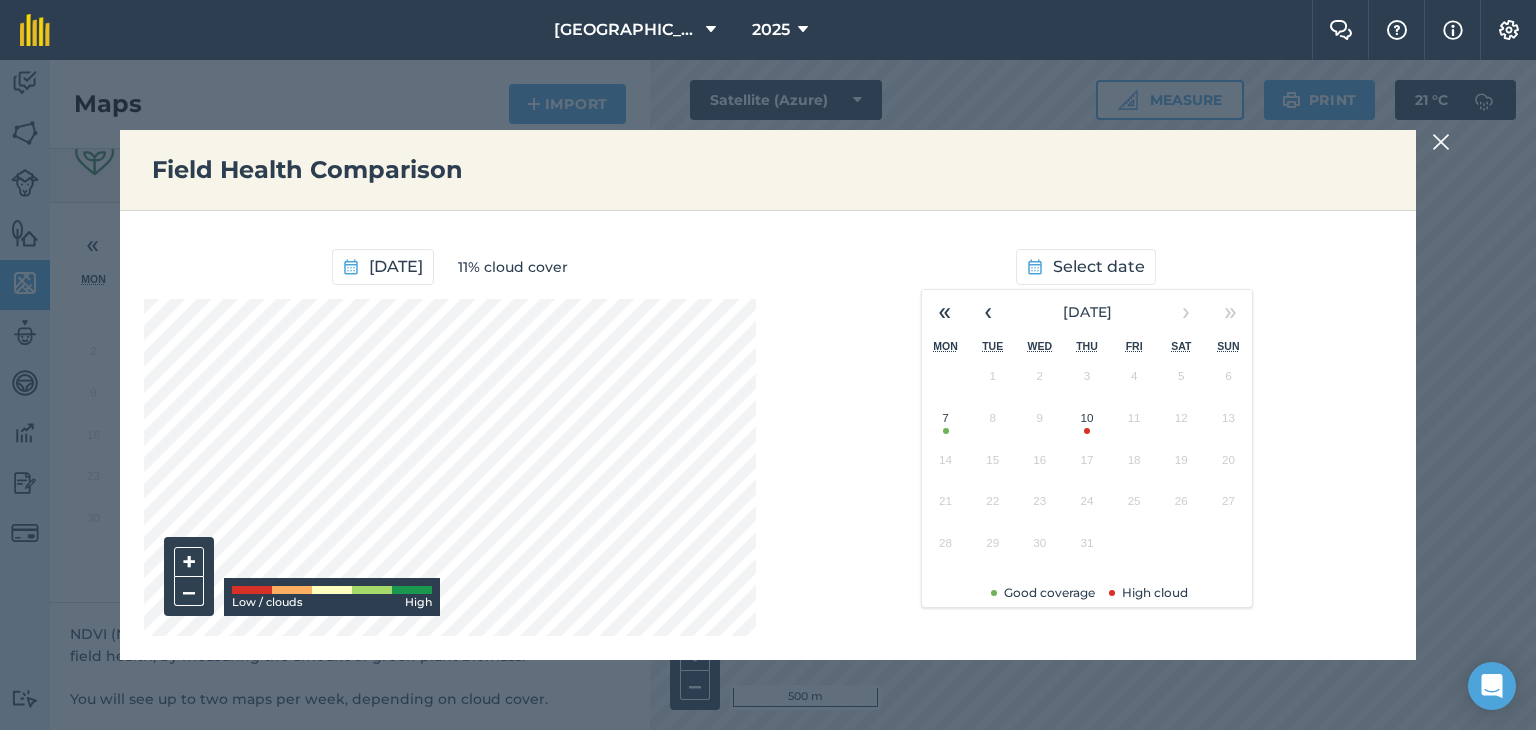 click at bounding box center [1441, 142] 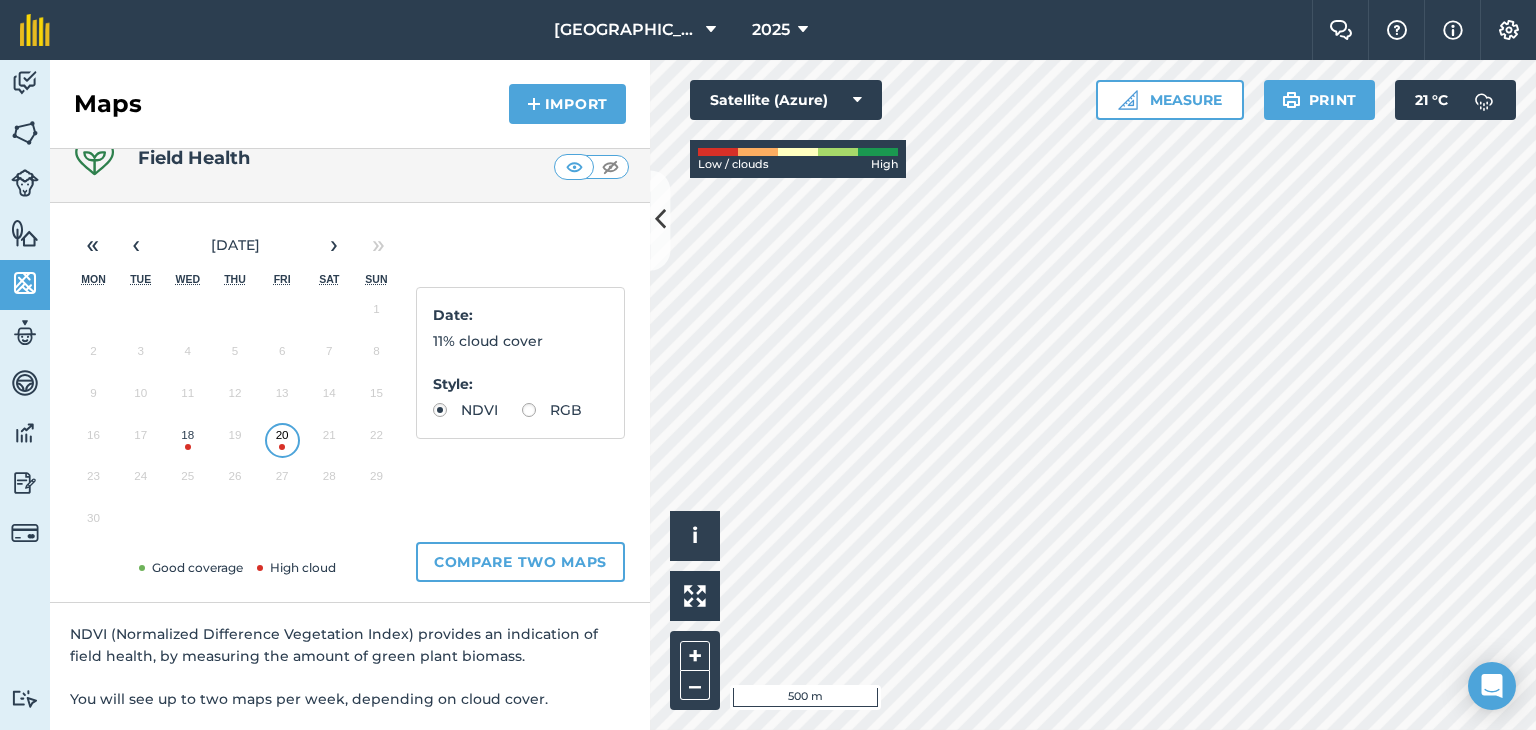 scroll, scrollTop: 0, scrollLeft: 0, axis: both 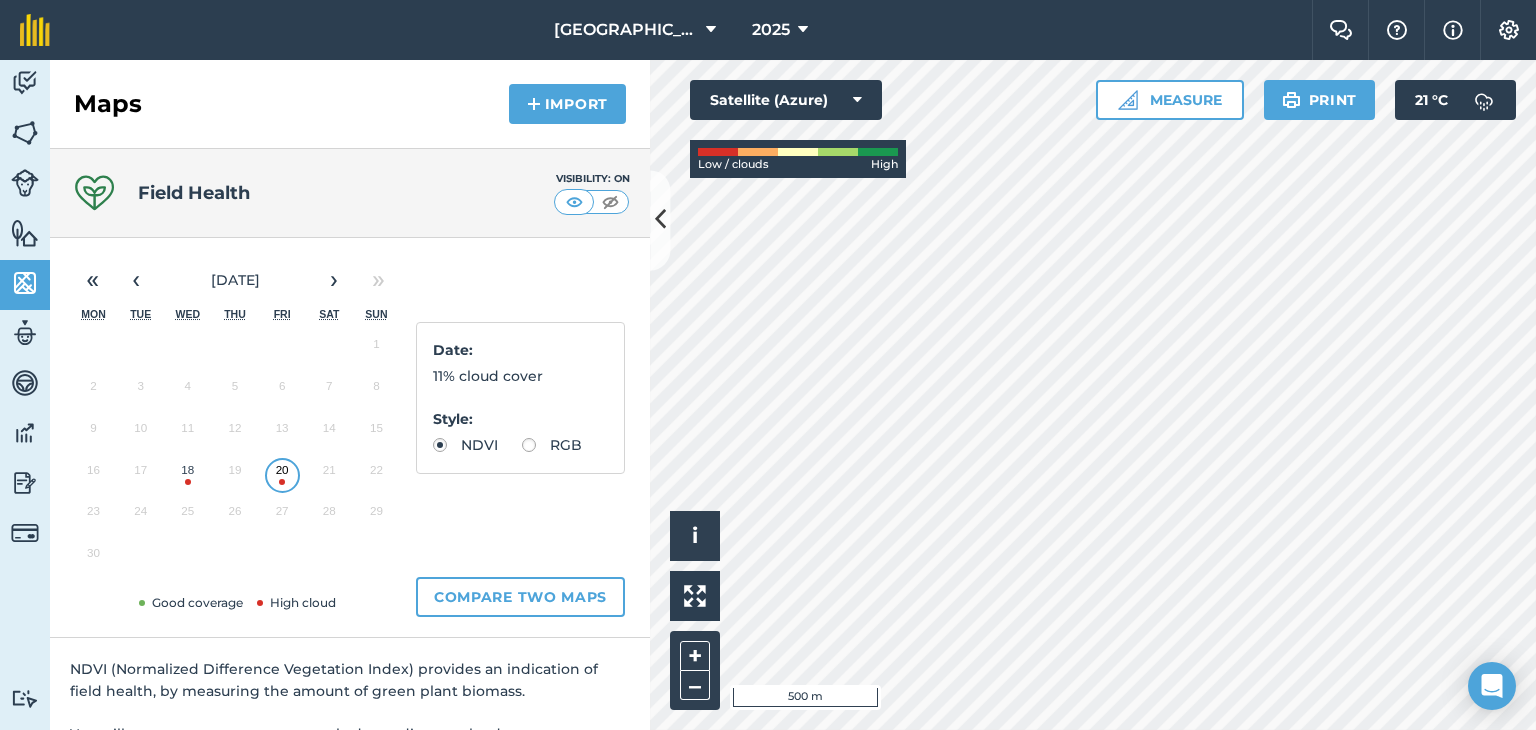 click at bounding box center (574, 202) 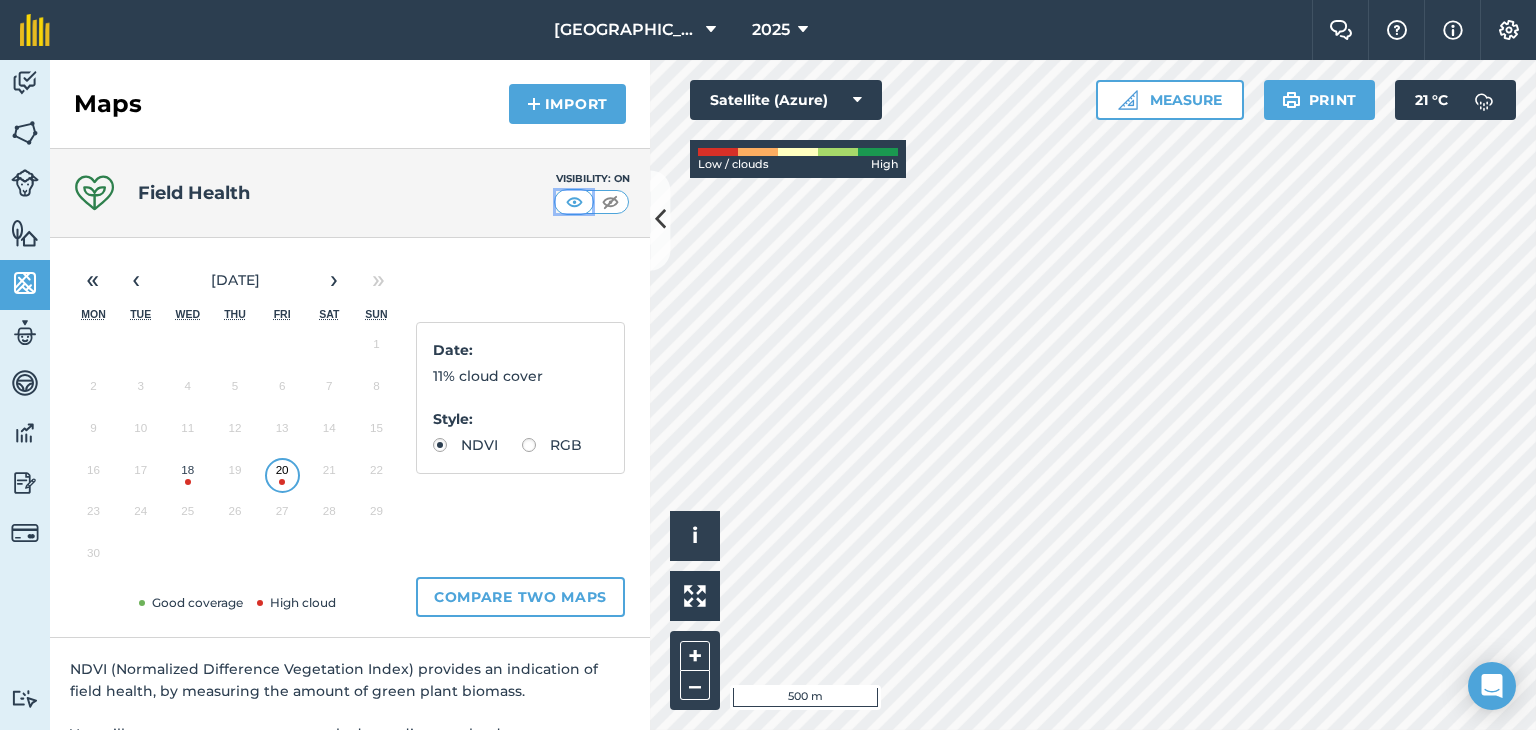 click at bounding box center (574, 202) 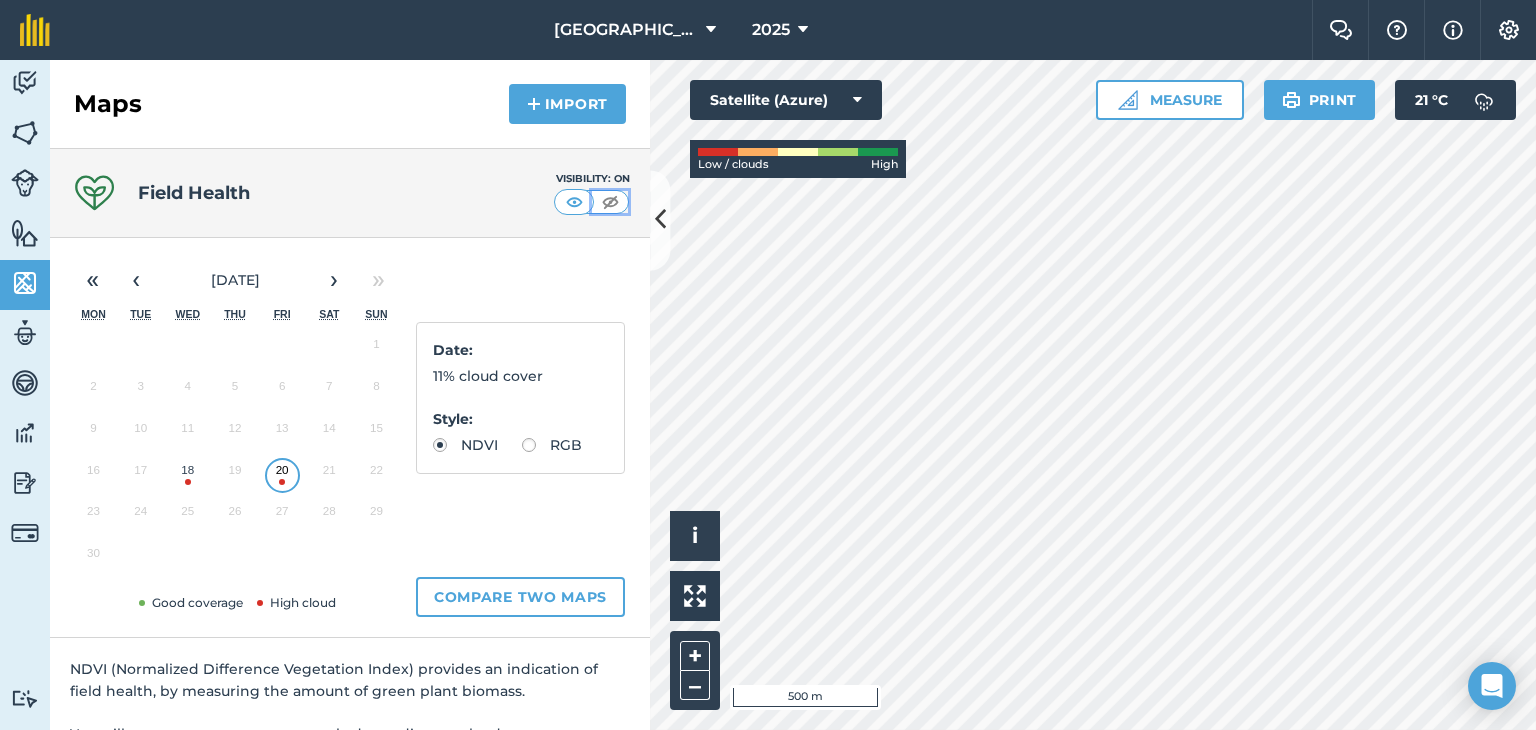 click at bounding box center [610, 202] 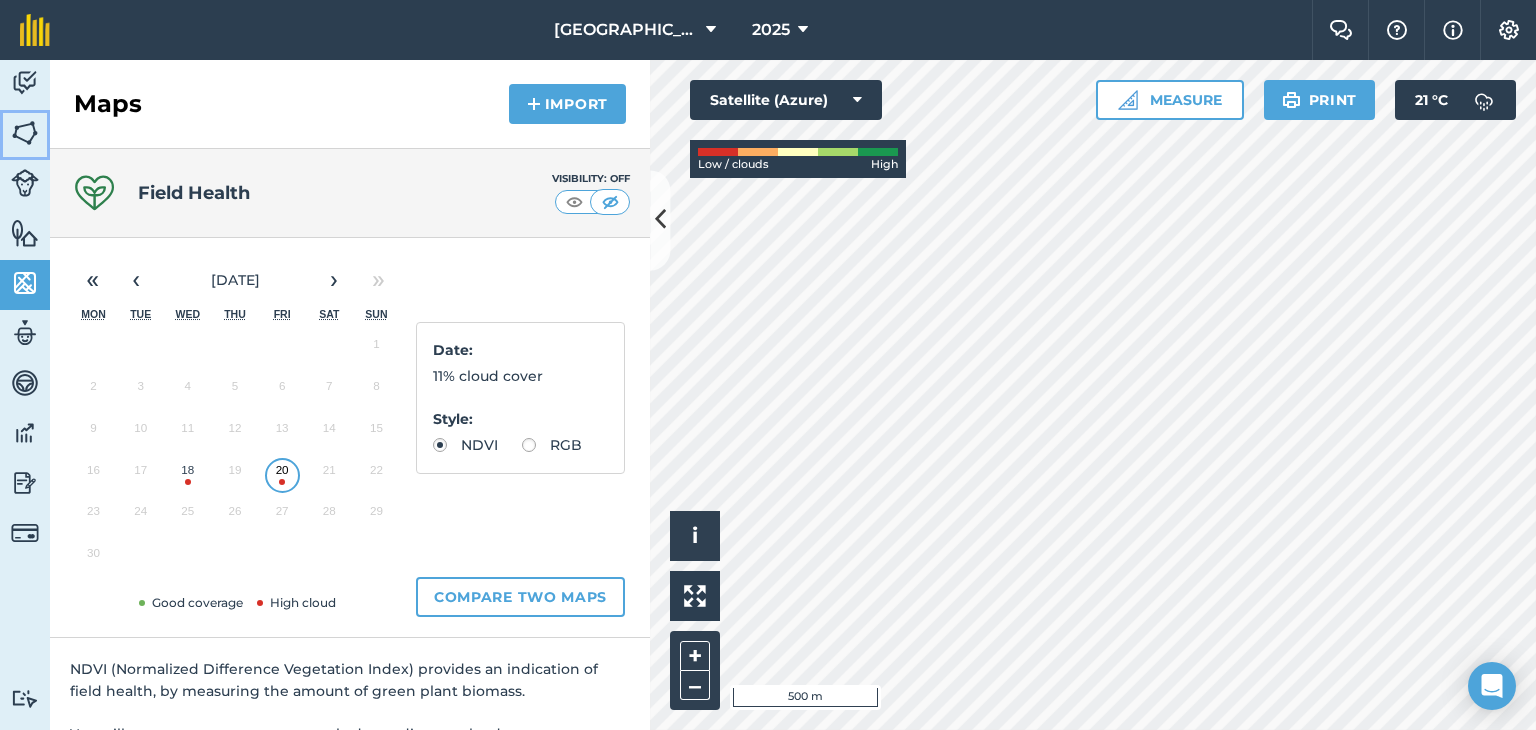 click at bounding box center (25, 133) 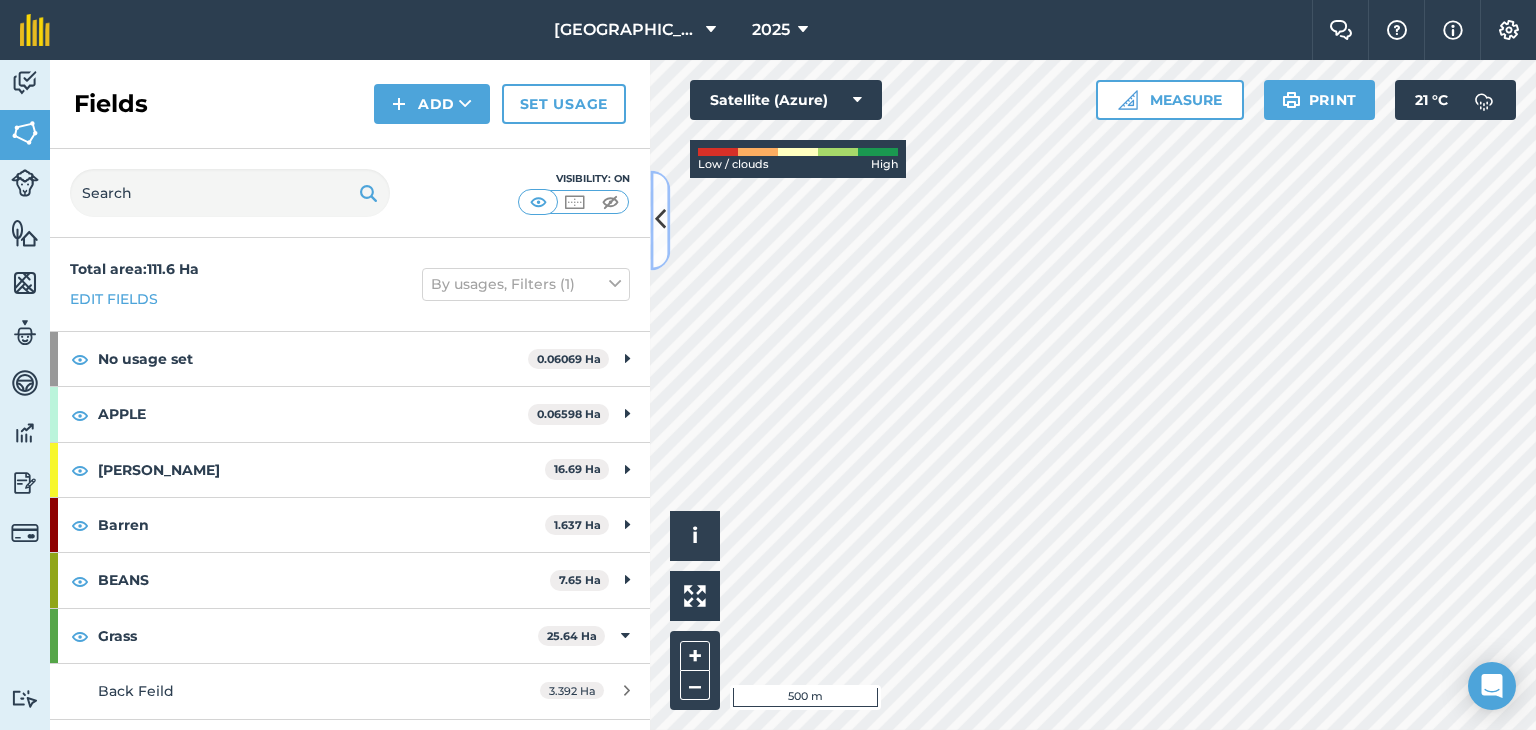 click at bounding box center (660, 220) 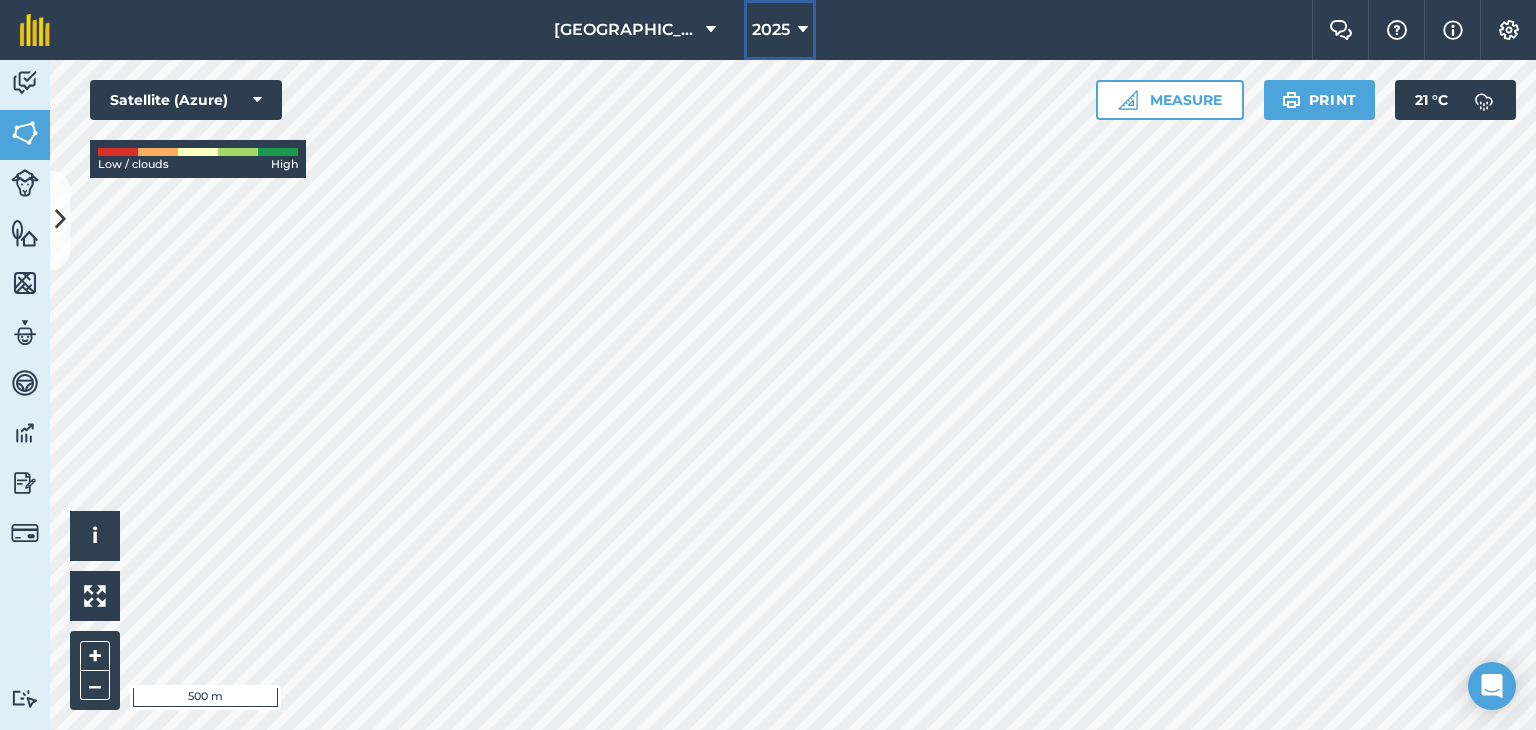 click at bounding box center (803, 30) 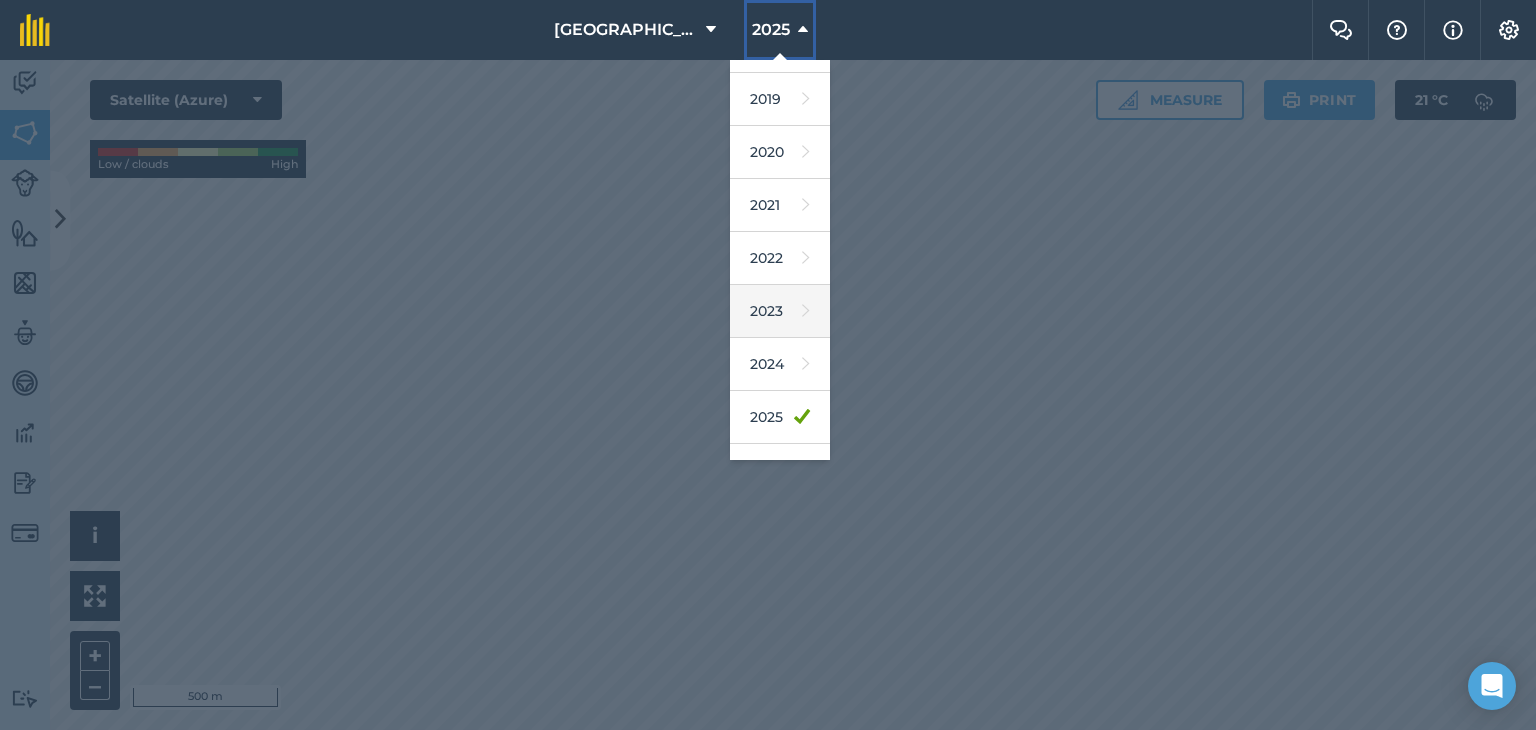 scroll, scrollTop: 180, scrollLeft: 0, axis: vertical 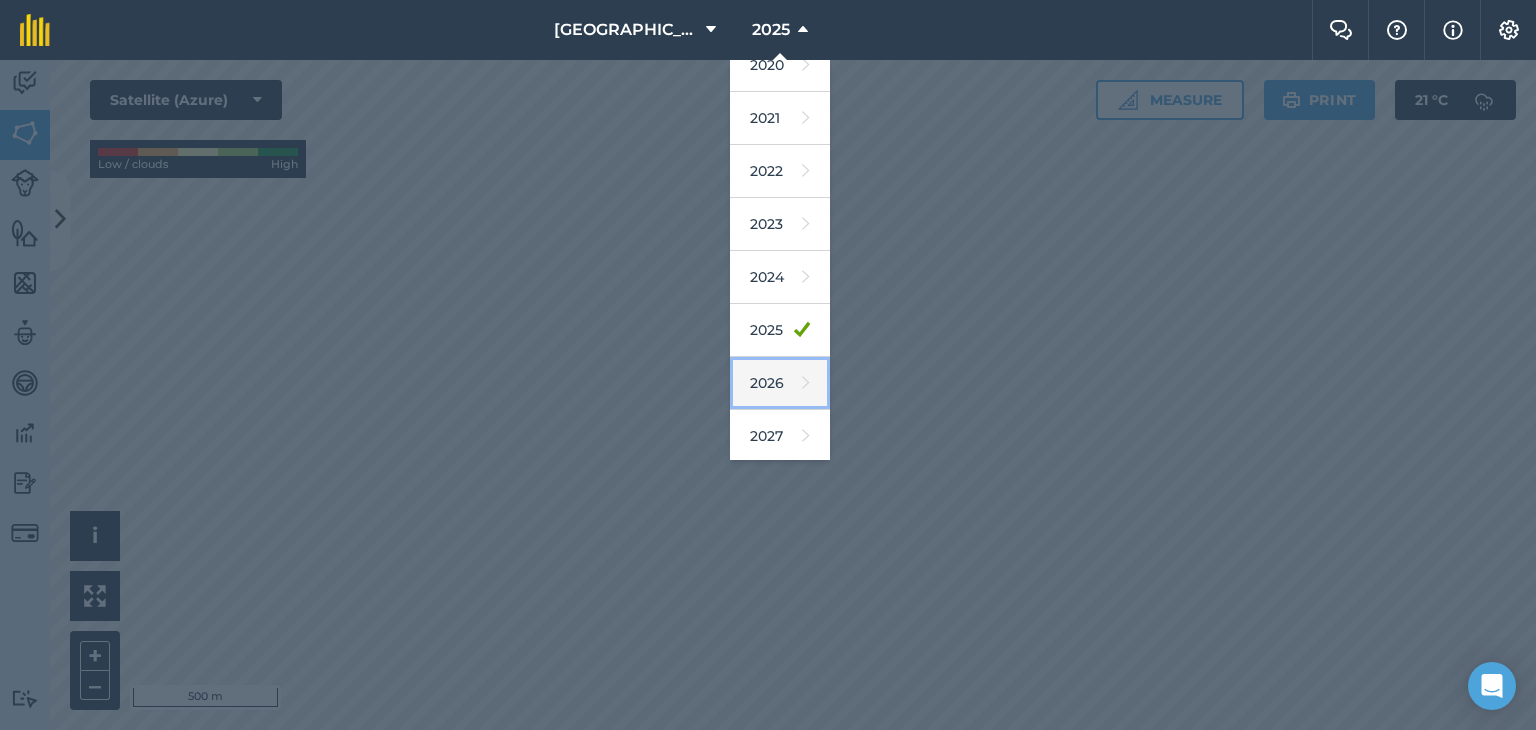 click on "2026" at bounding box center [780, 383] 